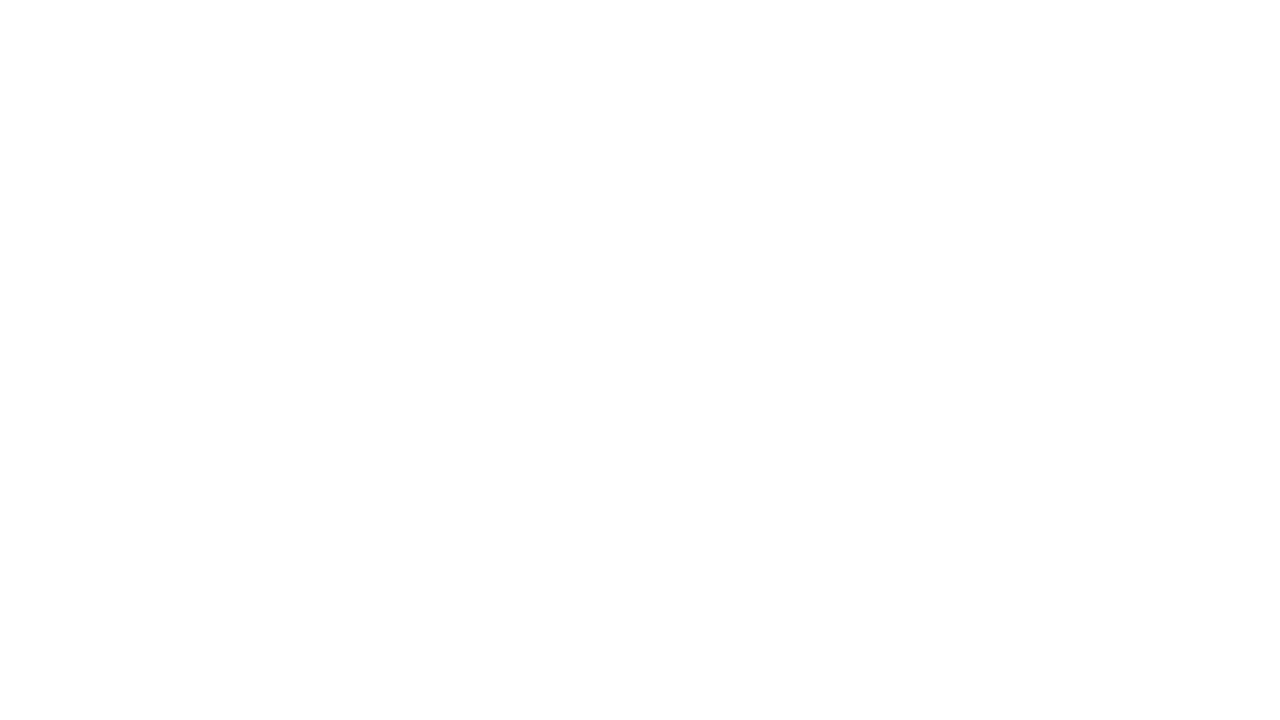 scroll, scrollTop: 0, scrollLeft: 0, axis: both 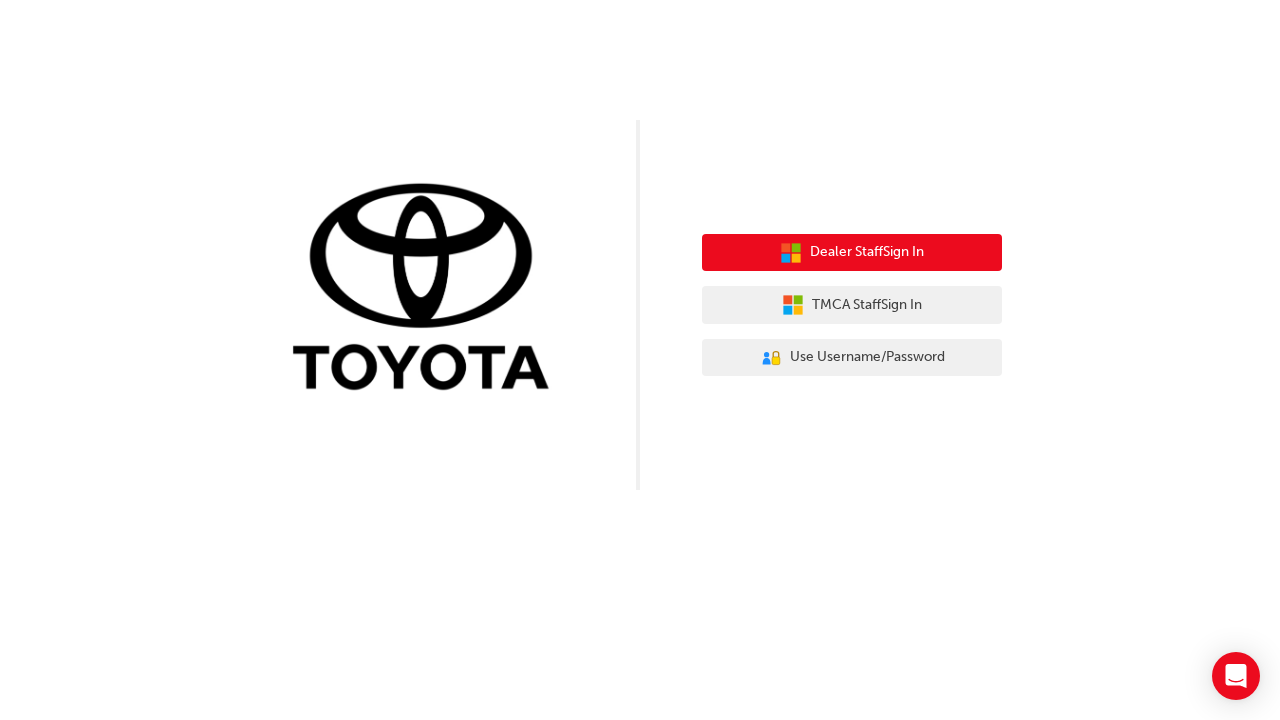 click on "Dealer Staff  Sign In" at bounding box center [867, 252] 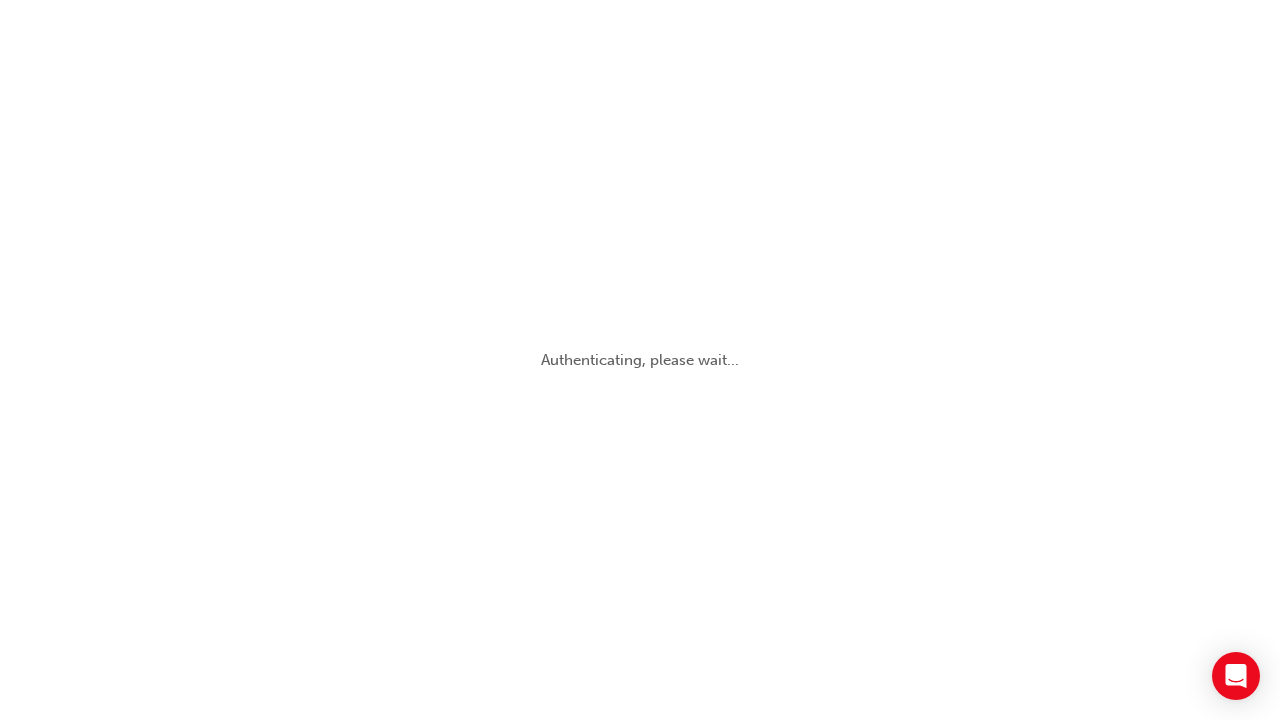 scroll, scrollTop: 0, scrollLeft: 0, axis: both 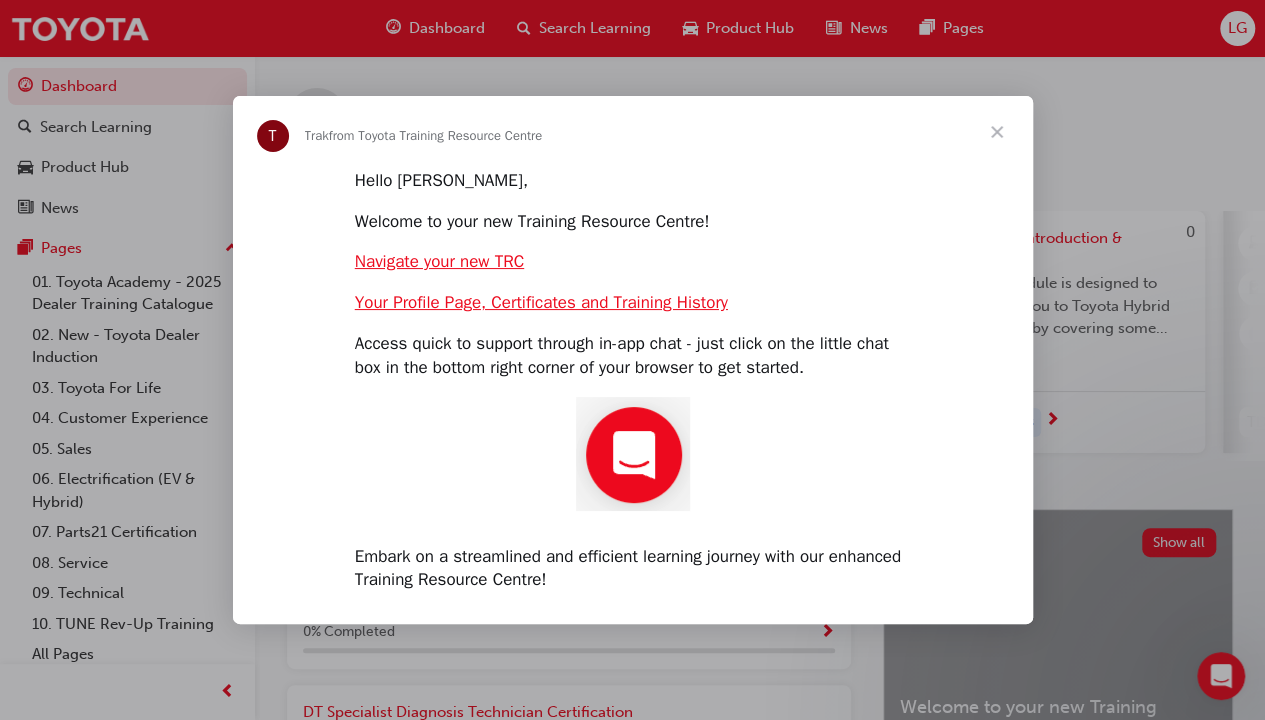 click at bounding box center [997, 132] 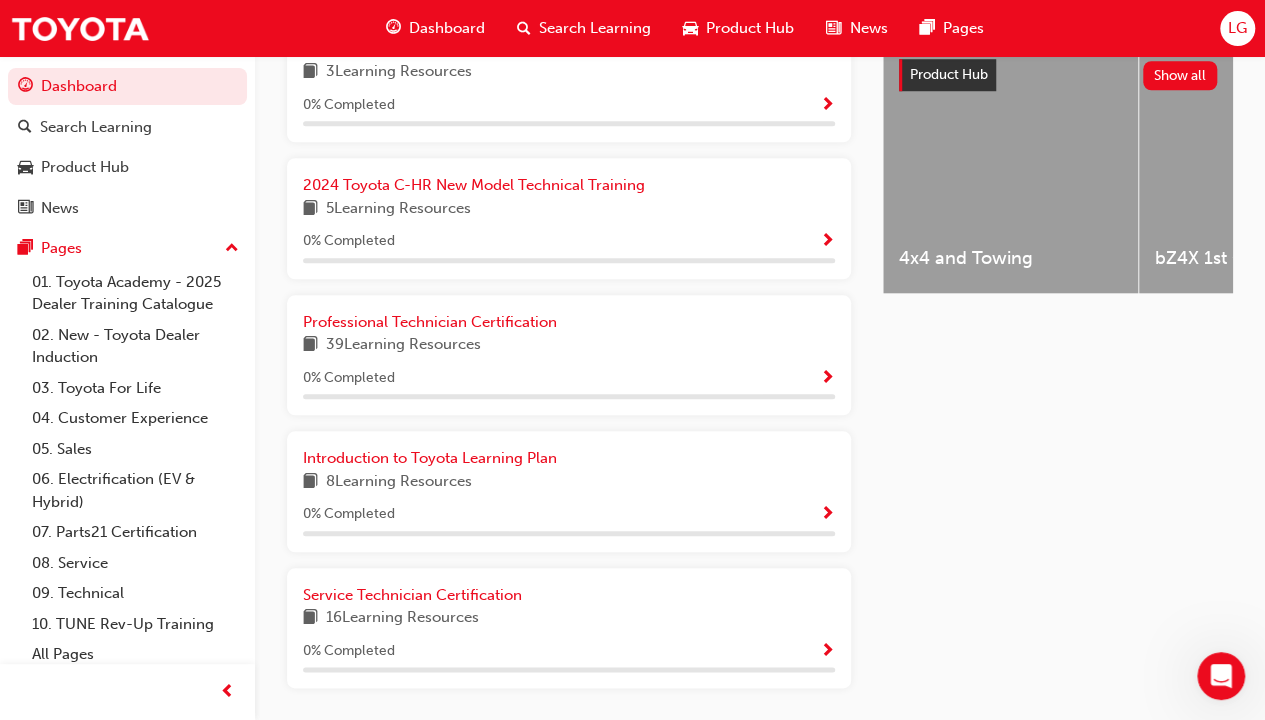 scroll, scrollTop: 872, scrollLeft: 0, axis: vertical 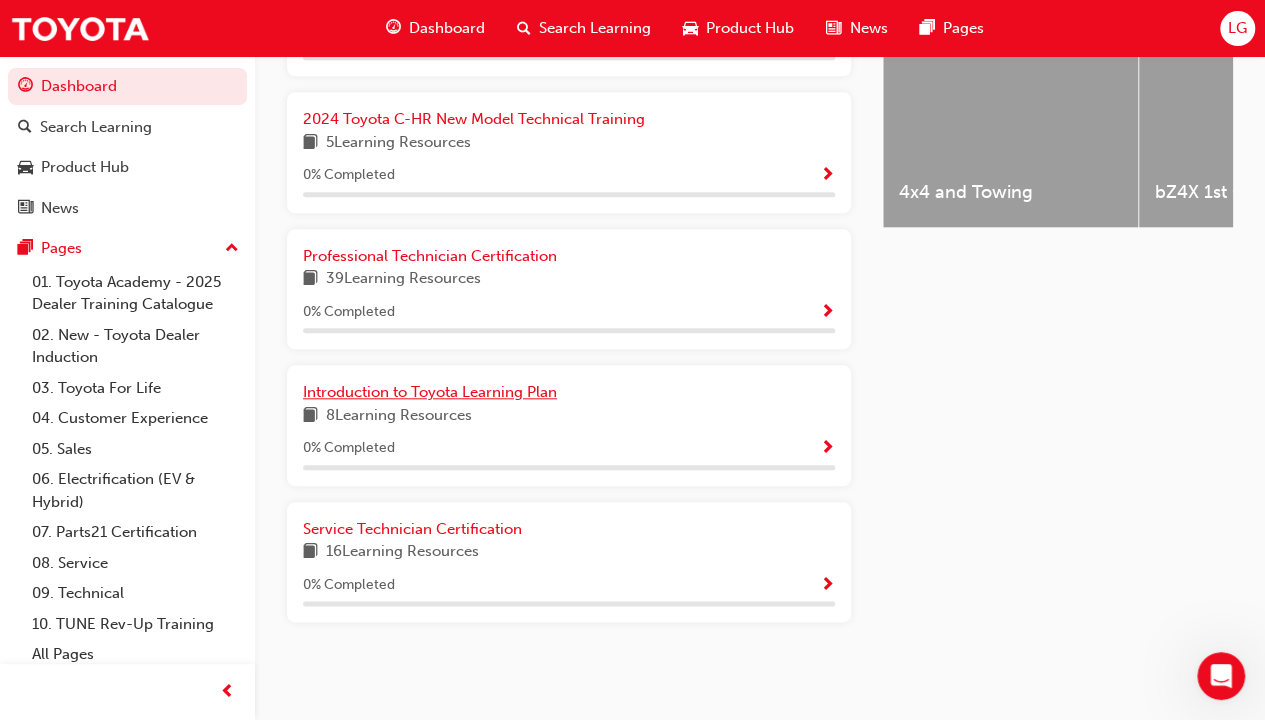 click on "Introduction to Toyota Learning Plan" at bounding box center (430, 392) 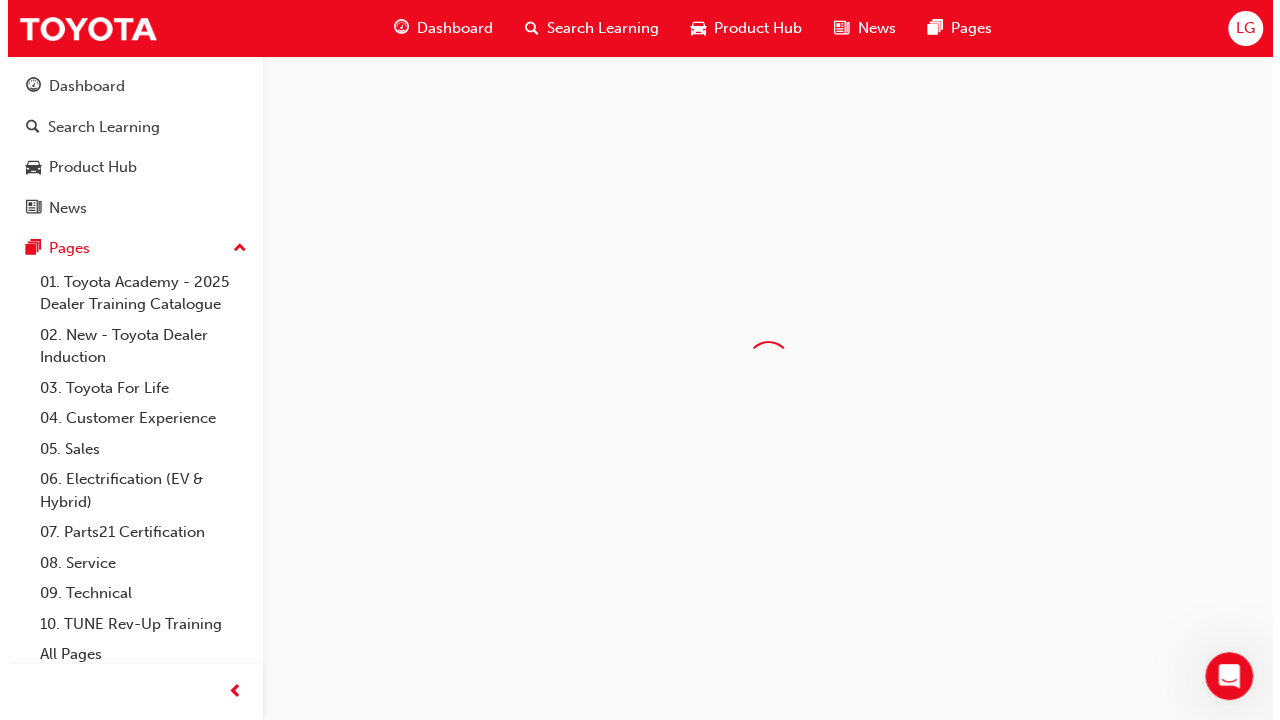 scroll, scrollTop: 0, scrollLeft: 0, axis: both 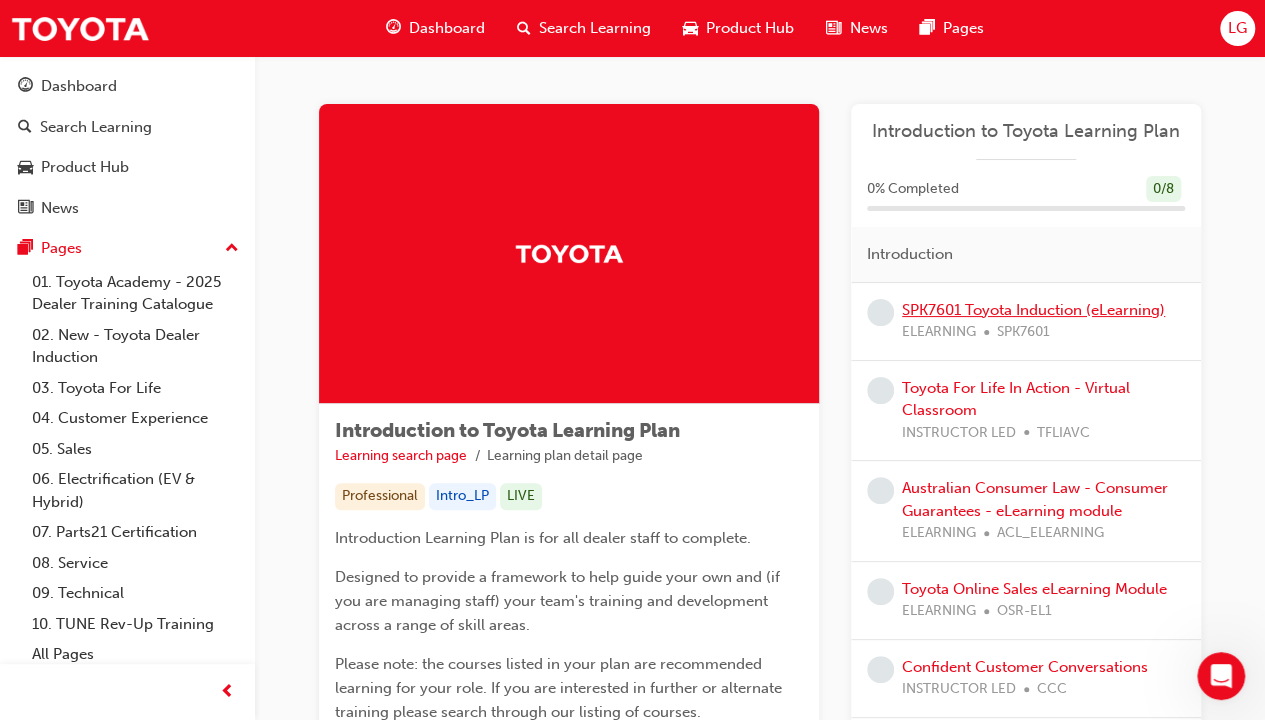 click on "SPK7601 Toyota  Induction (eLearning)" at bounding box center [1033, 310] 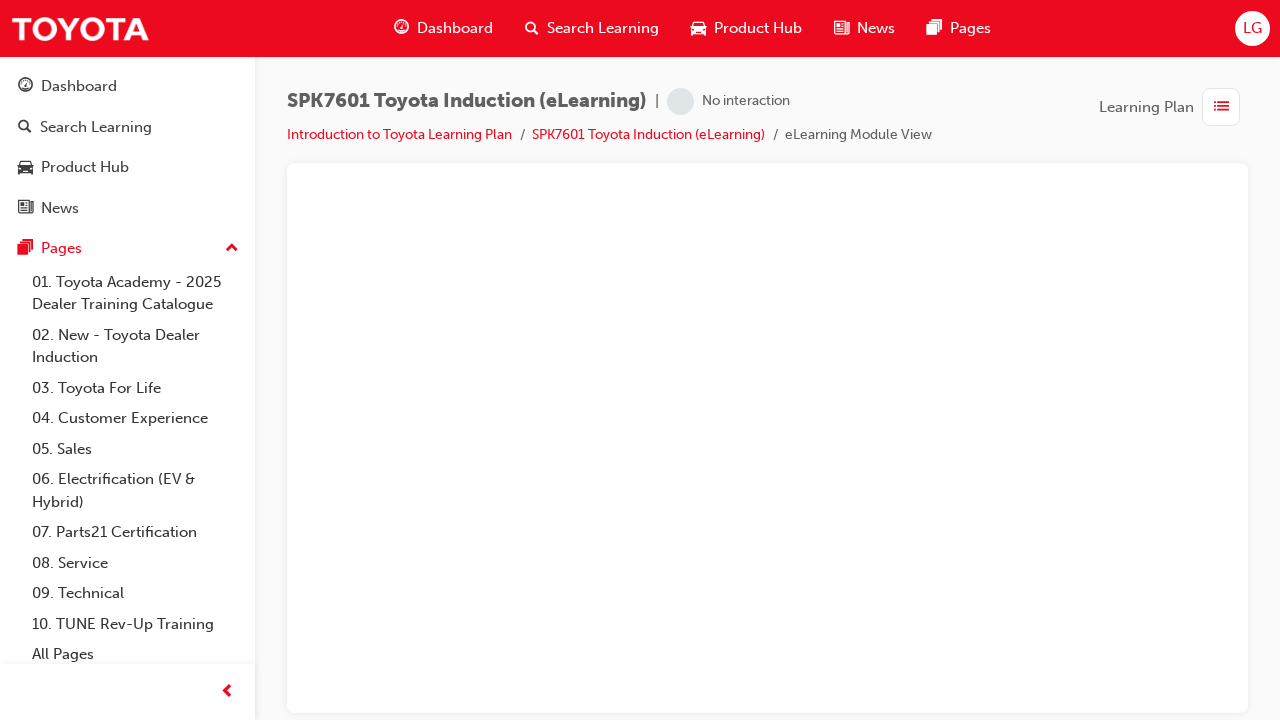 scroll, scrollTop: 0, scrollLeft: 0, axis: both 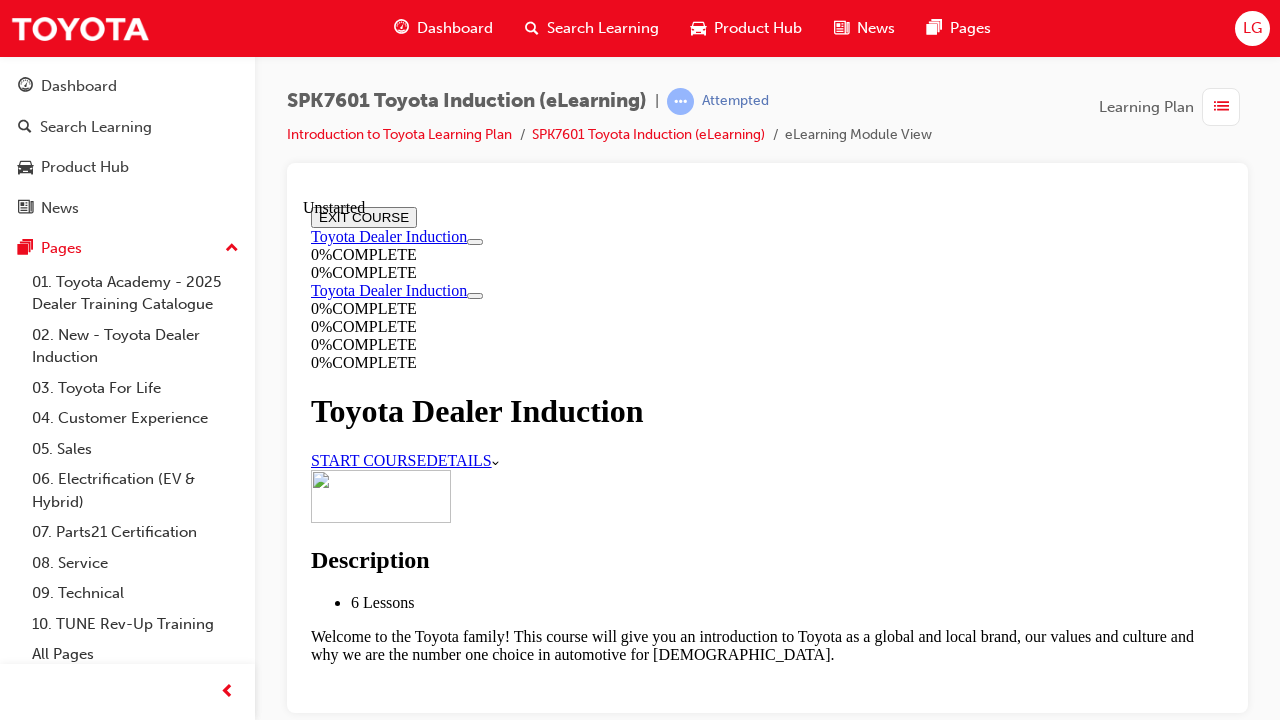 click on "START COURSE" at bounding box center (368, 459) 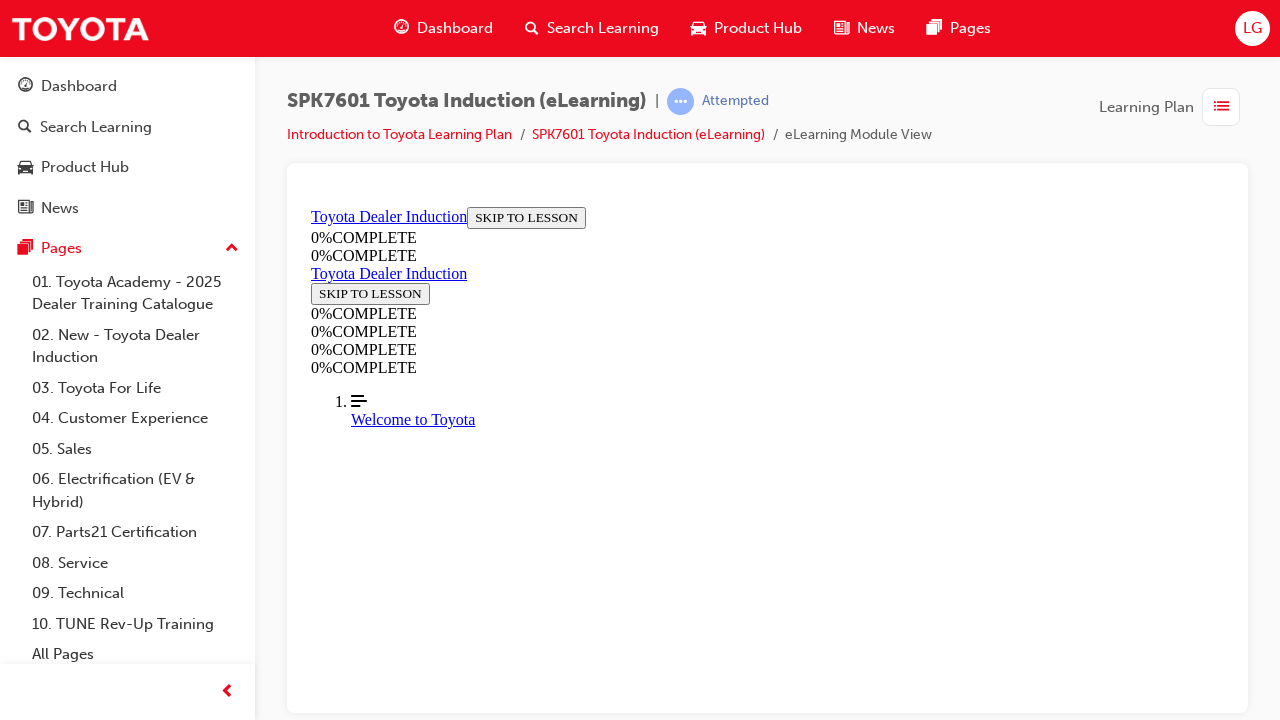 scroll, scrollTop: 1569, scrollLeft: 0, axis: vertical 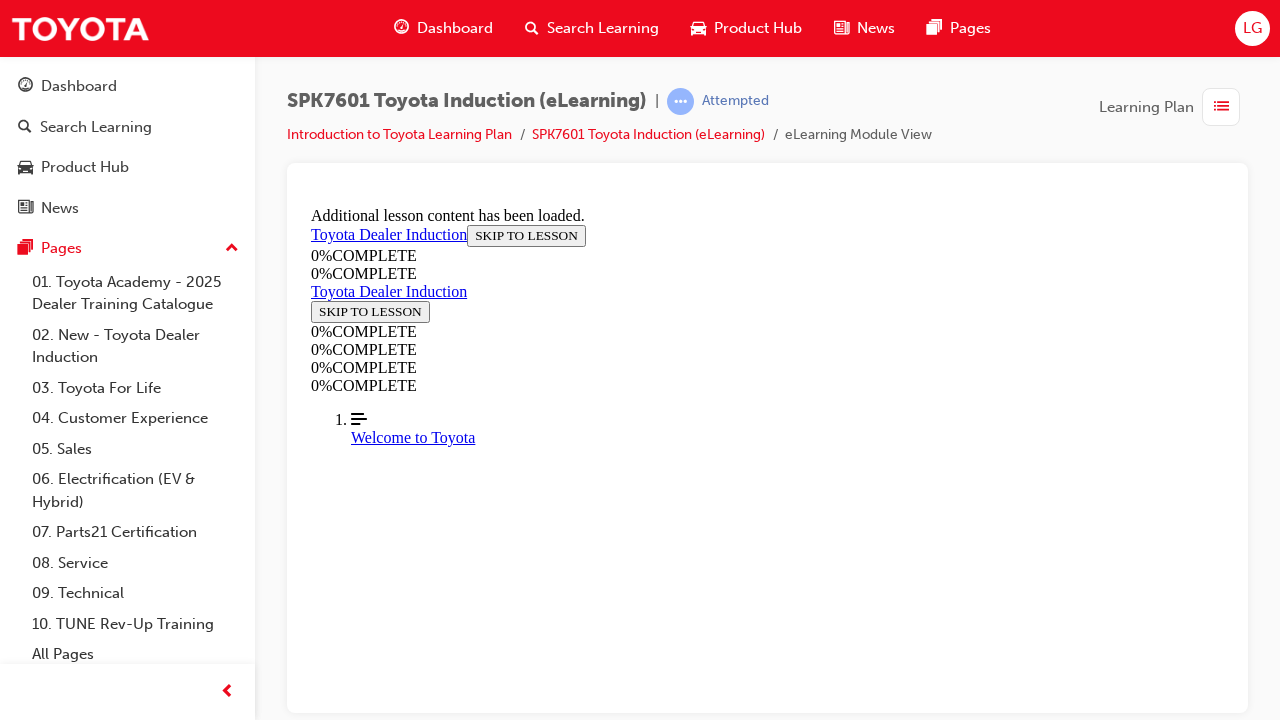 click on "CONTINUE" at bounding box center [353, 7377] 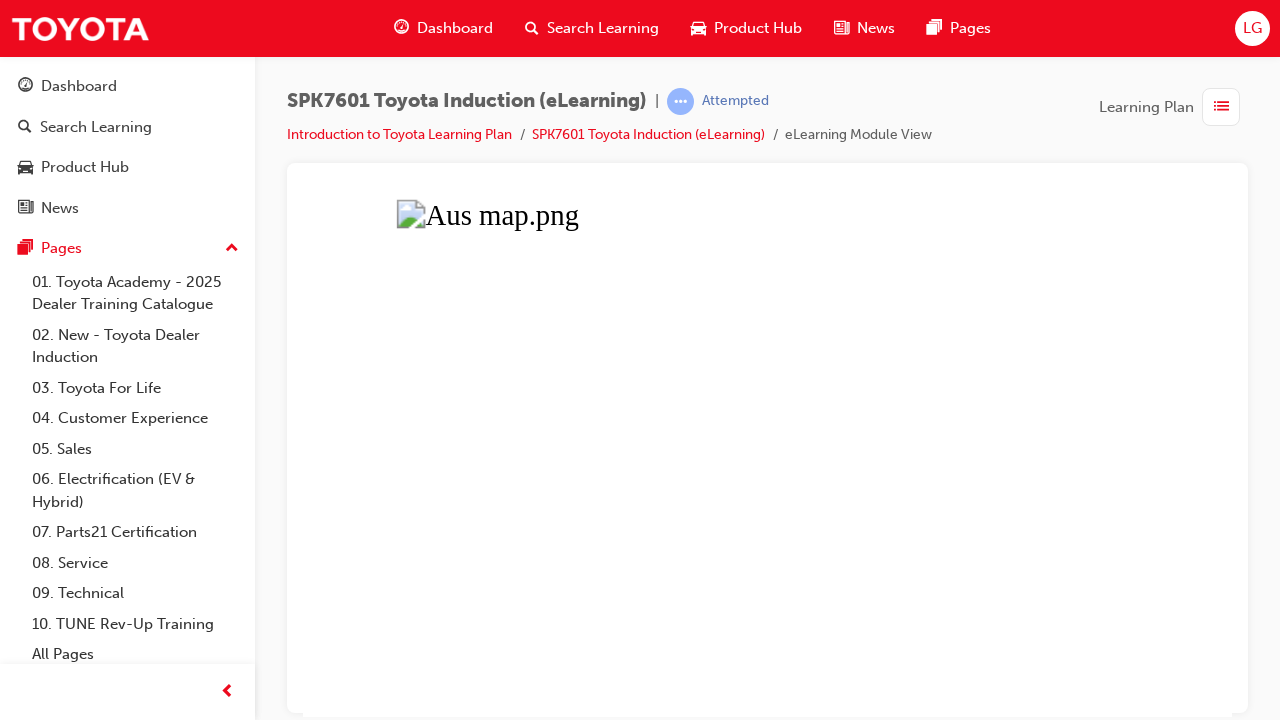 click at bounding box center [767, 457] 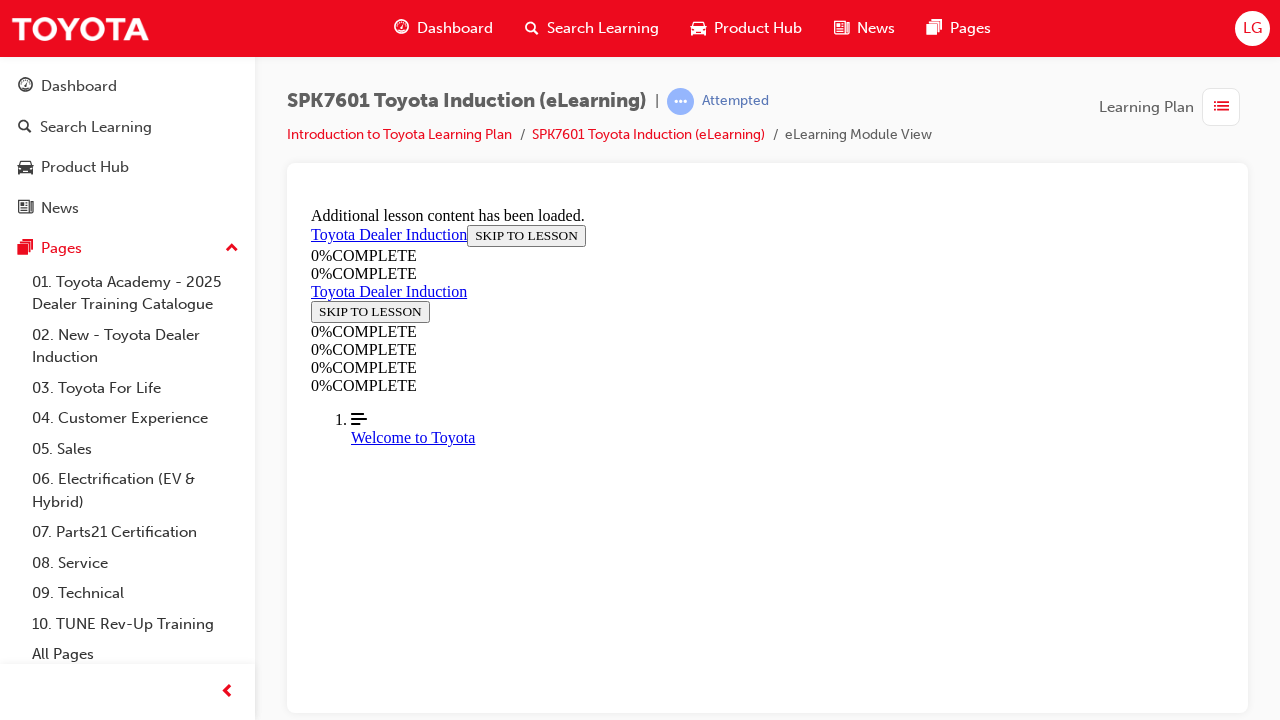 scroll, scrollTop: 16396, scrollLeft: 0, axis: vertical 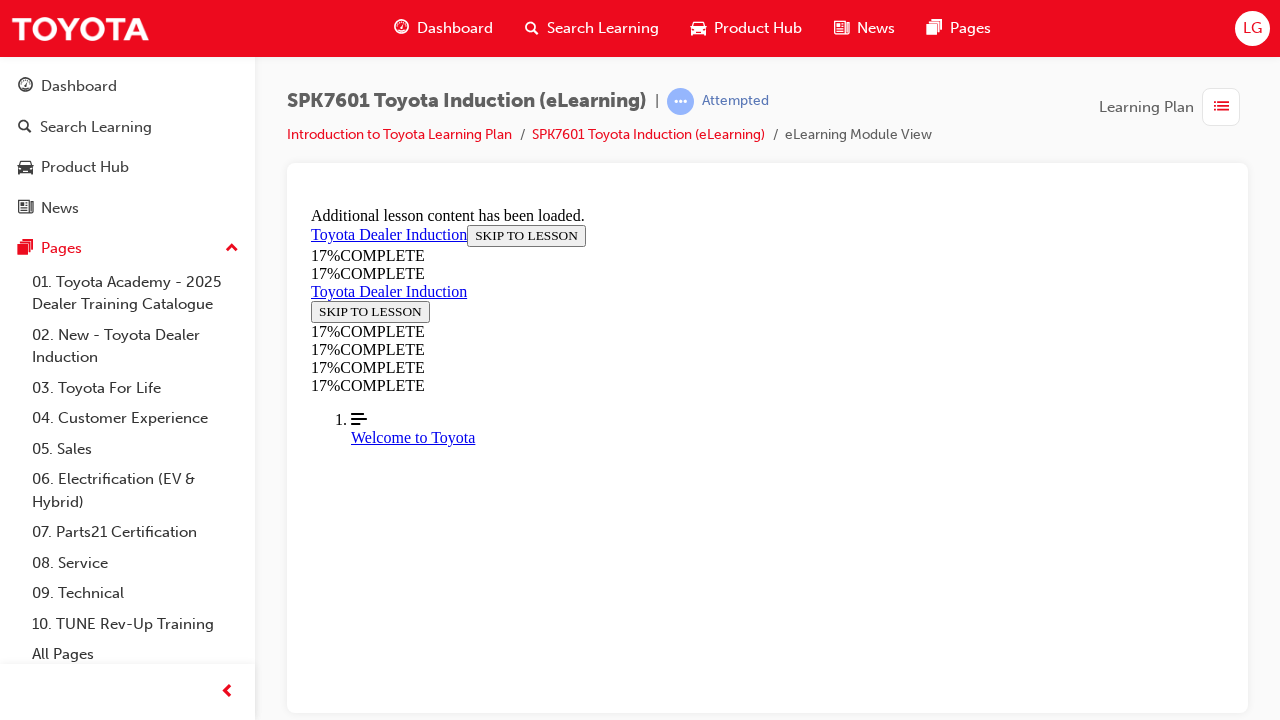 click at bounding box center (359, 6659) 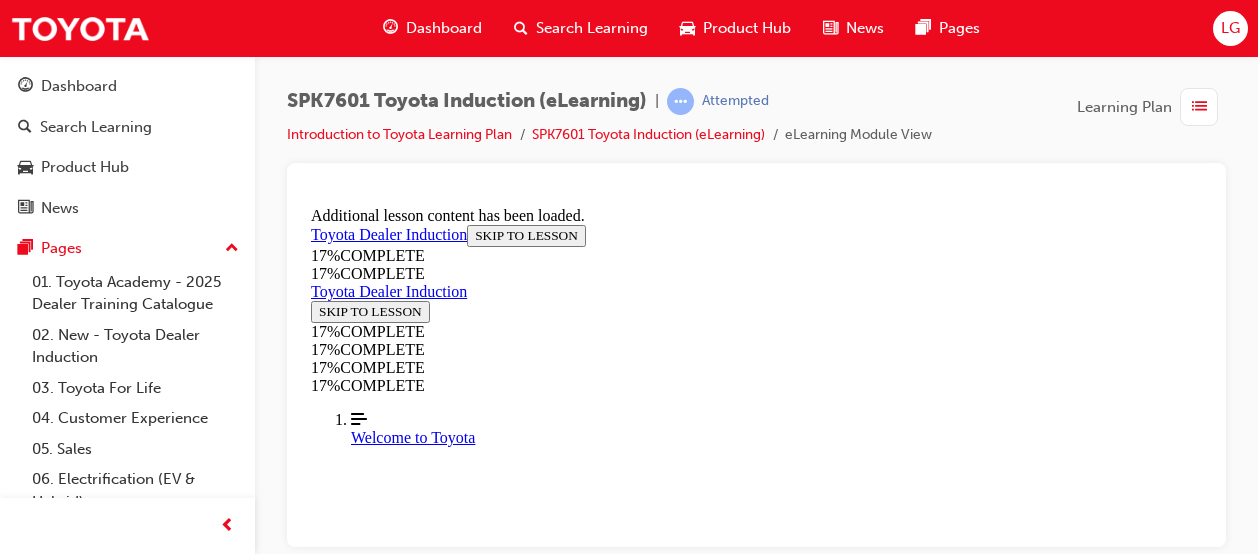 click at bounding box center (756, 355) 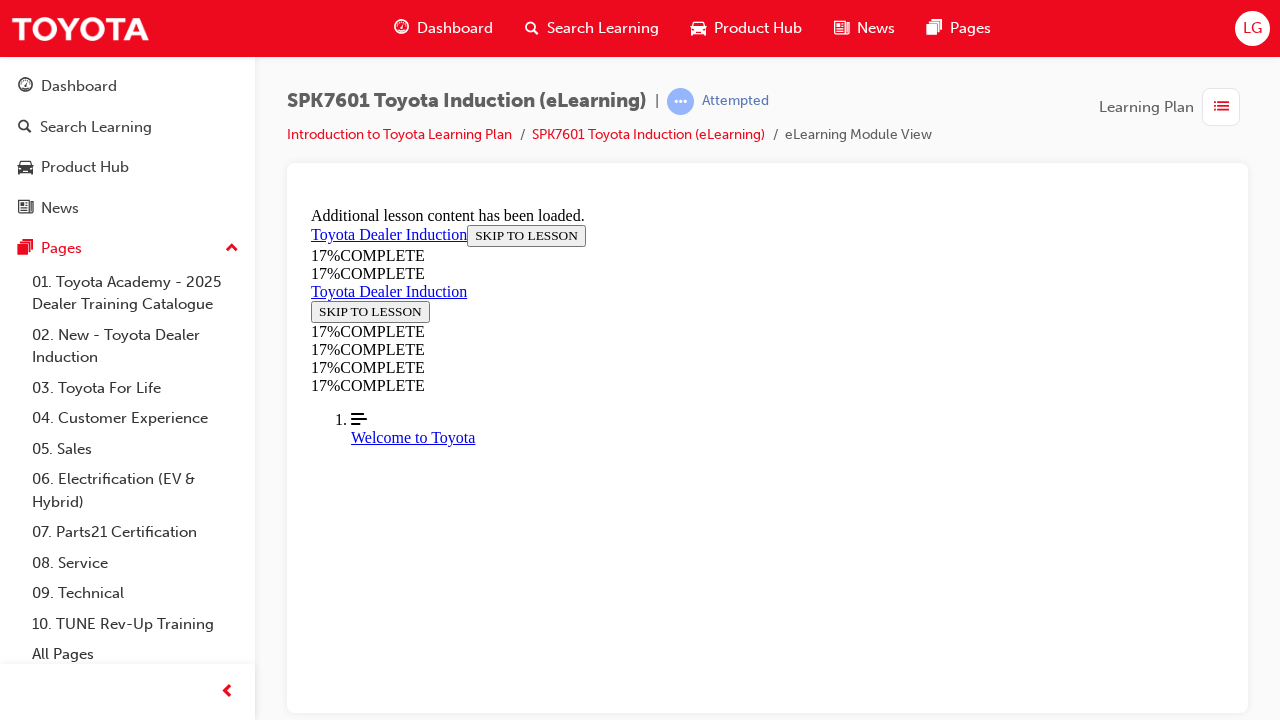 click on "CONTINUE" at bounding box center (353, 6564) 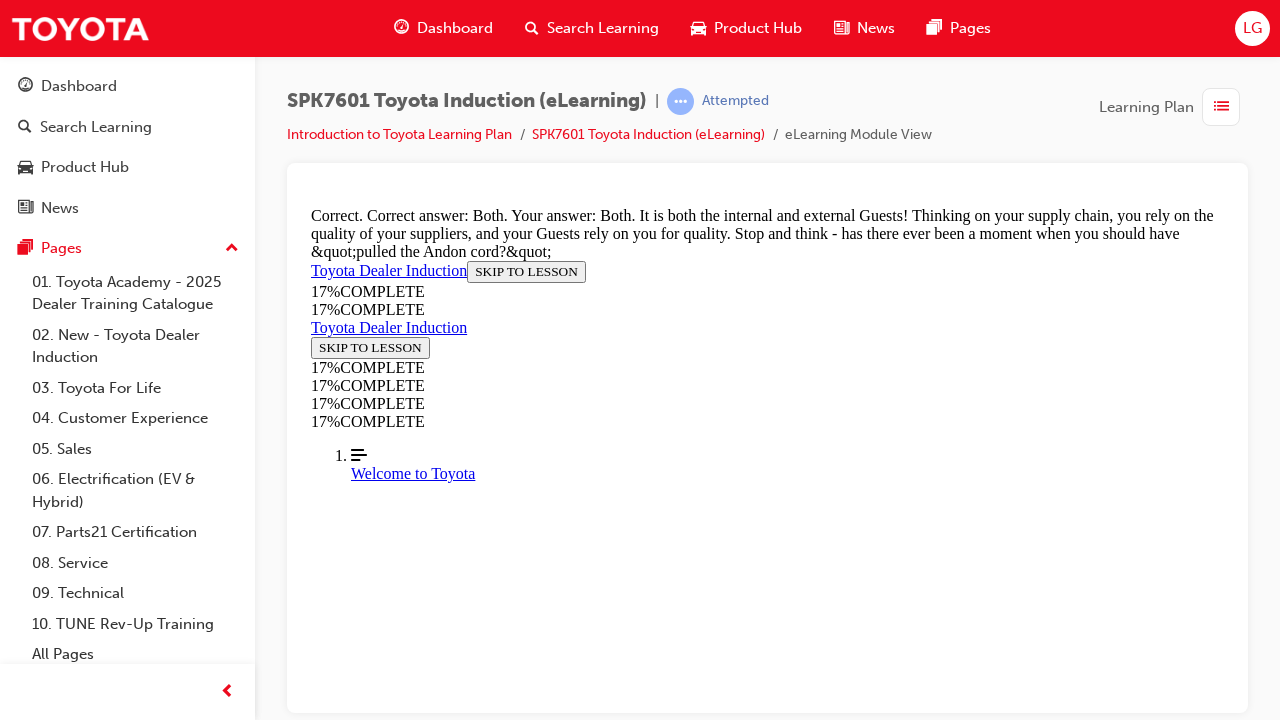 scroll, scrollTop: 3561, scrollLeft: 0, axis: vertical 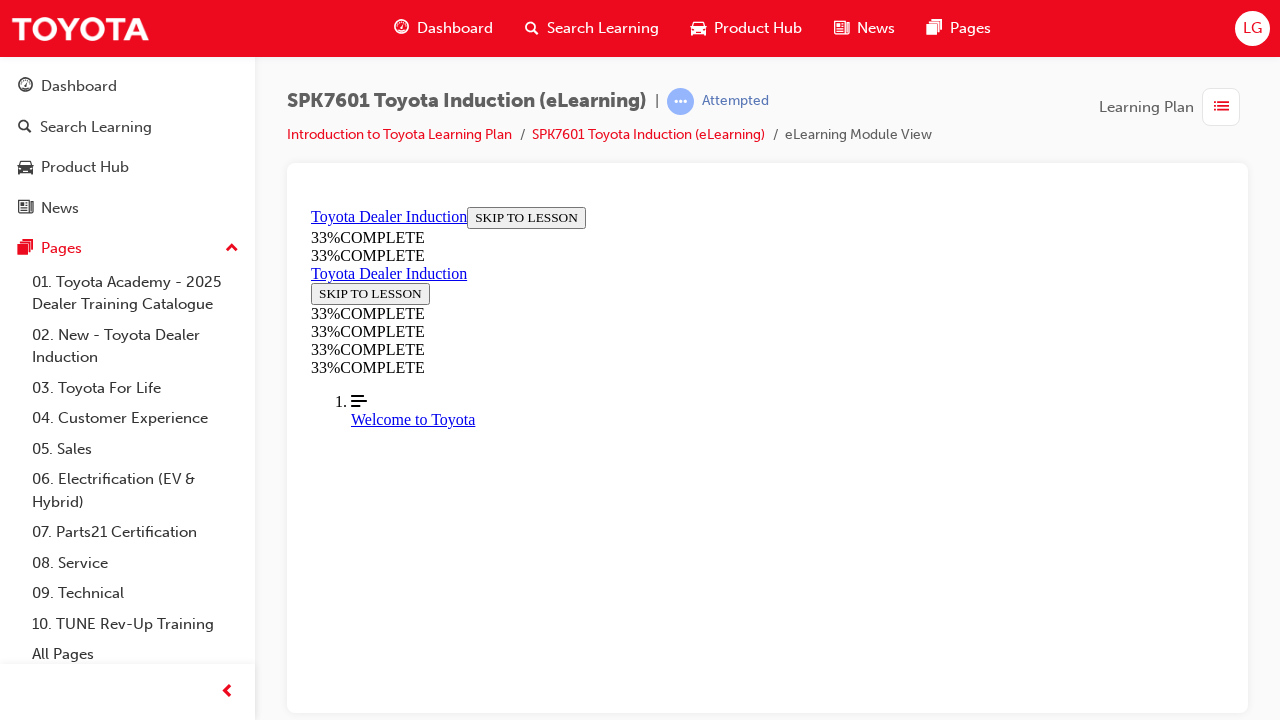 click on "CONTINUE" at bounding box center [353, 6452] 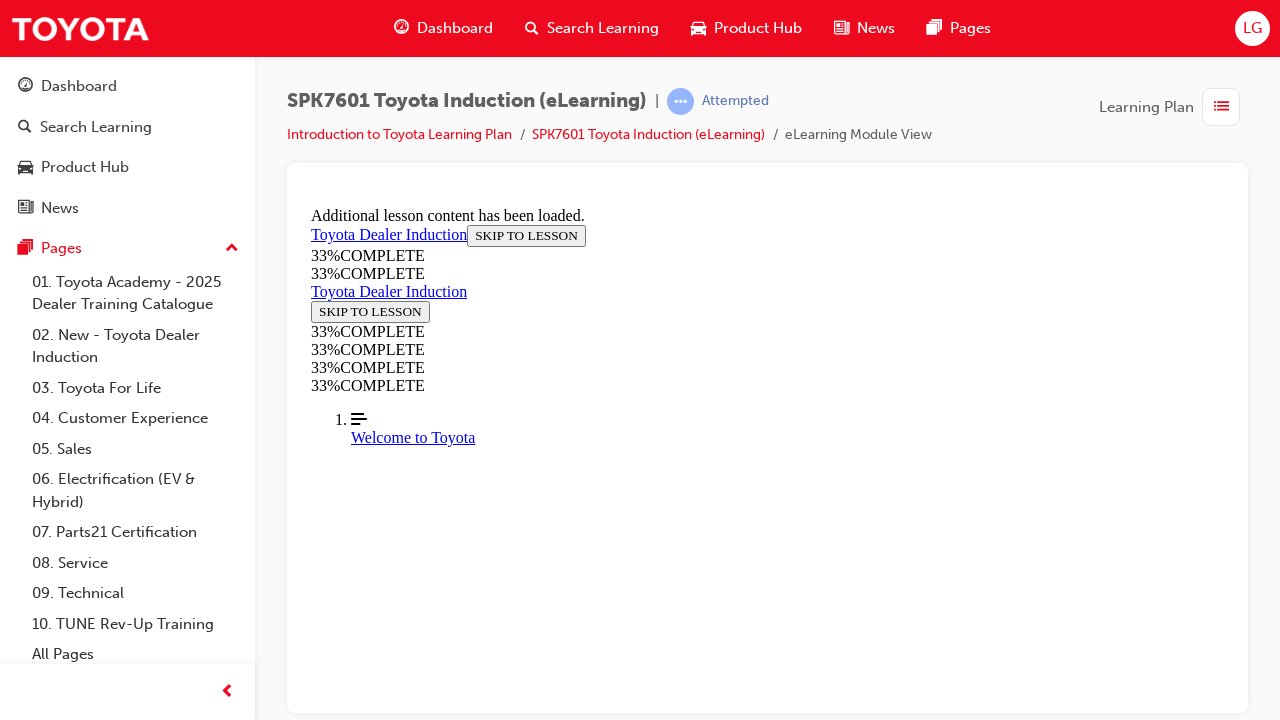 click at bounding box center [359, 6780] 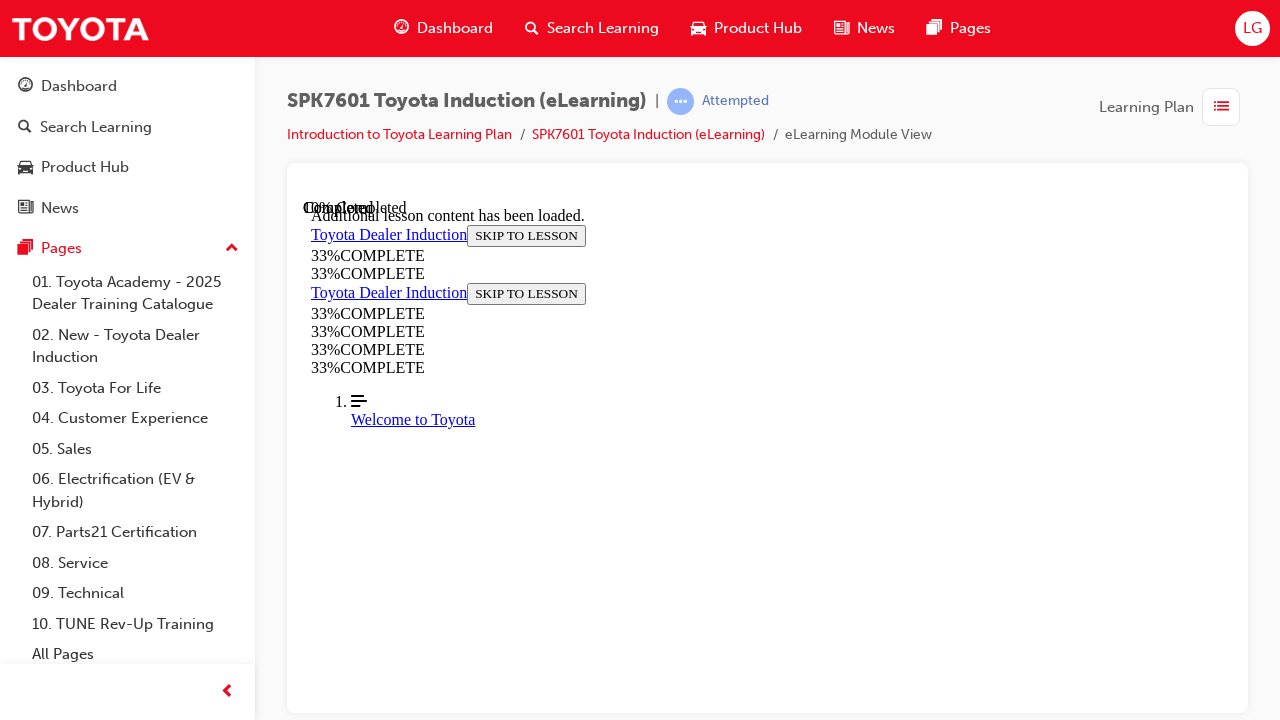 click at bounding box center [501, 6655] 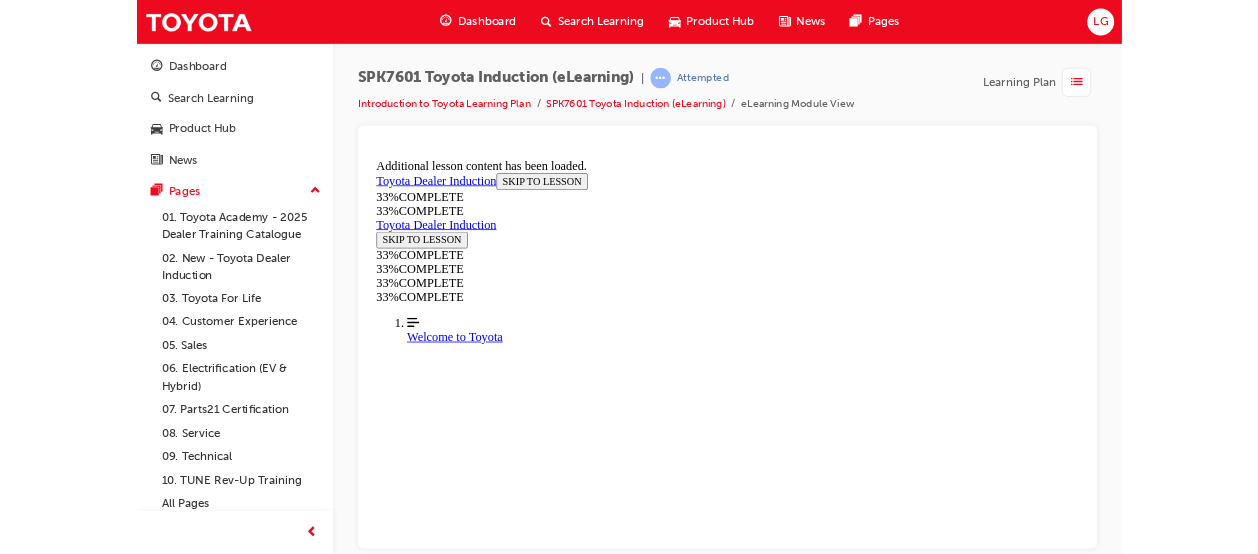 scroll, scrollTop: 1114, scrollLeft: 0, axis: vertical 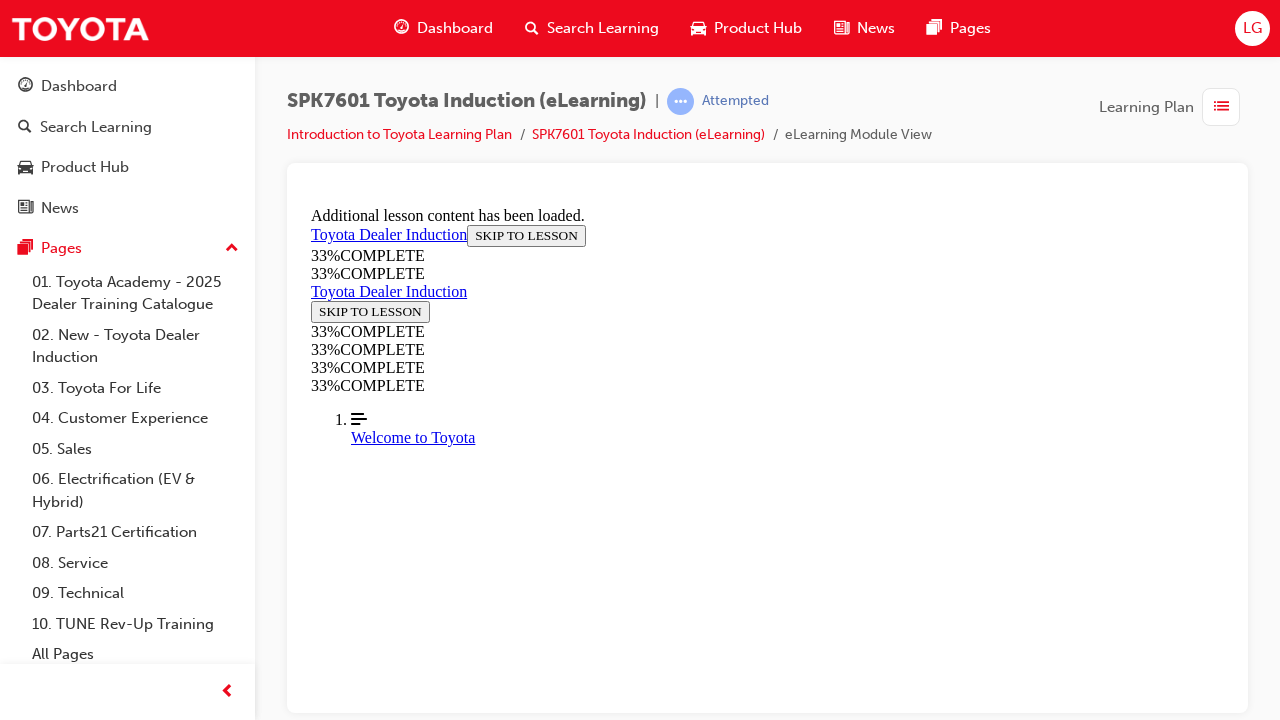 click at bounding box center (359, 6801) 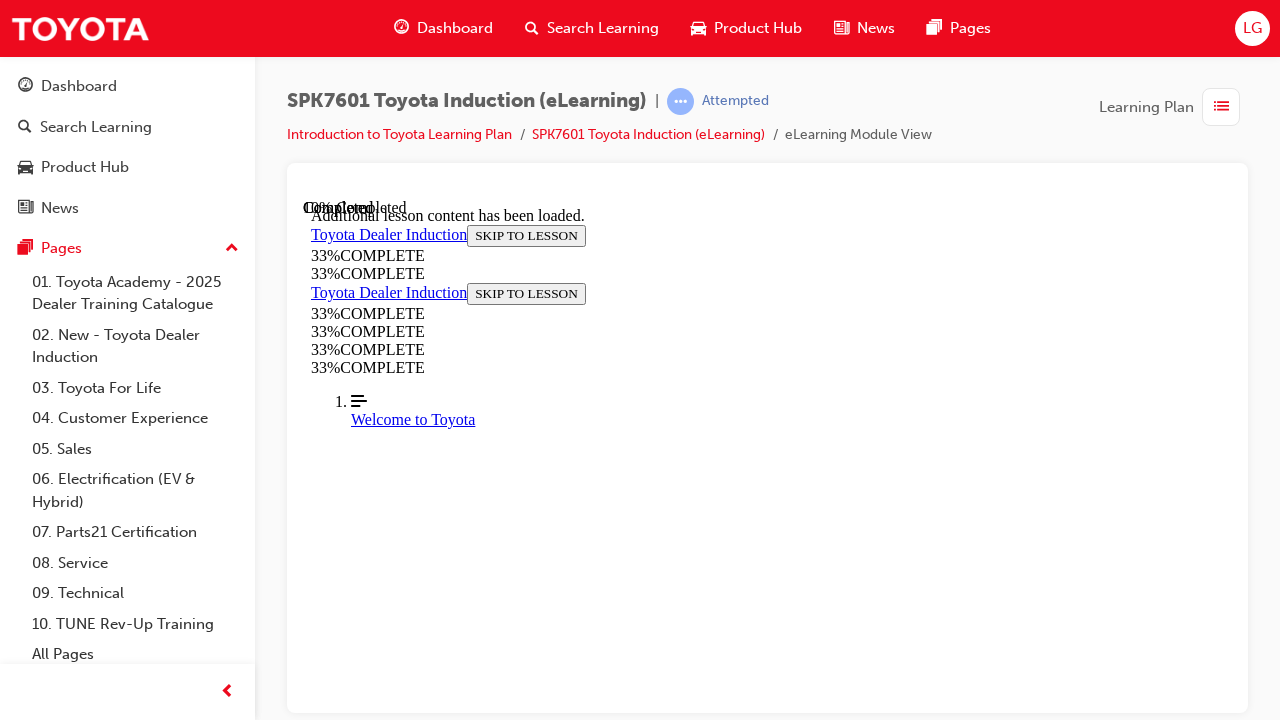 scroll, scrollTop: 1027, scrollLeft: 0, axis: vertical 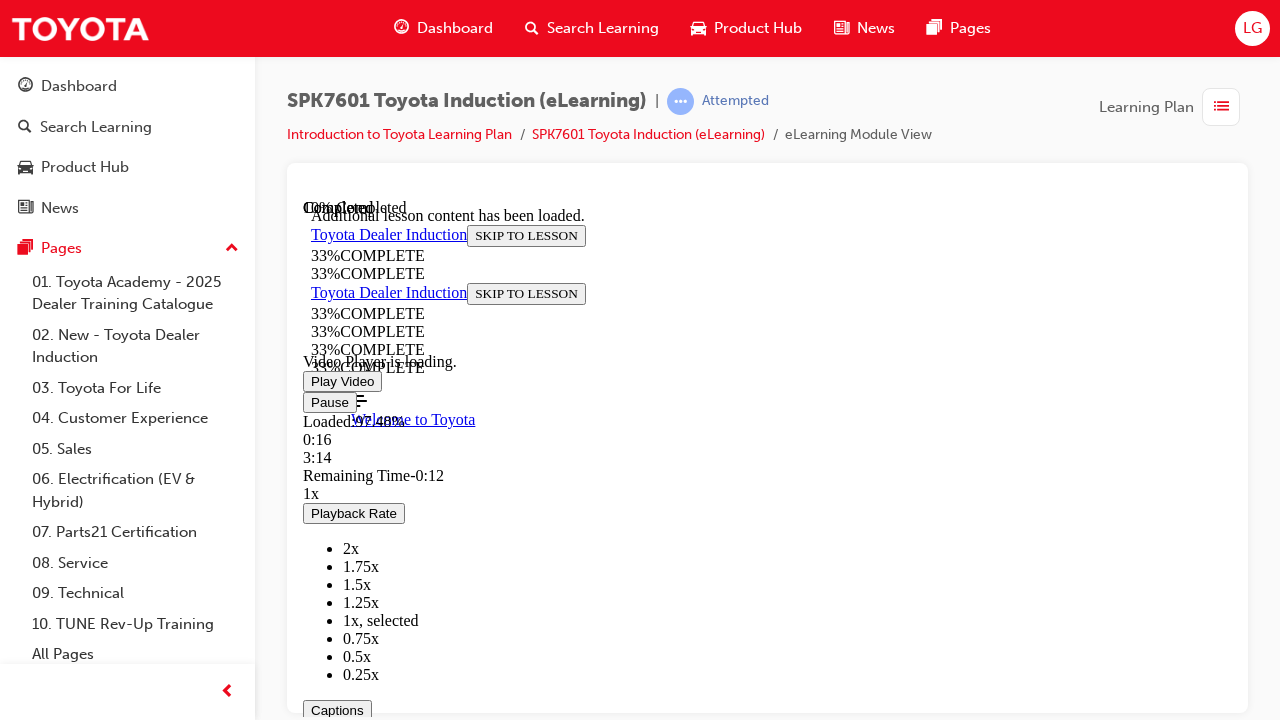 click at bounding box center [609, 812] 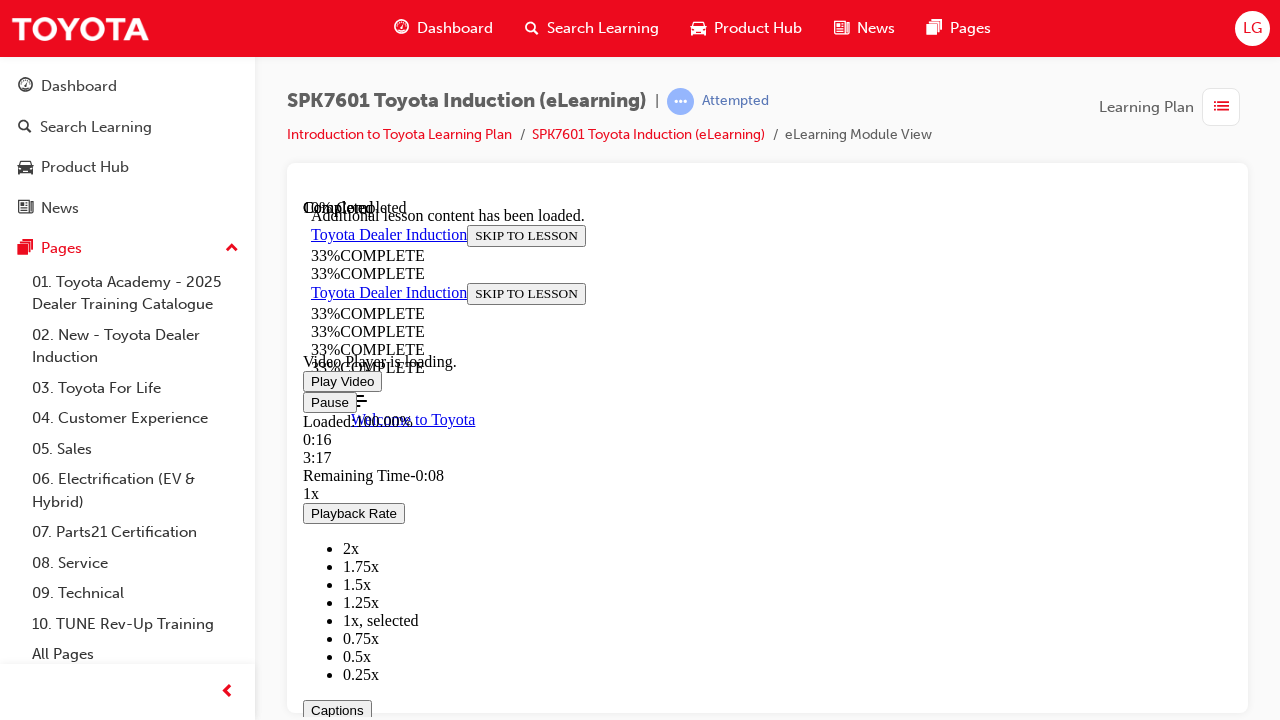 click at bounding box center [429, 780] 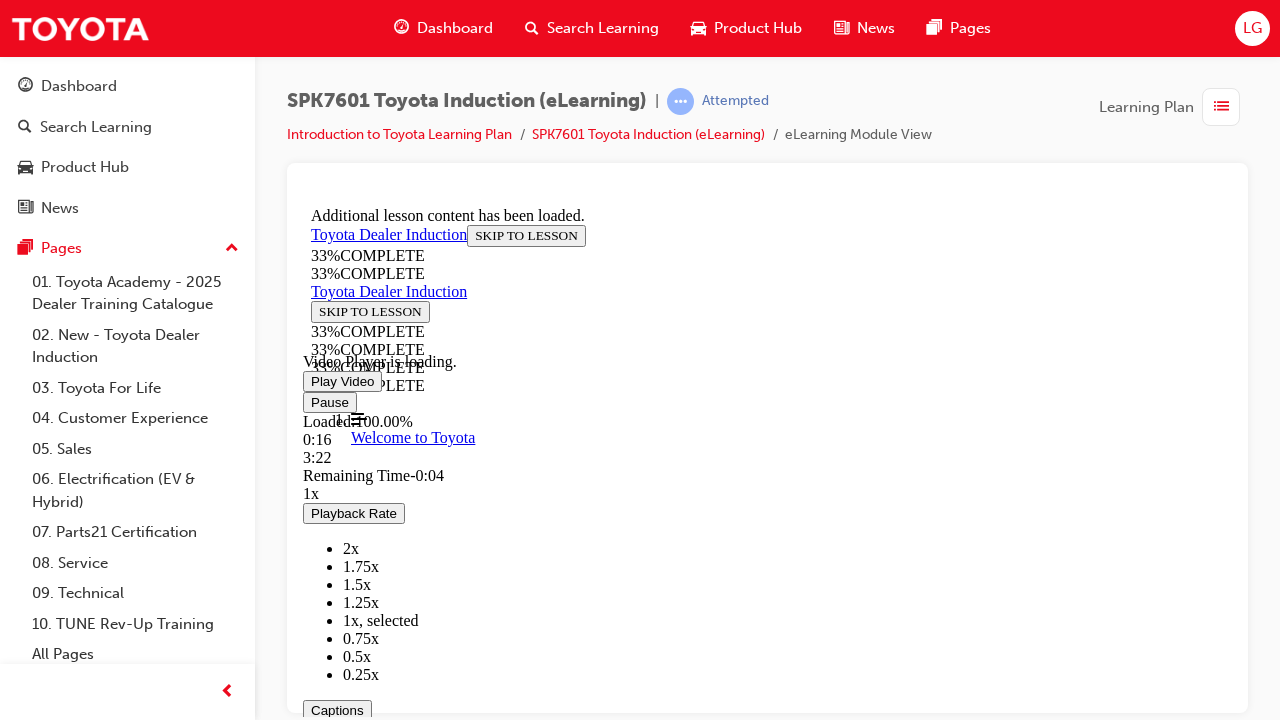 scroll, scrollTop: 1189, scrollLeft: 0, axis: vertical 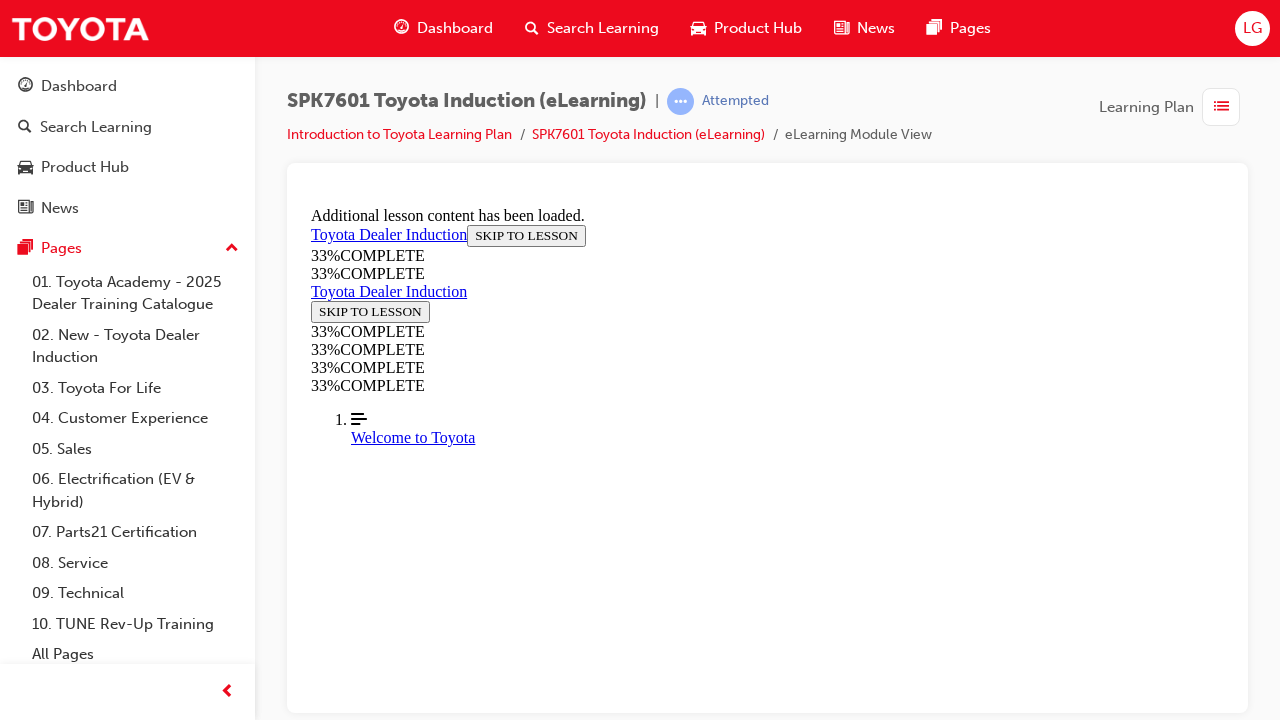 click on "CONTINUE" at bounding box center [353, 6686] 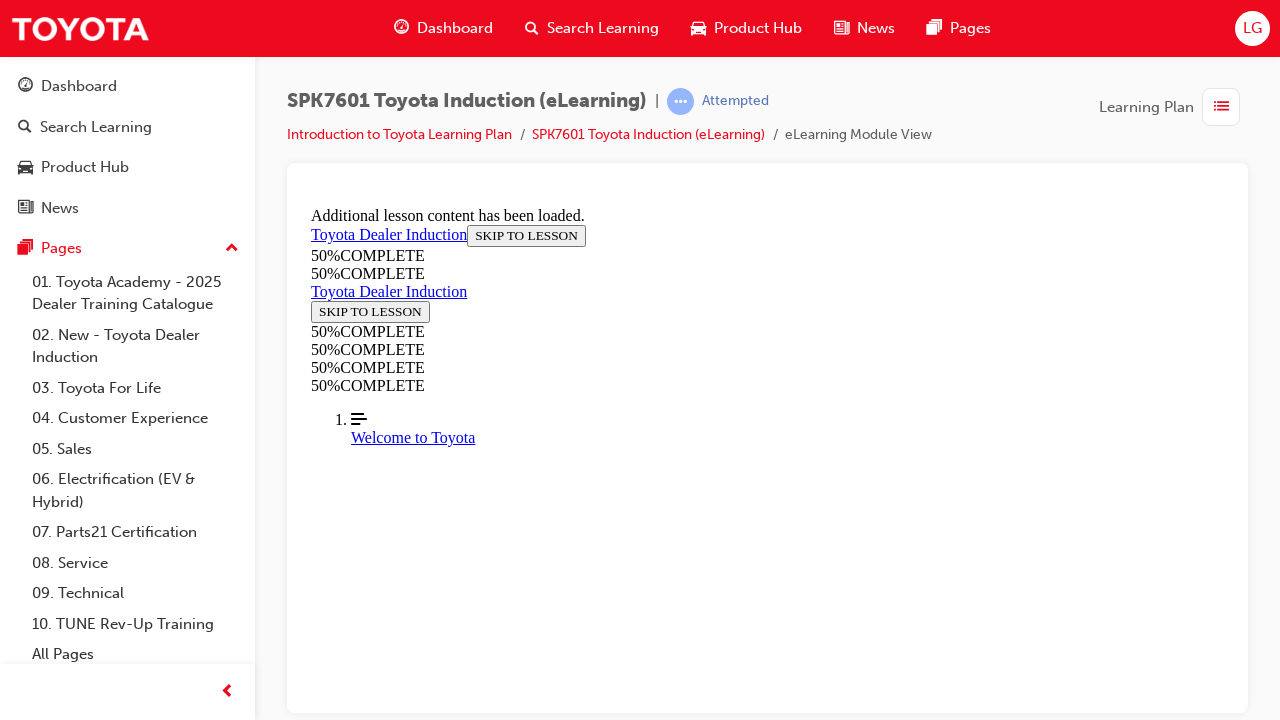 scroll, scrollTop: 0, scrollLeft: 0, axis: both 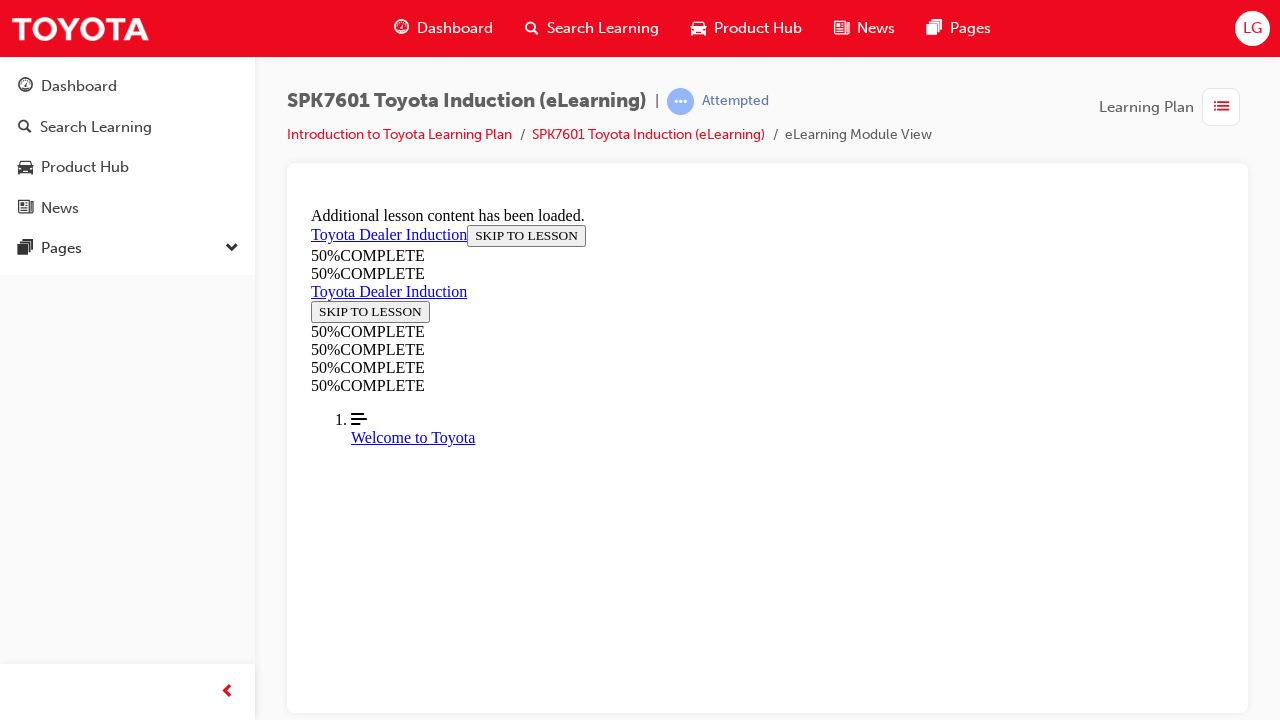 click on "CONTINUE" at bounding box center [353, 7554] 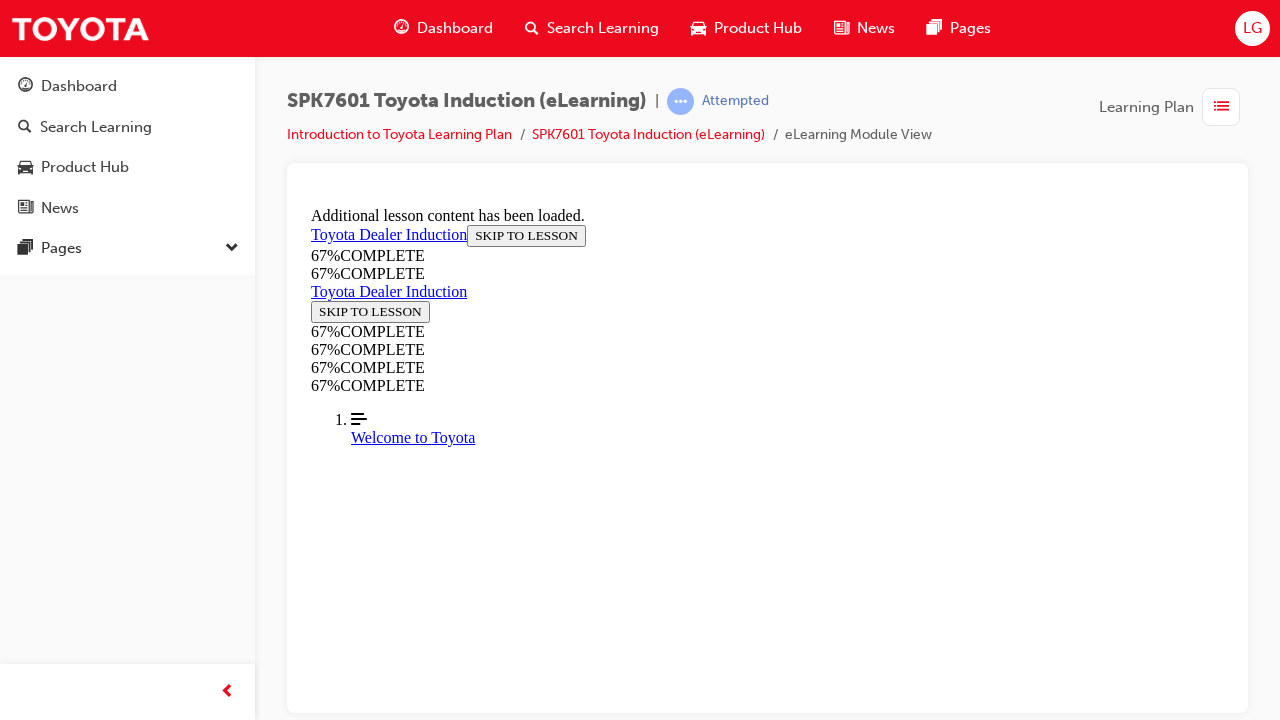 scroll, scrollTop: 0, scrollLeft: 0, axis: both 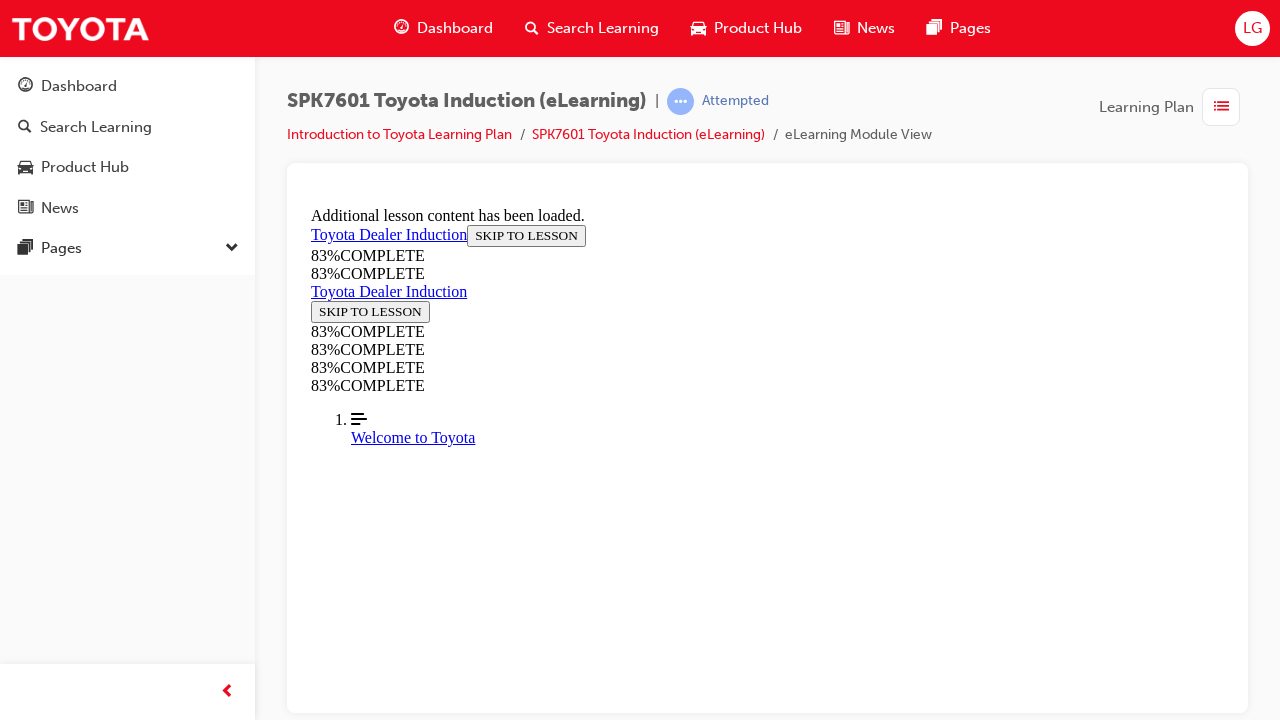 click on "START QUIZ" at bounding box center (356, 6079) 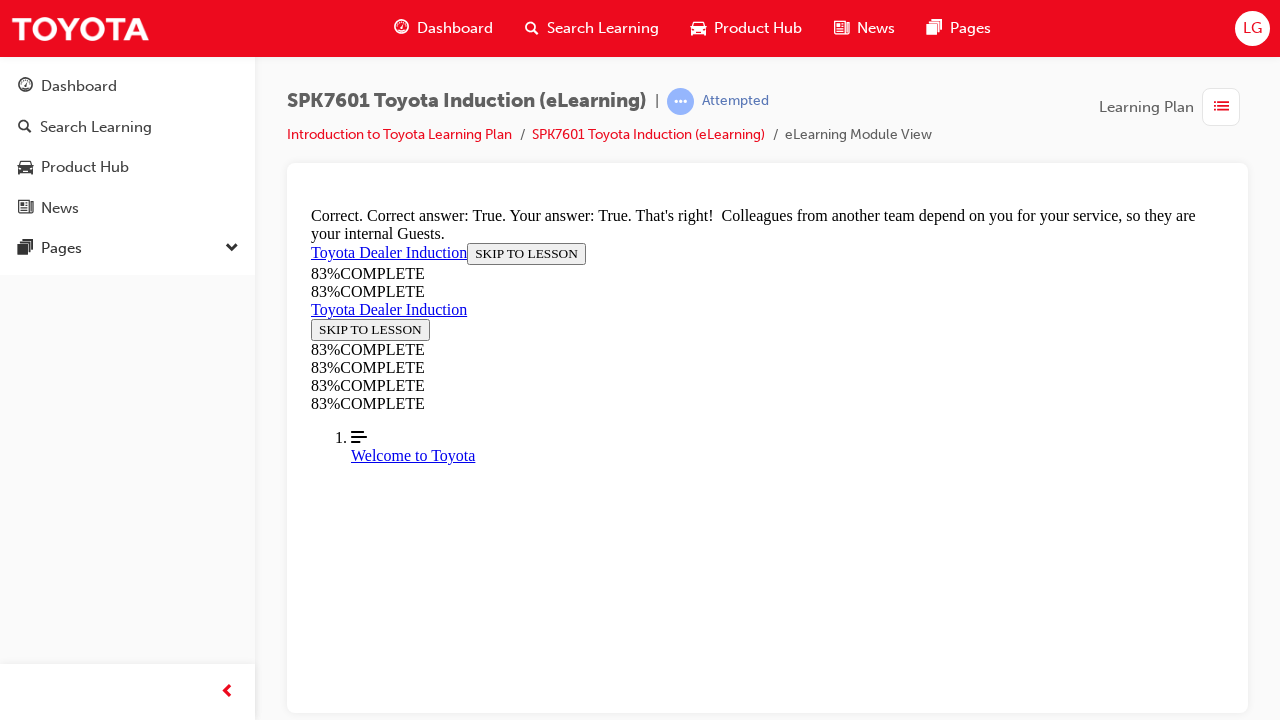 scroll, scrollTop: 541, scrollLeft: 0, axis: vertical 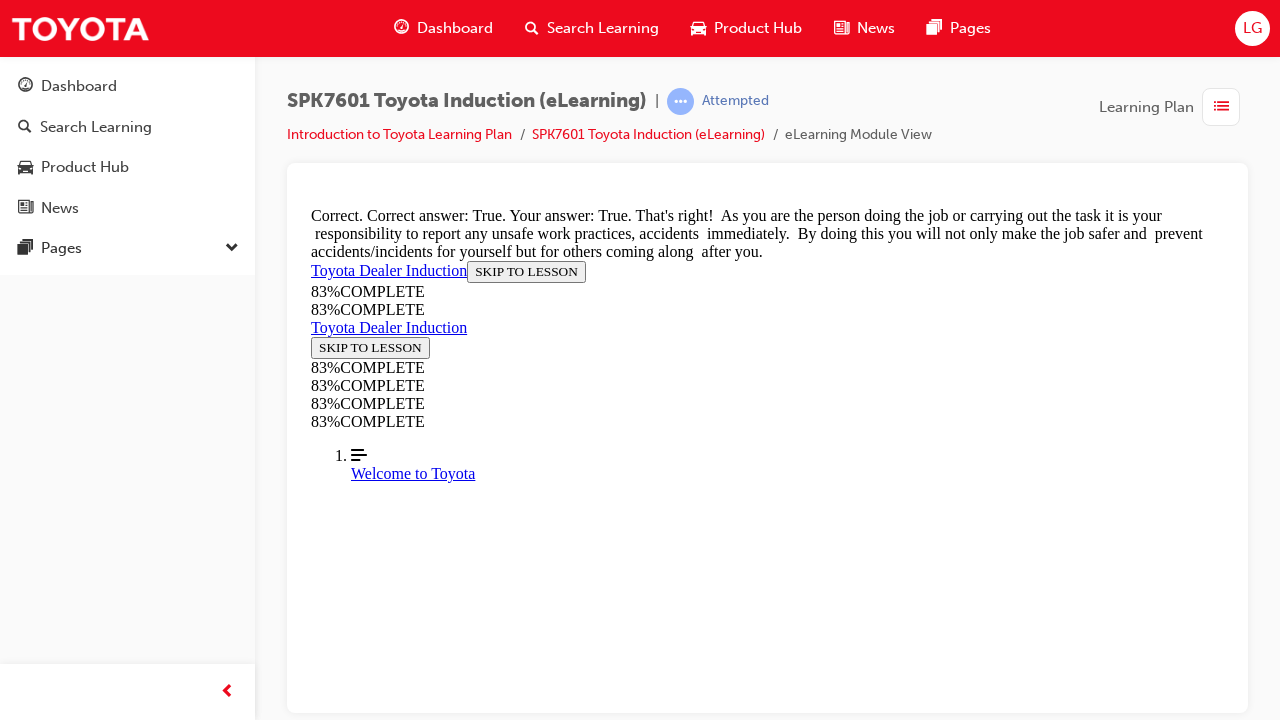 click on "NEXT" at bounding box center (337, 10623) 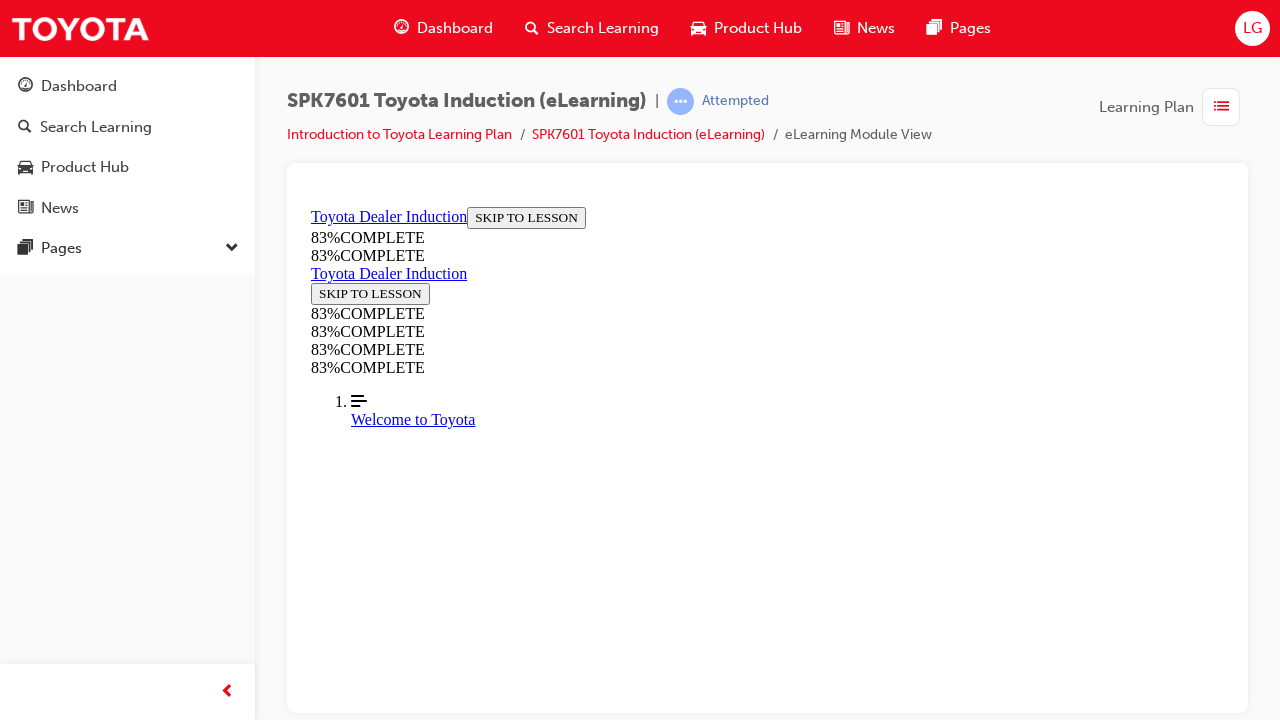 scroll, scrollTop: 372, scrollLeft: 0, axis: vertical 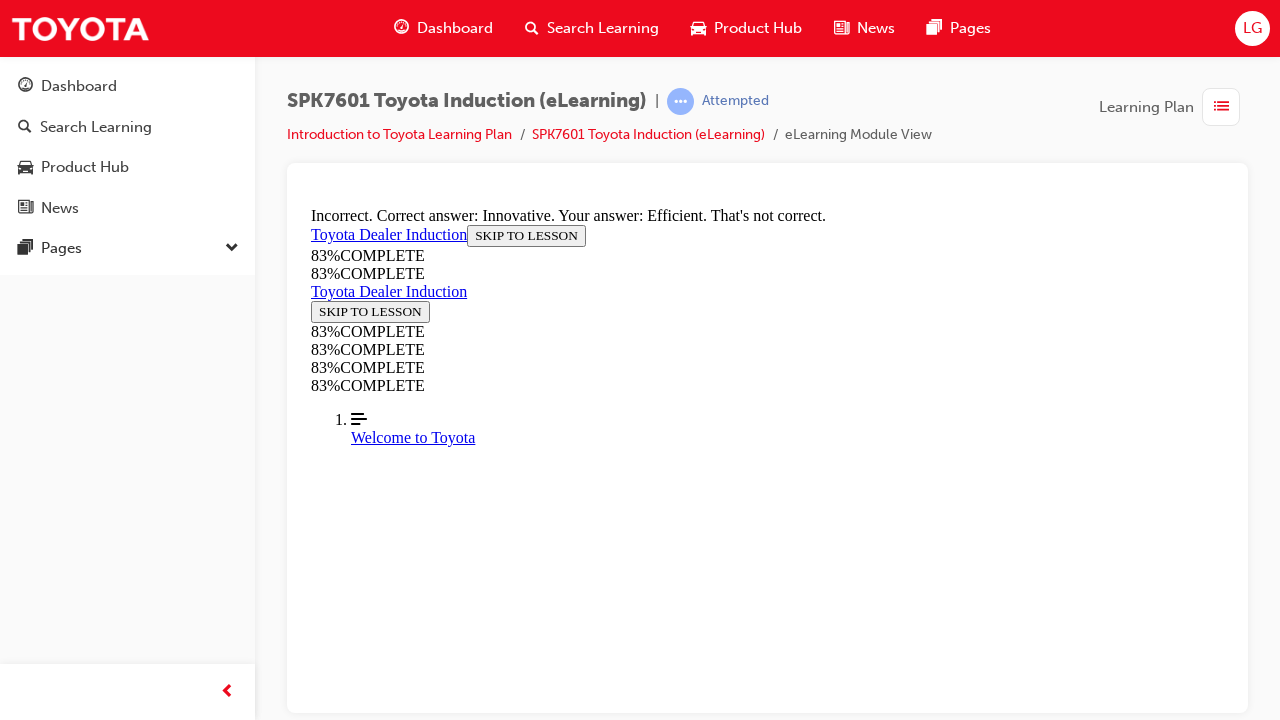 click on "NEXT" at bounding box center [337, 12593] 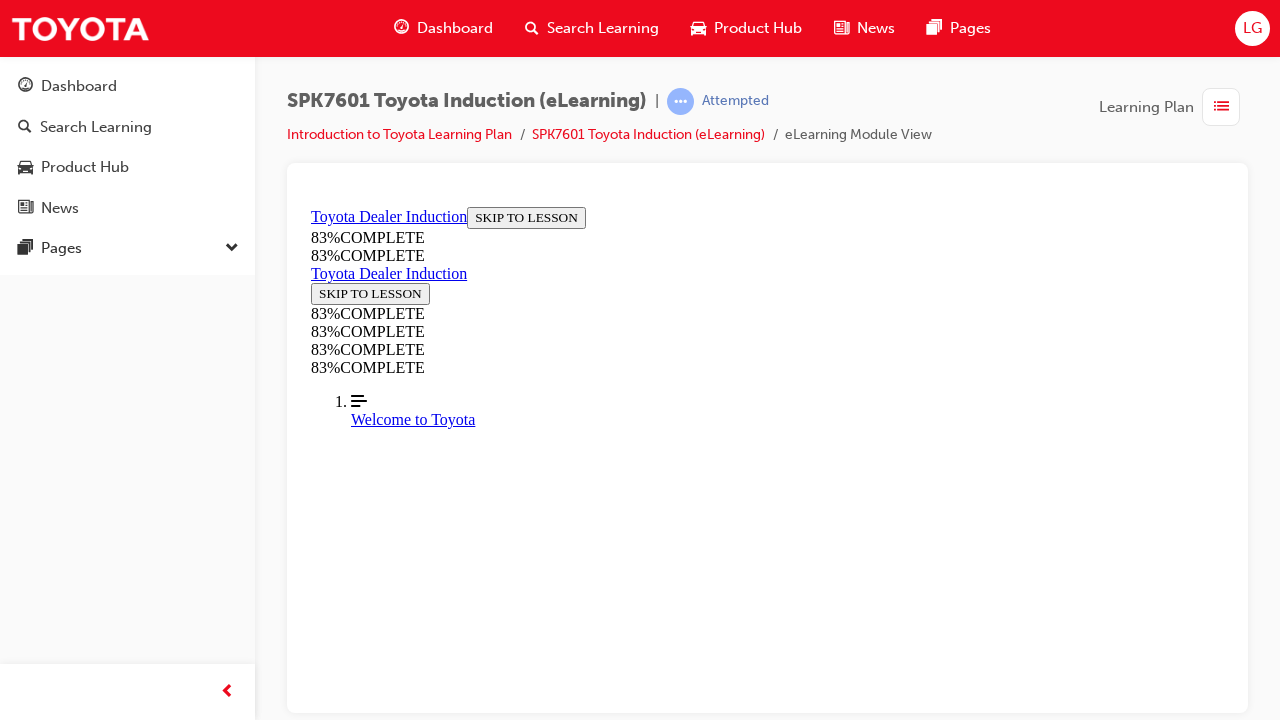scroll, scrollTop: 300, scrollLeft: 0, axis: vertical 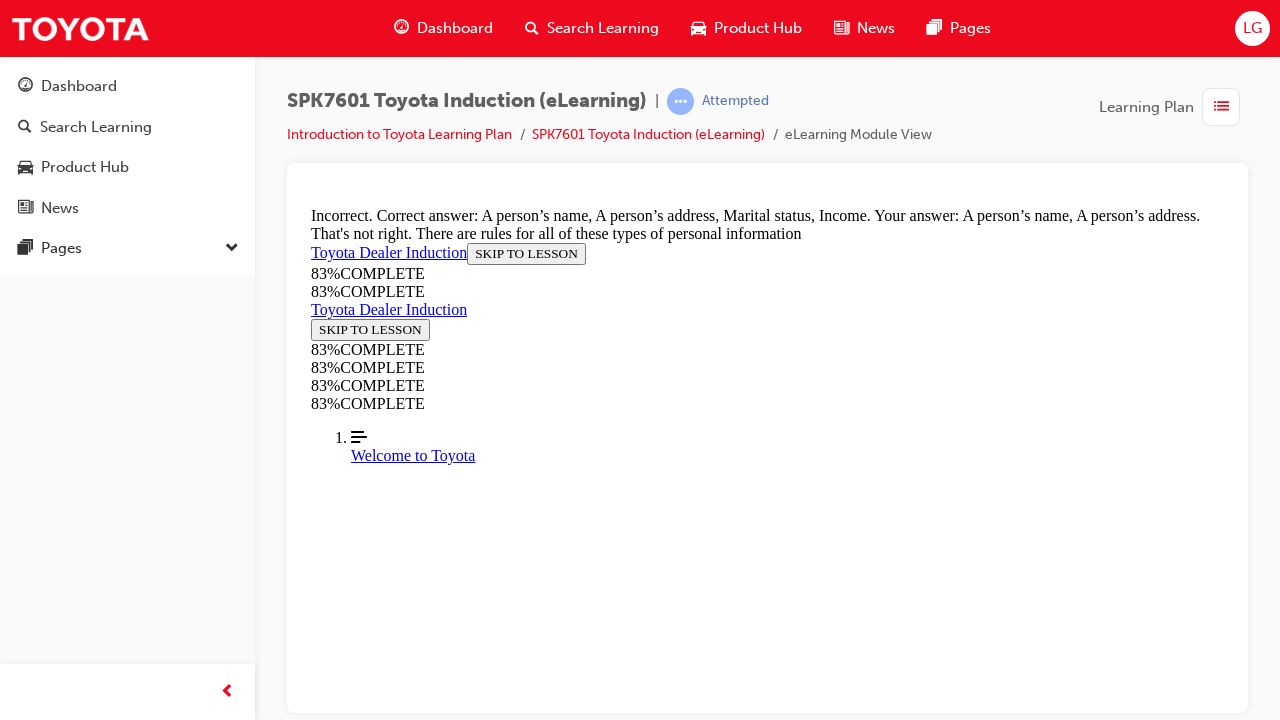 drag, startPoint x: 749, startPoint y: 617, endPoint x: 737, endPoint y: 621, distance: 12.649111 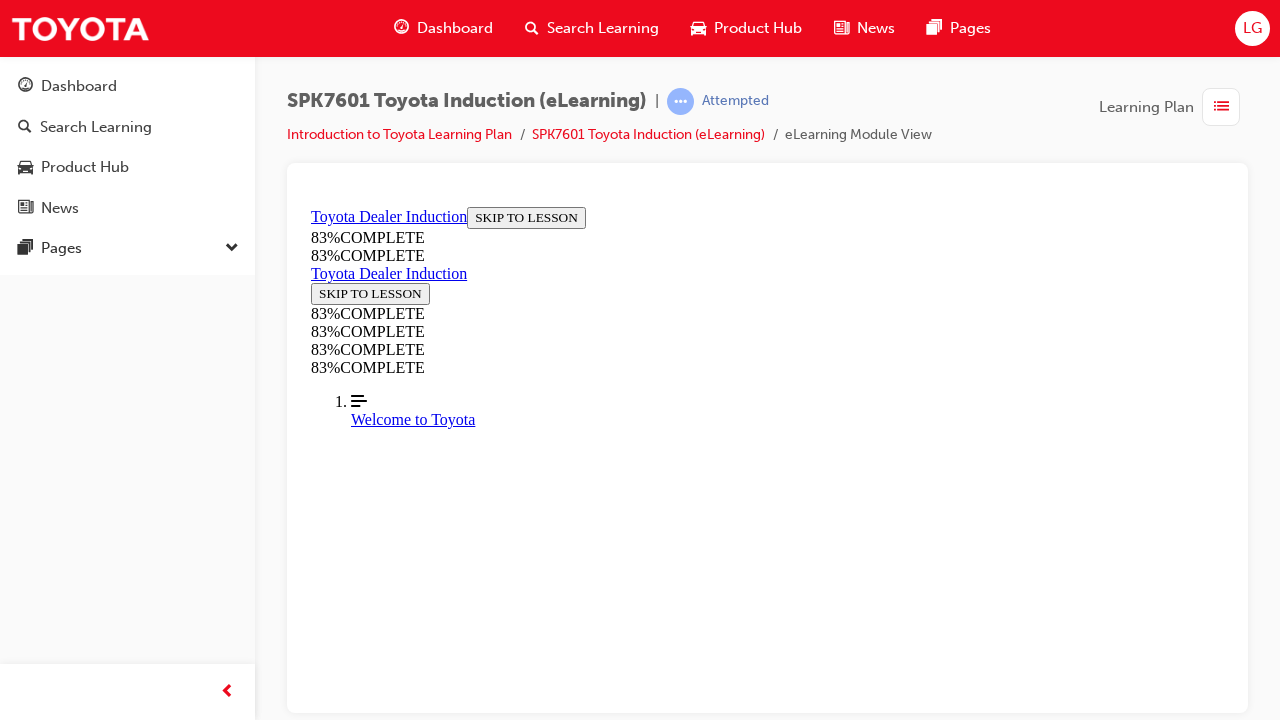 scroll, scrollTop: 373, scrollLeft: 0, axis: vertical 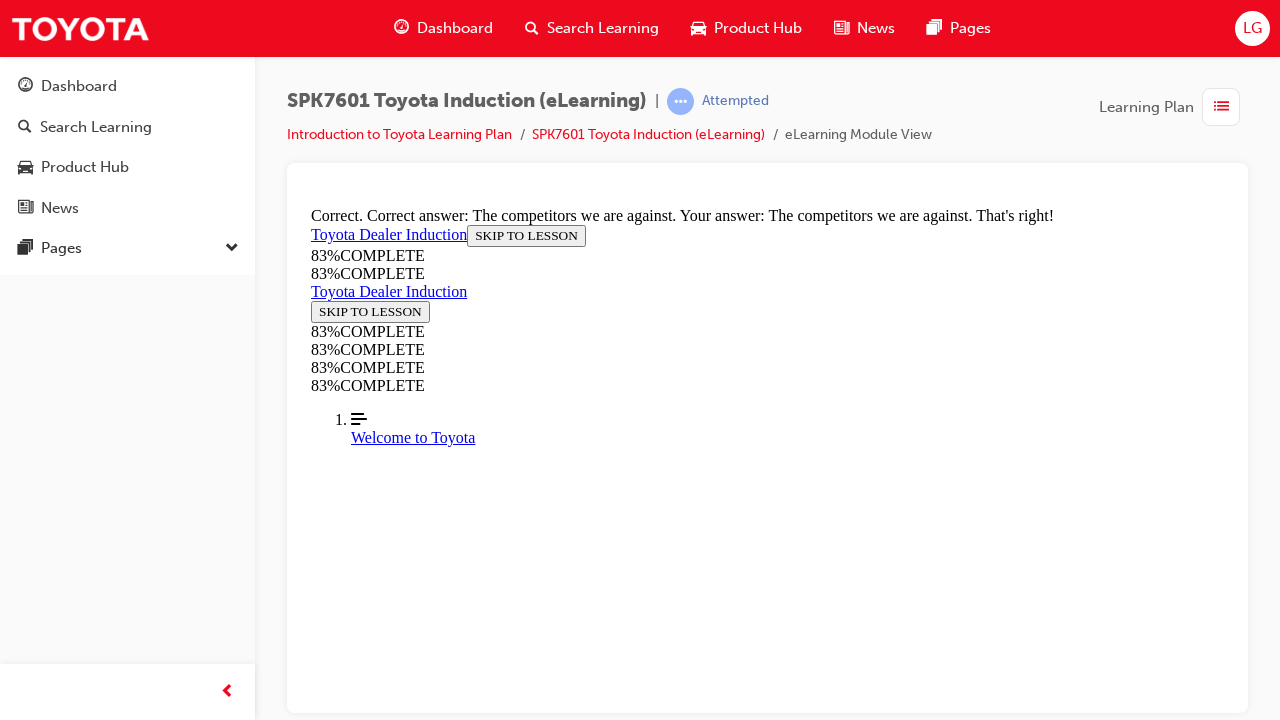 click on "NEXT" at bounding box center (337, 11914) 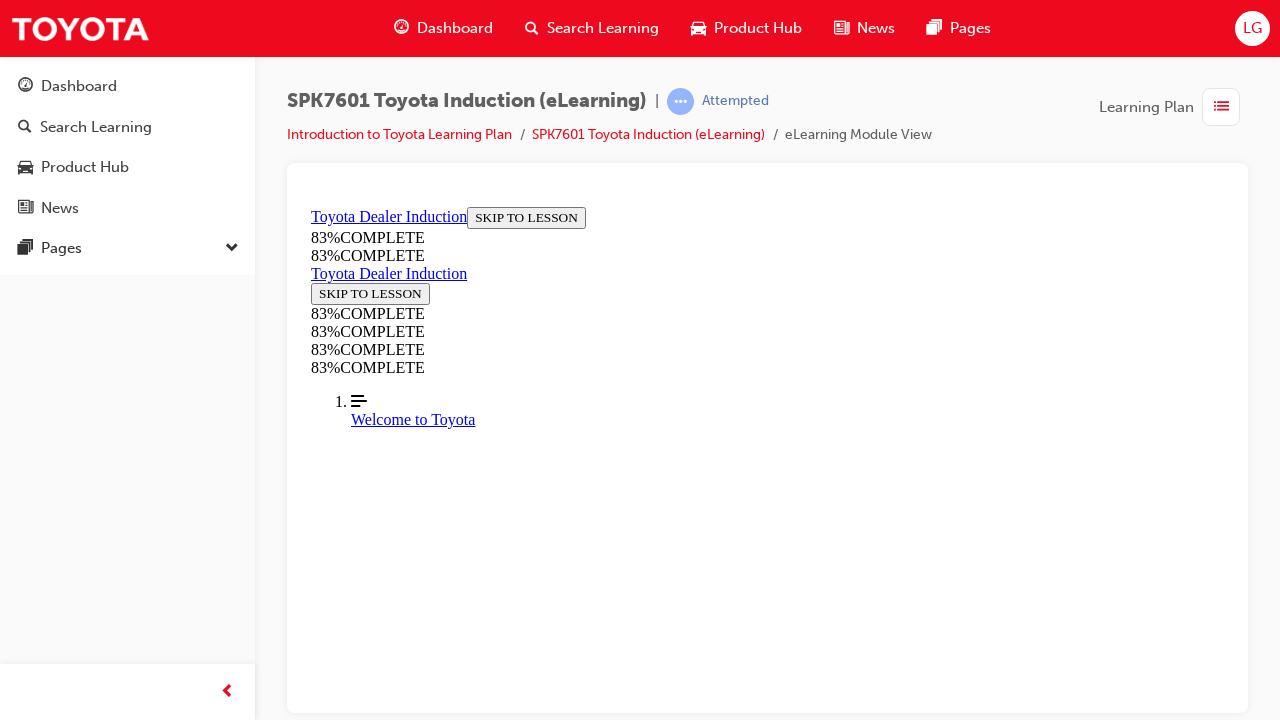 scroll, scrollTop: 573, scrollLeft: 0, axis: vertical 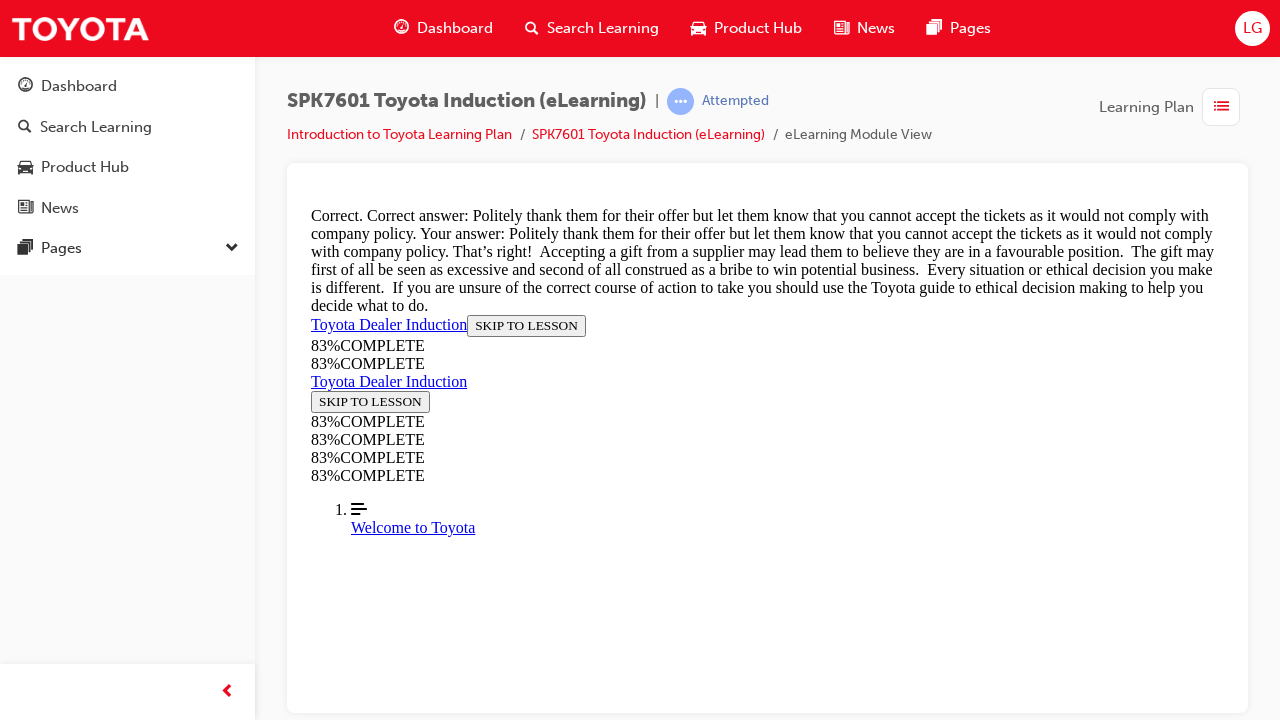 click on "NEXT" at bounding box center [337, 15728] 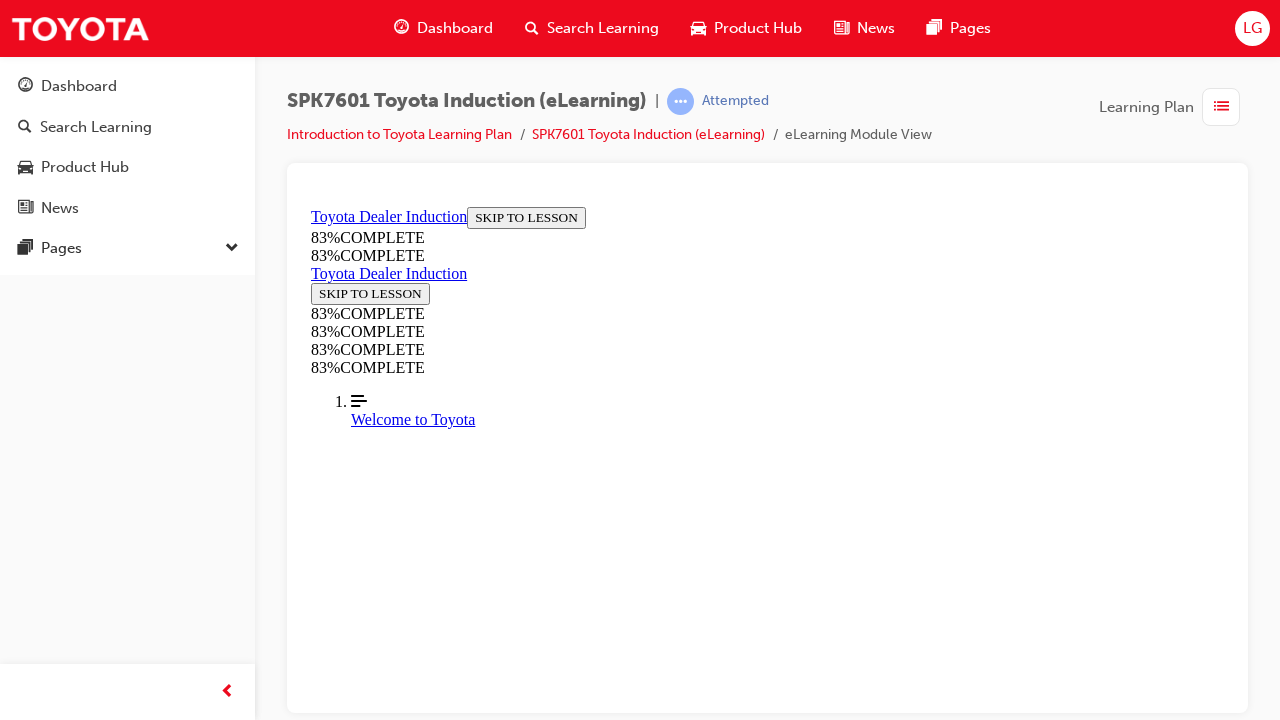 scroll, scrollTop: 273, scrollLeft: 0, axis: vertical 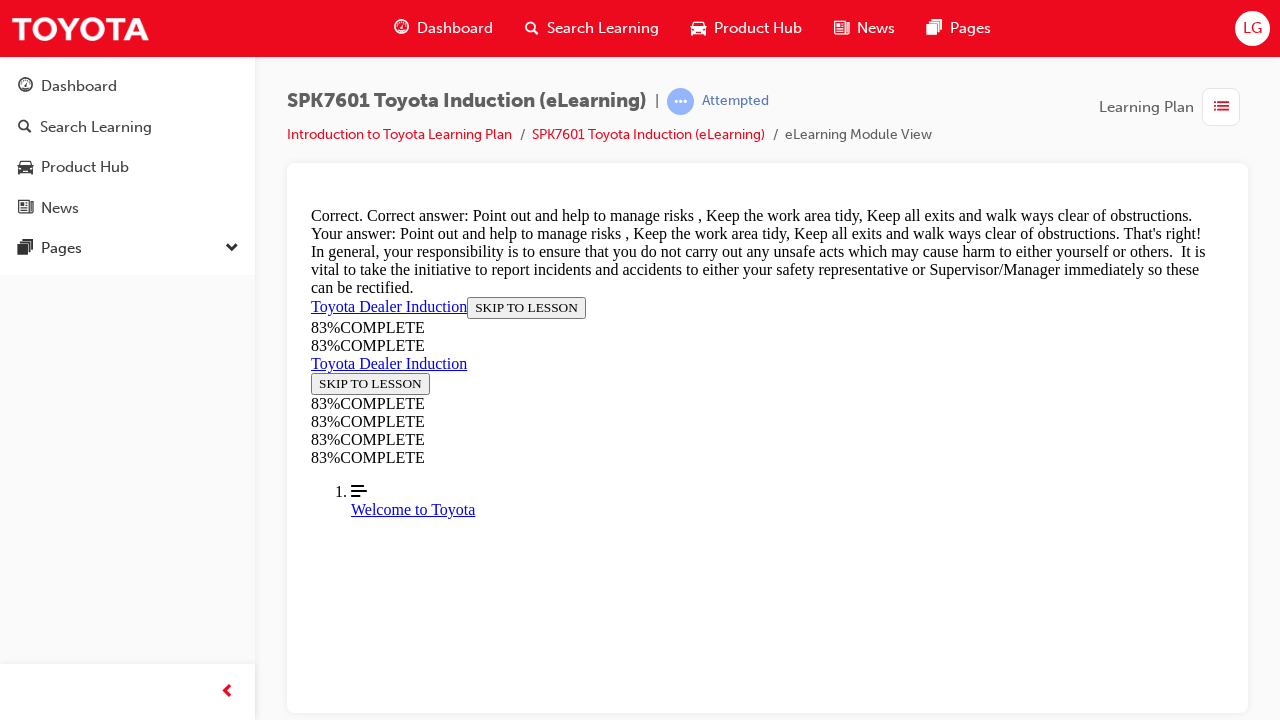 click on "NEXT" at bounding box center [337, 11091] 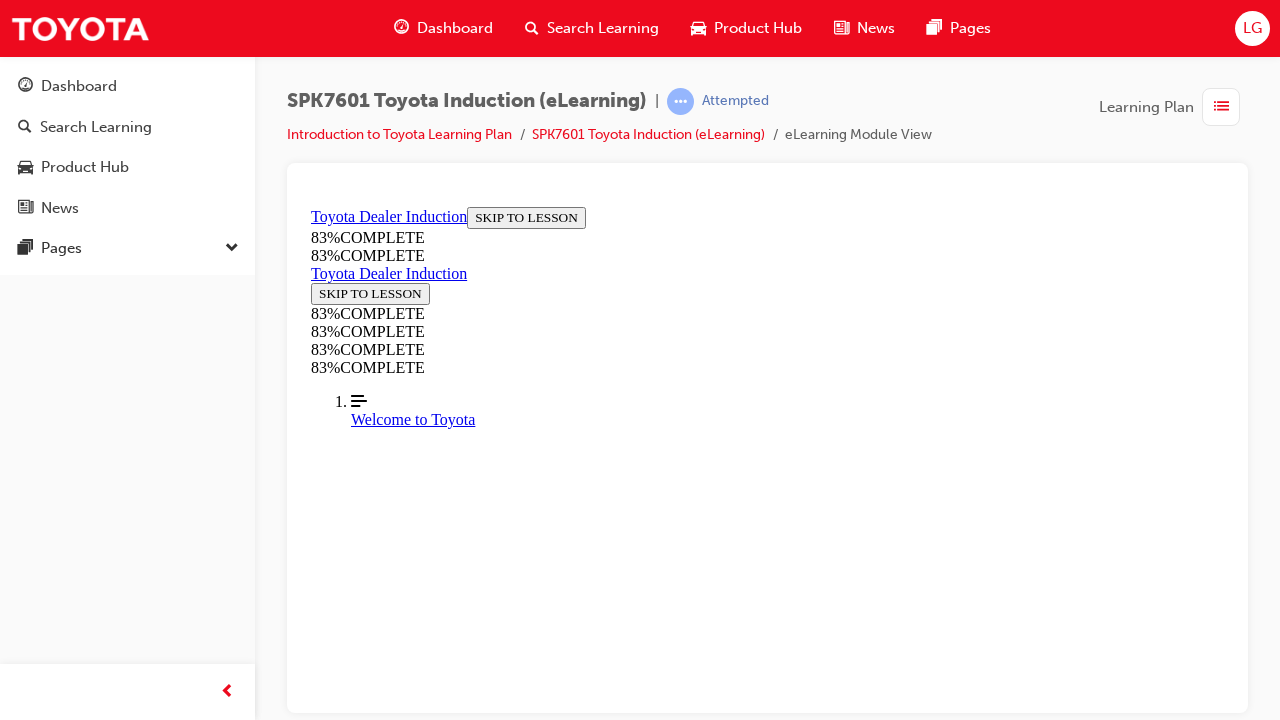 scroll, scrollTop: 272, scrollLeft: 0, axis: vertical 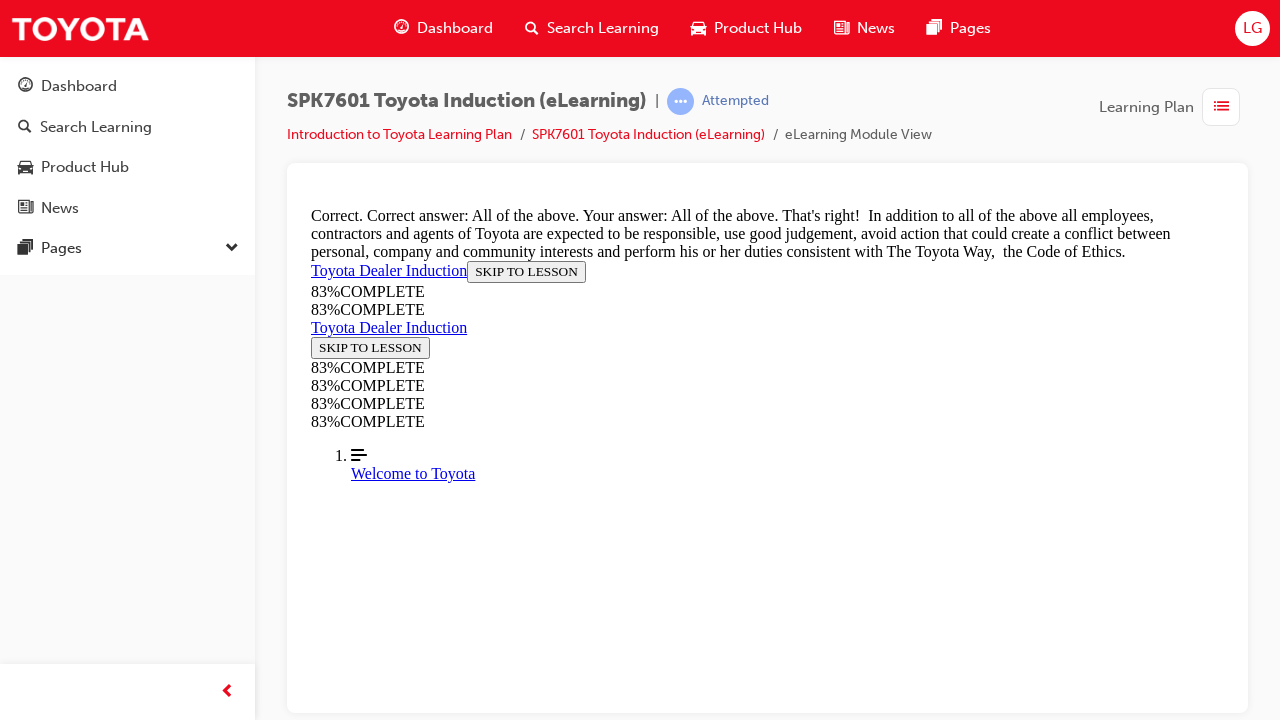 click on "NEXT" at bounding box center [337, 11037] 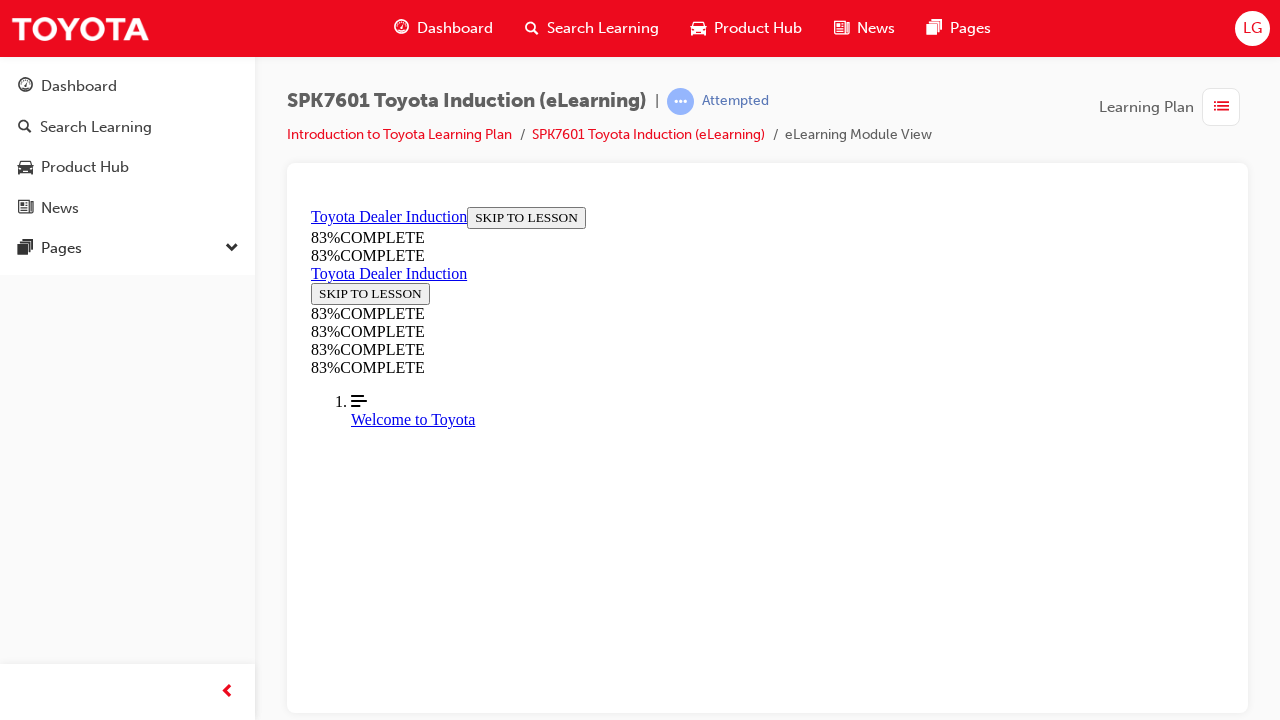 scroll, scrollTop: 272, scrollLeft: 0, axis: vertical 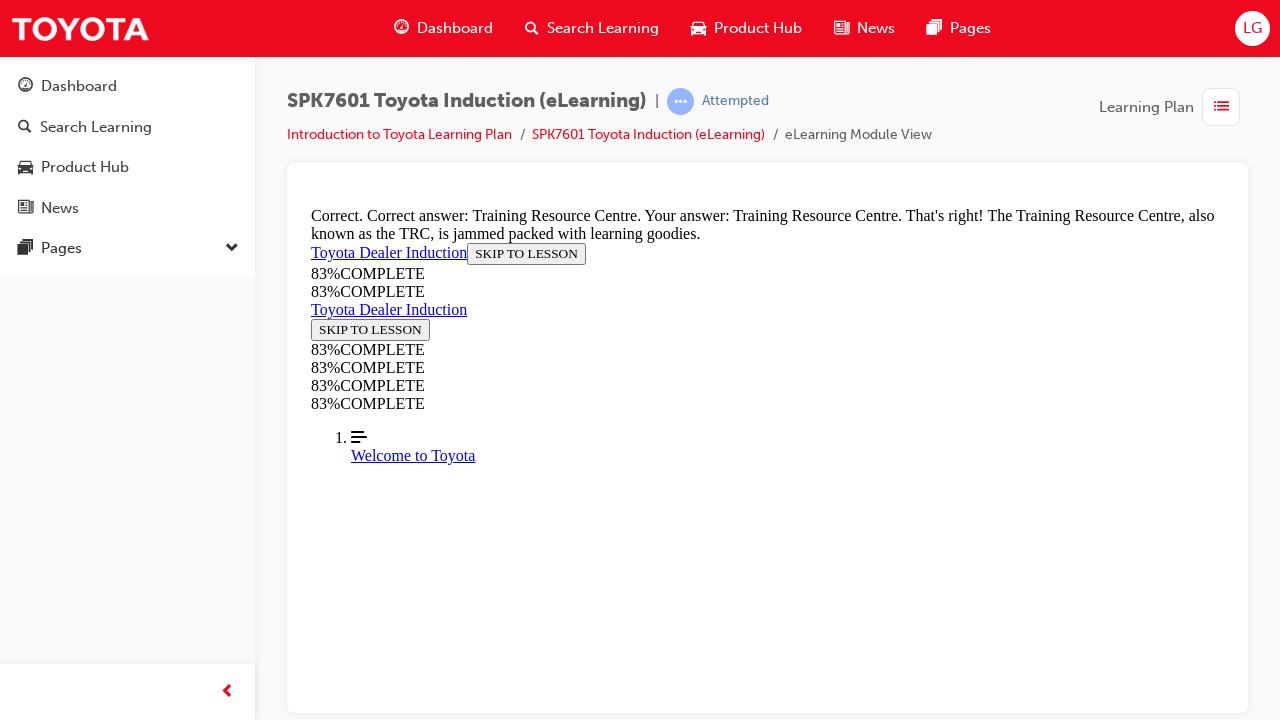 click on "NEXT" at bounding box center [337, 13632] 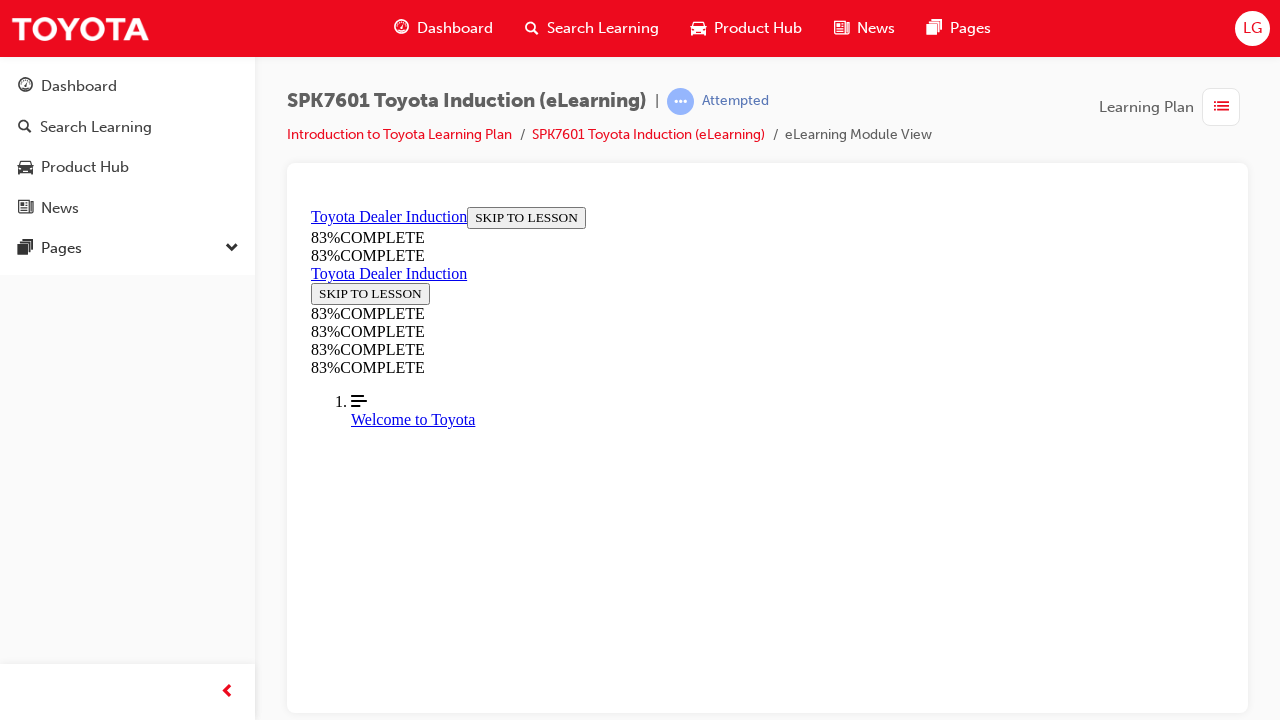 scroll, scrollTop: 573, scrollLeft: 0, axis: vertical 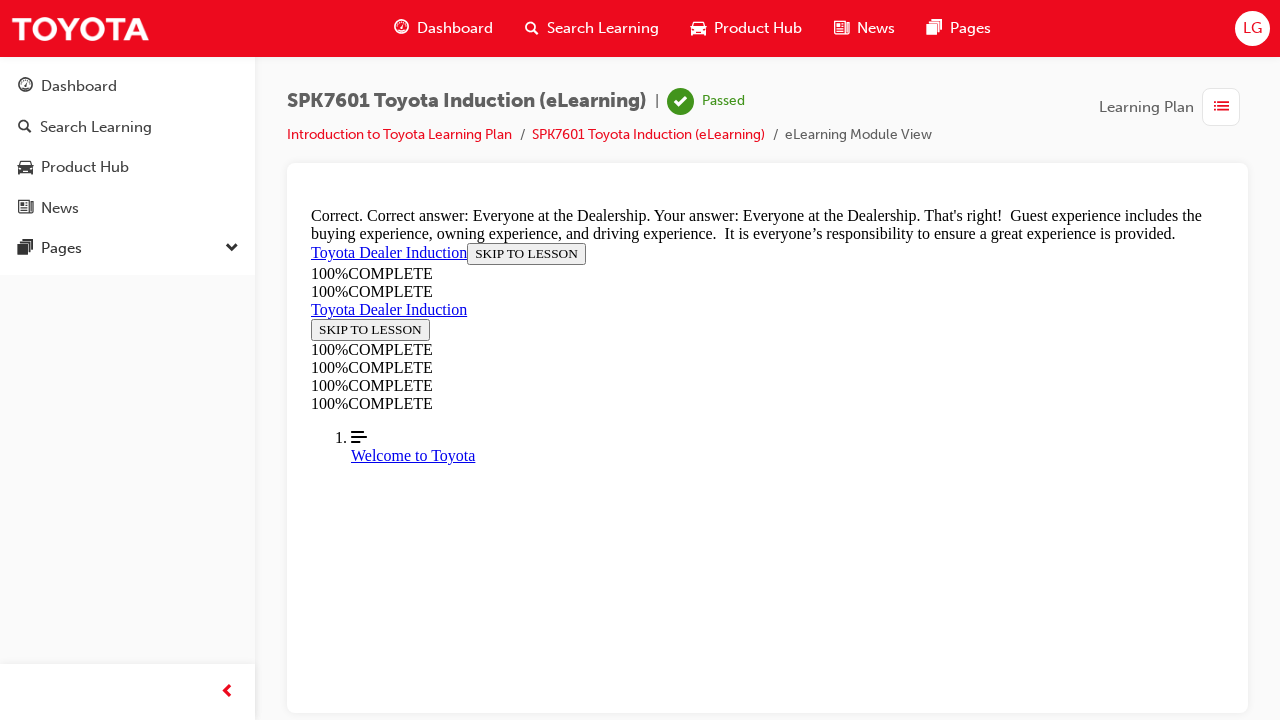 click on "NEXT" at bounding box center (337, 16605) 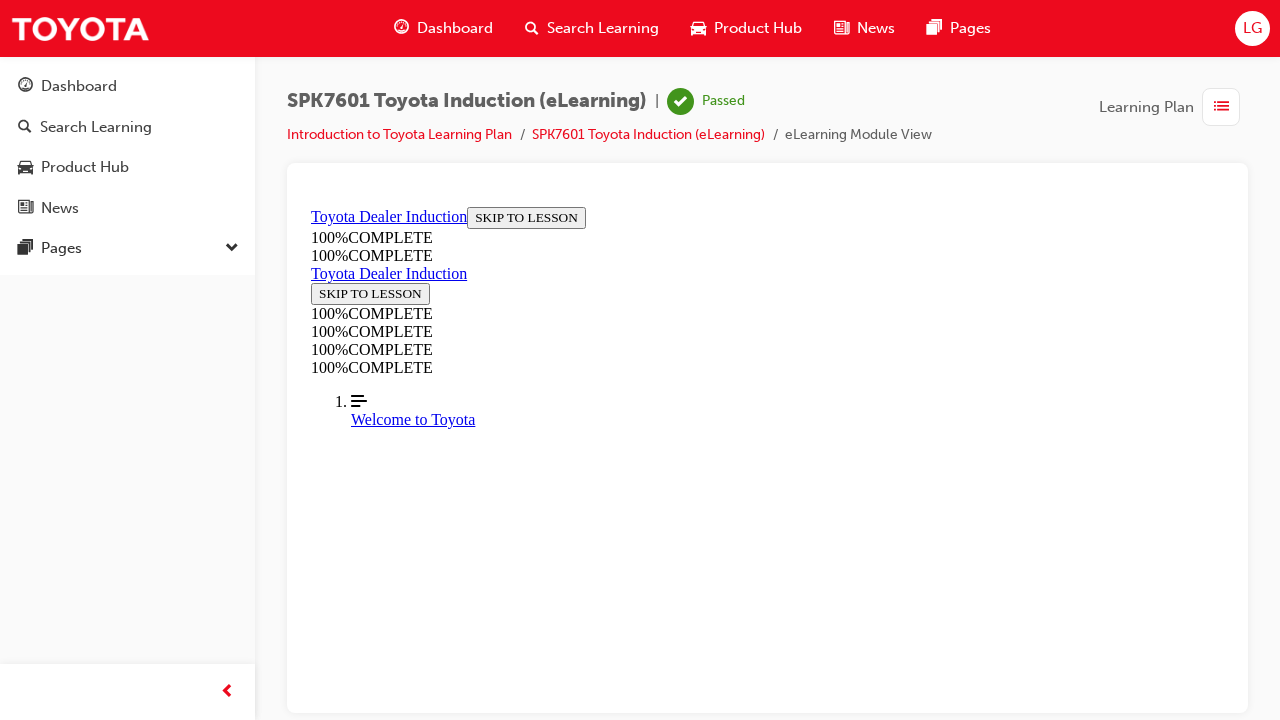 scroll, scrollTop: 16, scrollLeft: 0, axis: vertical 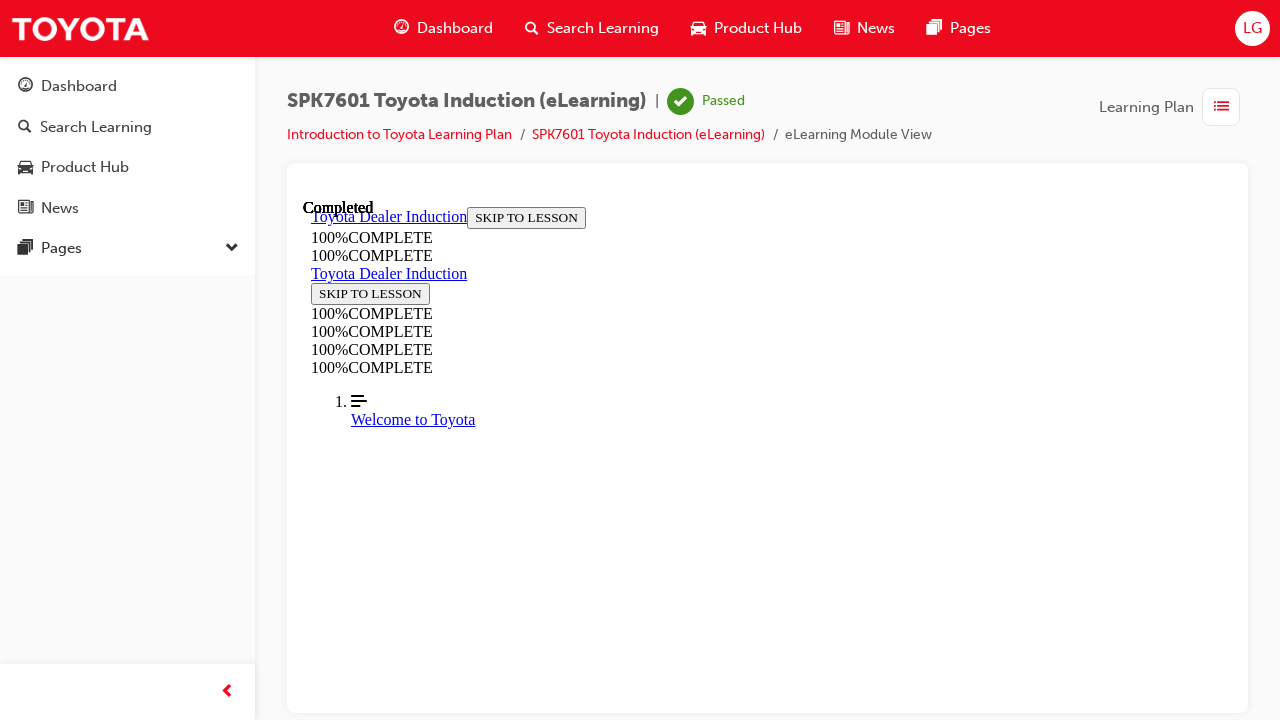 click at bounding box center (319, 5955) 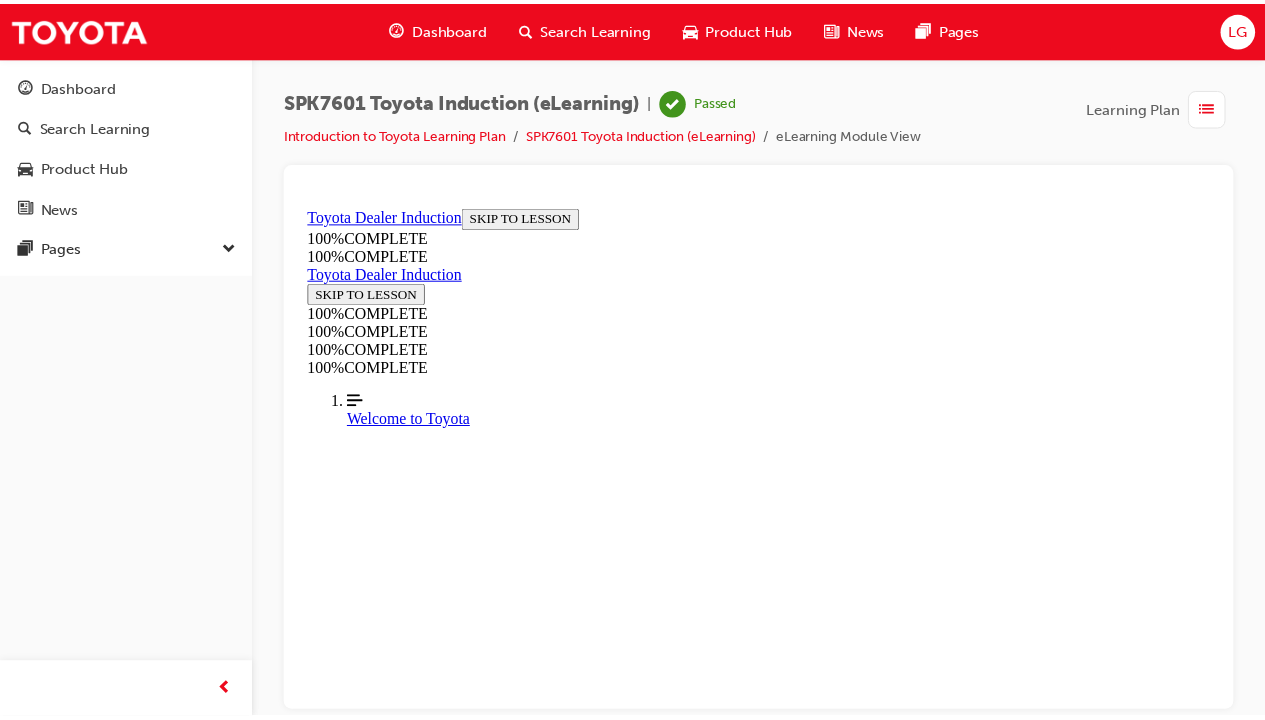 scroll, scrollTop: 516, scrollLeft: 0, axis: vertical 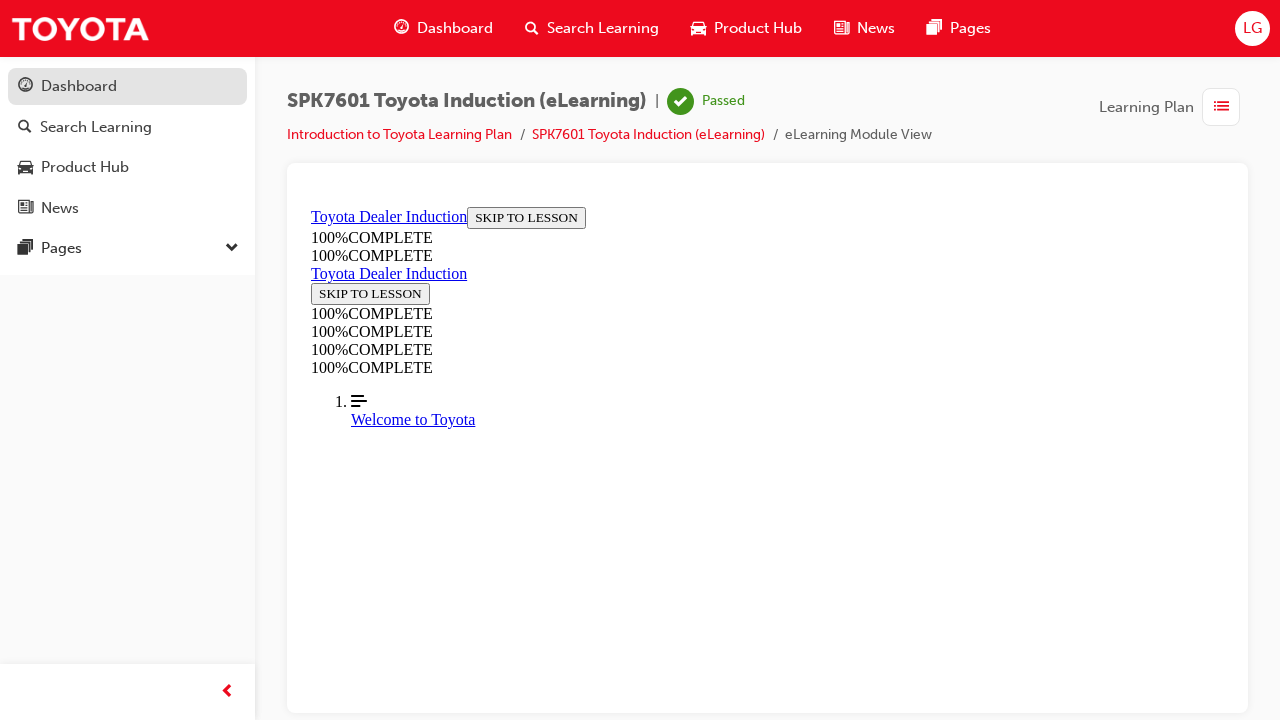 click at bounding box center [25, 87] 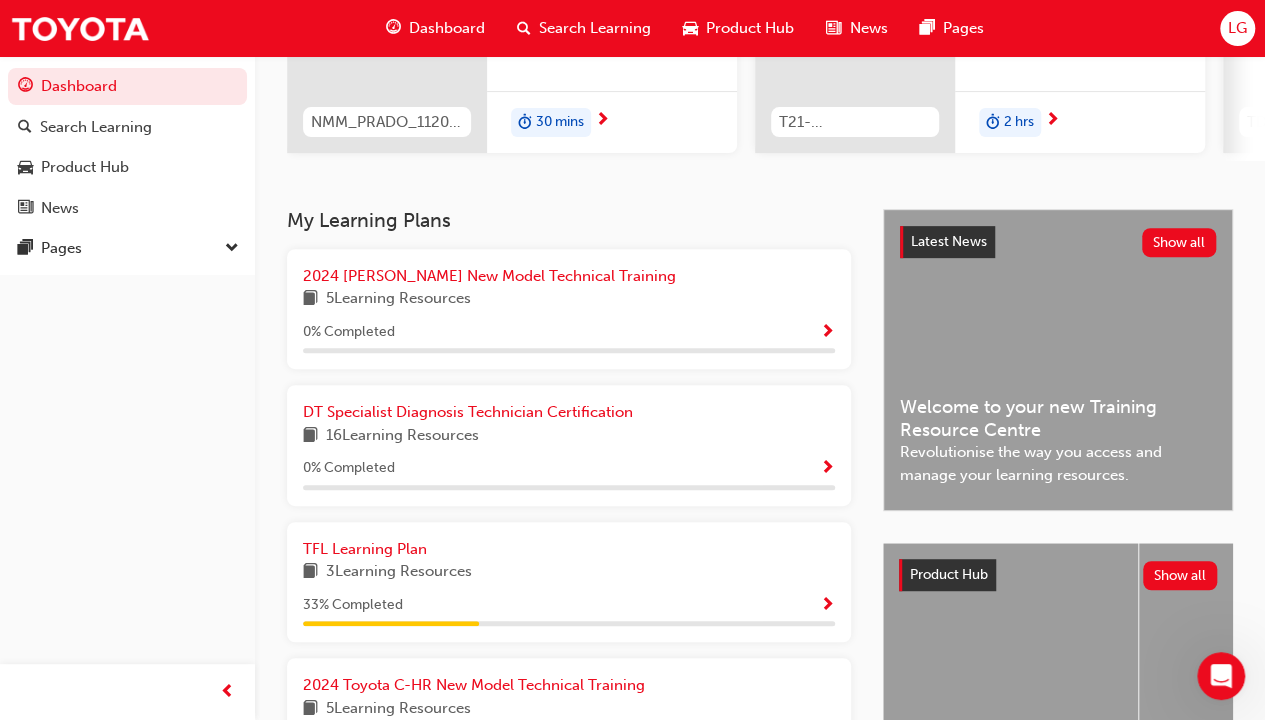 scroll, scrollTop: 400, scrollLeft: 0, axis: vertical 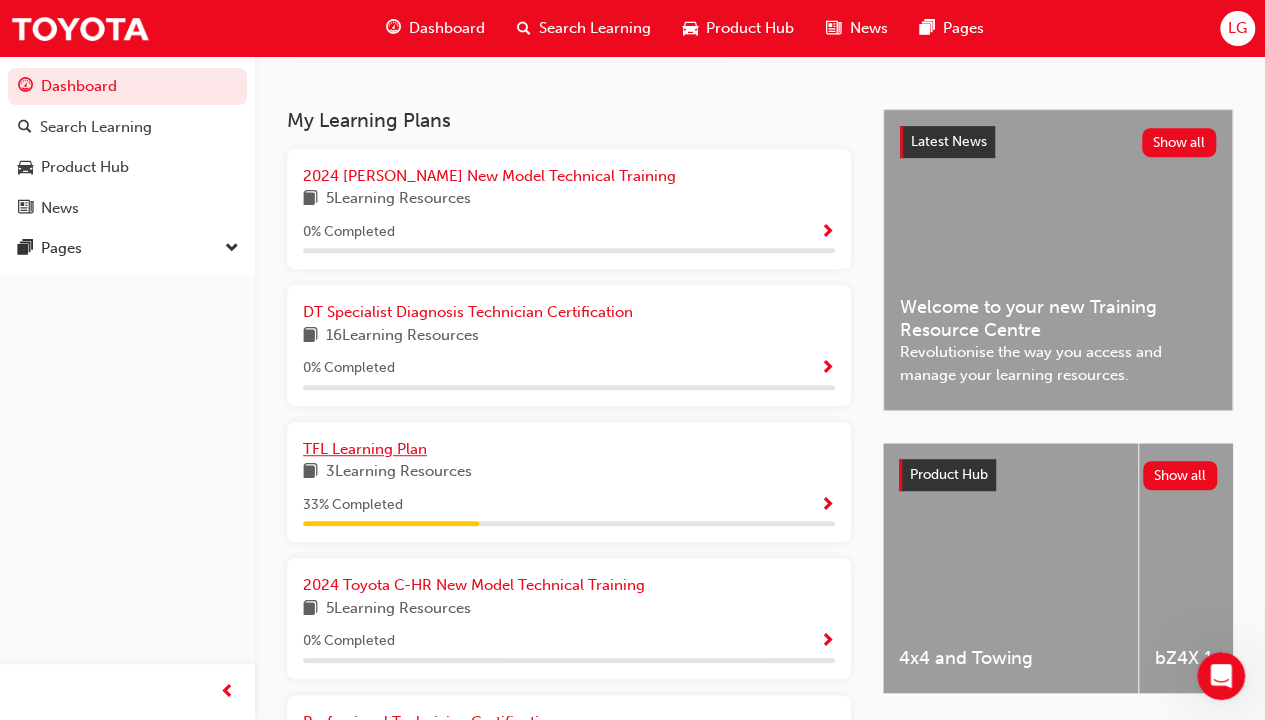 click on "TFL Learning Plan" at bounding box center (365, 449) 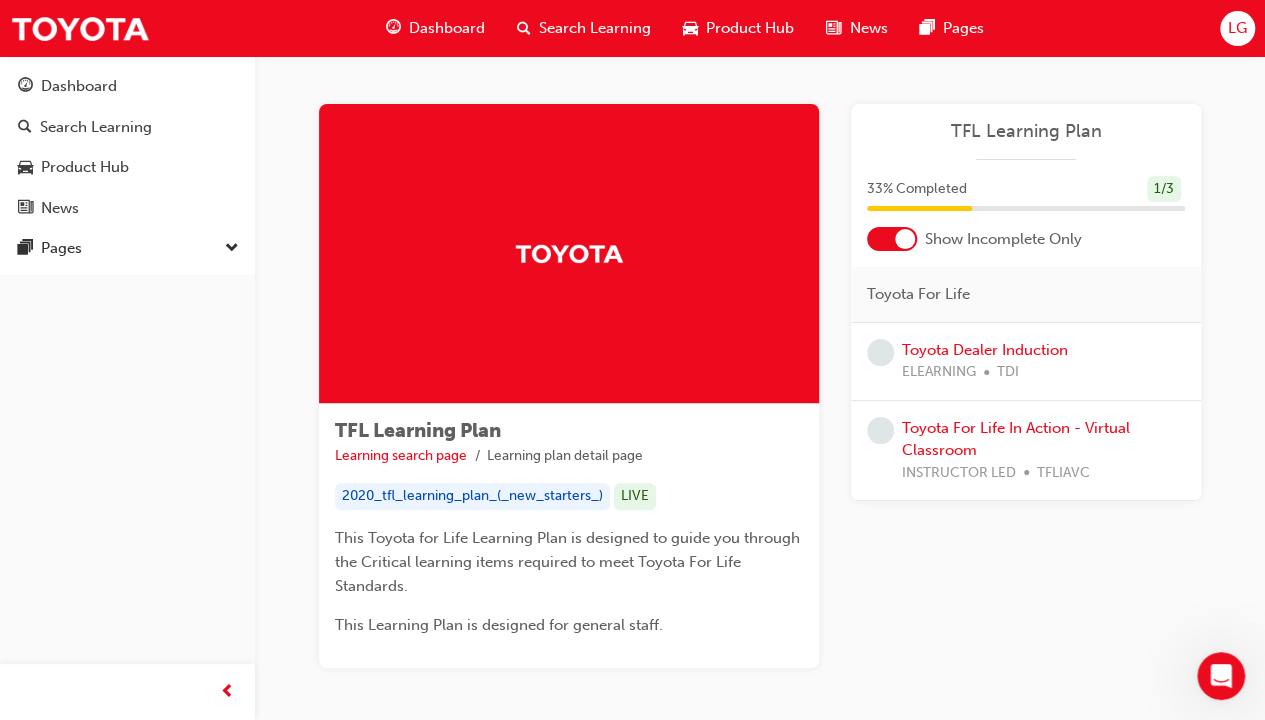click at bounding box center [892, 239] 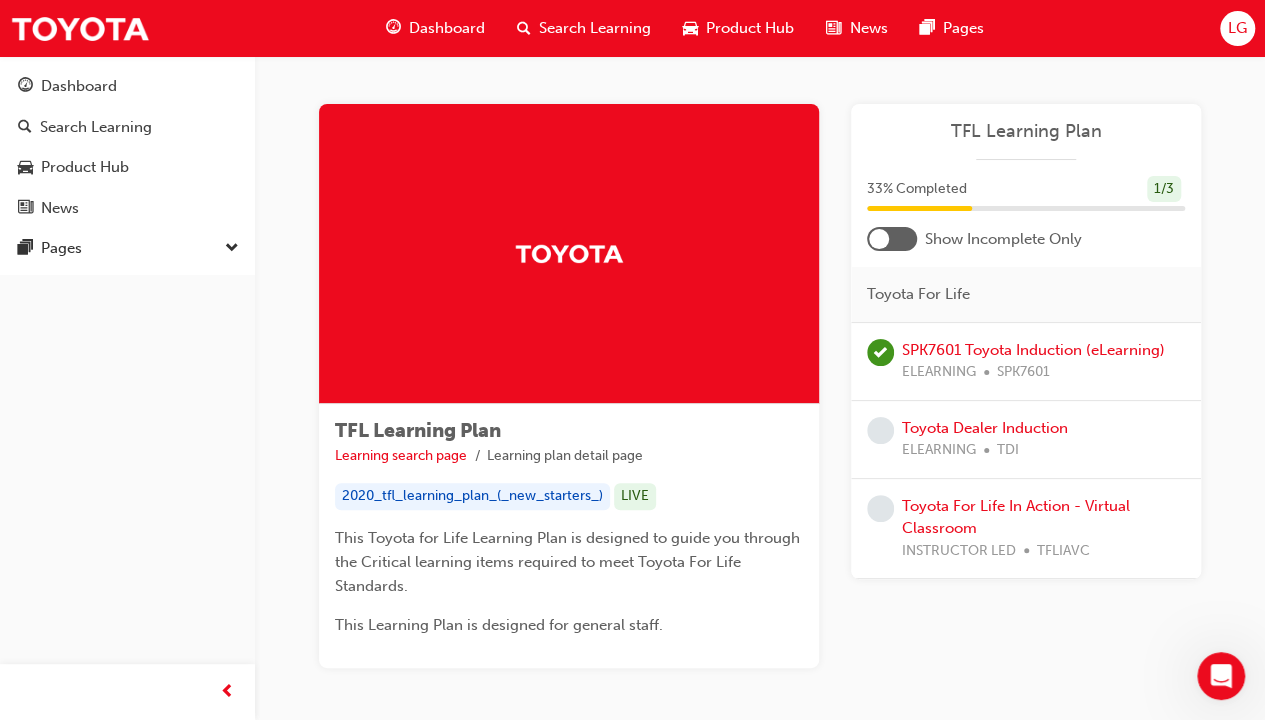 click at bounding box center [892, 239] 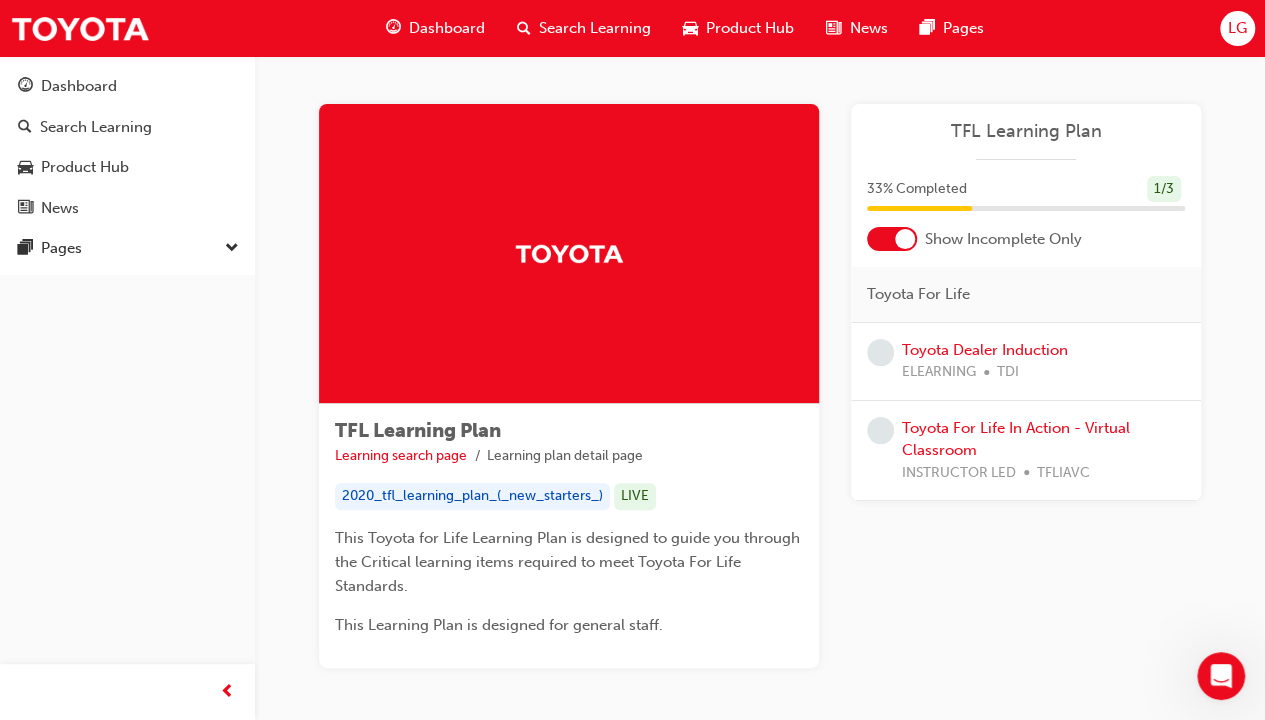 click at bounding box center [905, 239] 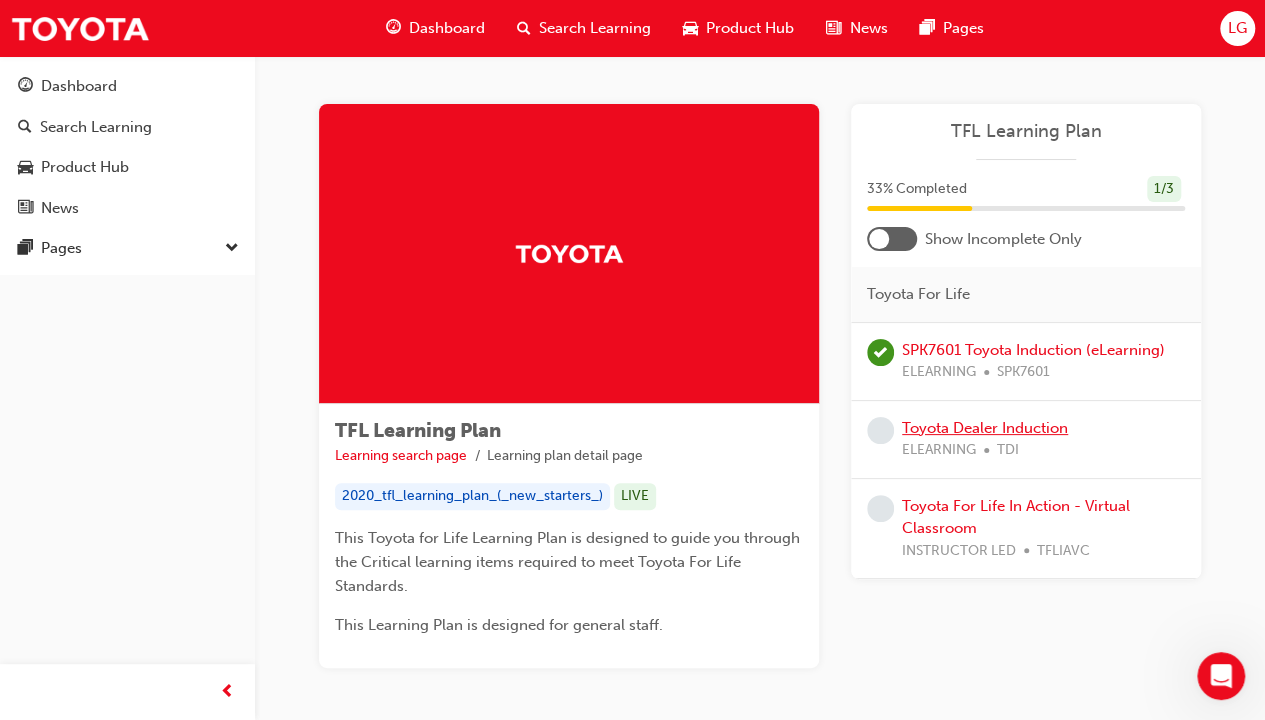 click on "Toyota Dealer Induction" at bounding box center (985, 428) 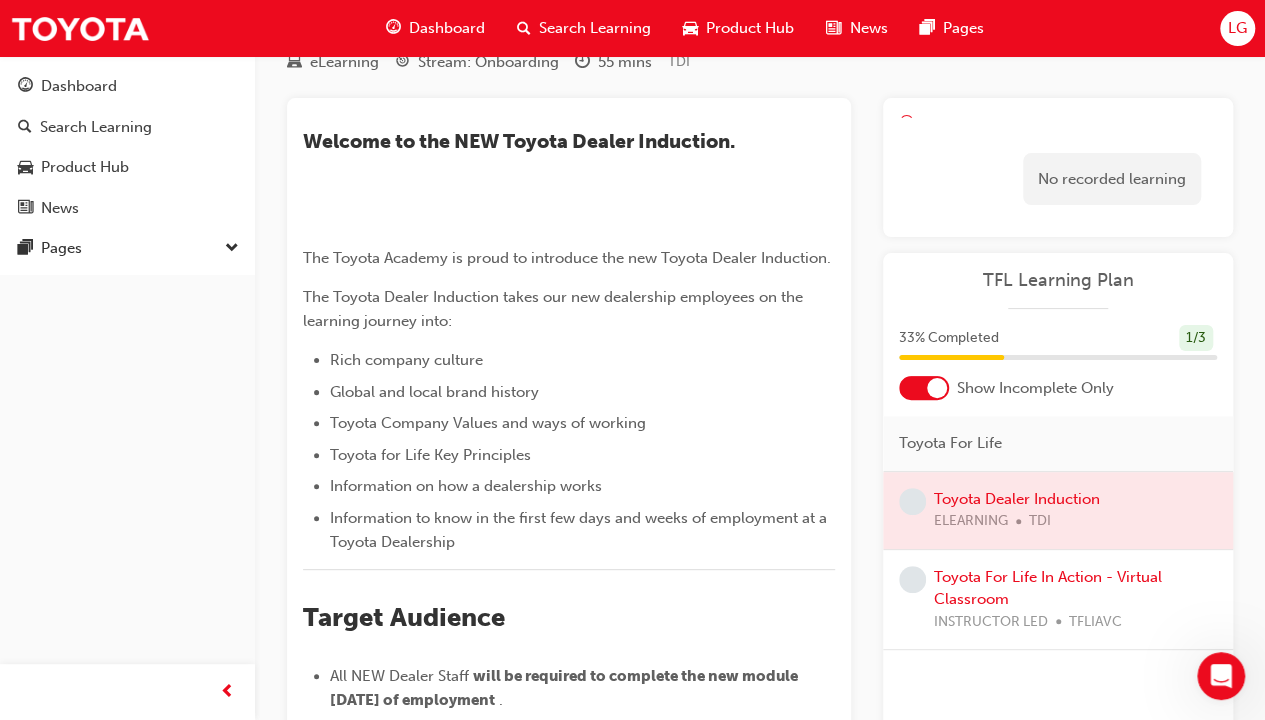 scroll, scrollTop: 0, scrollLeft: 0, axis: both 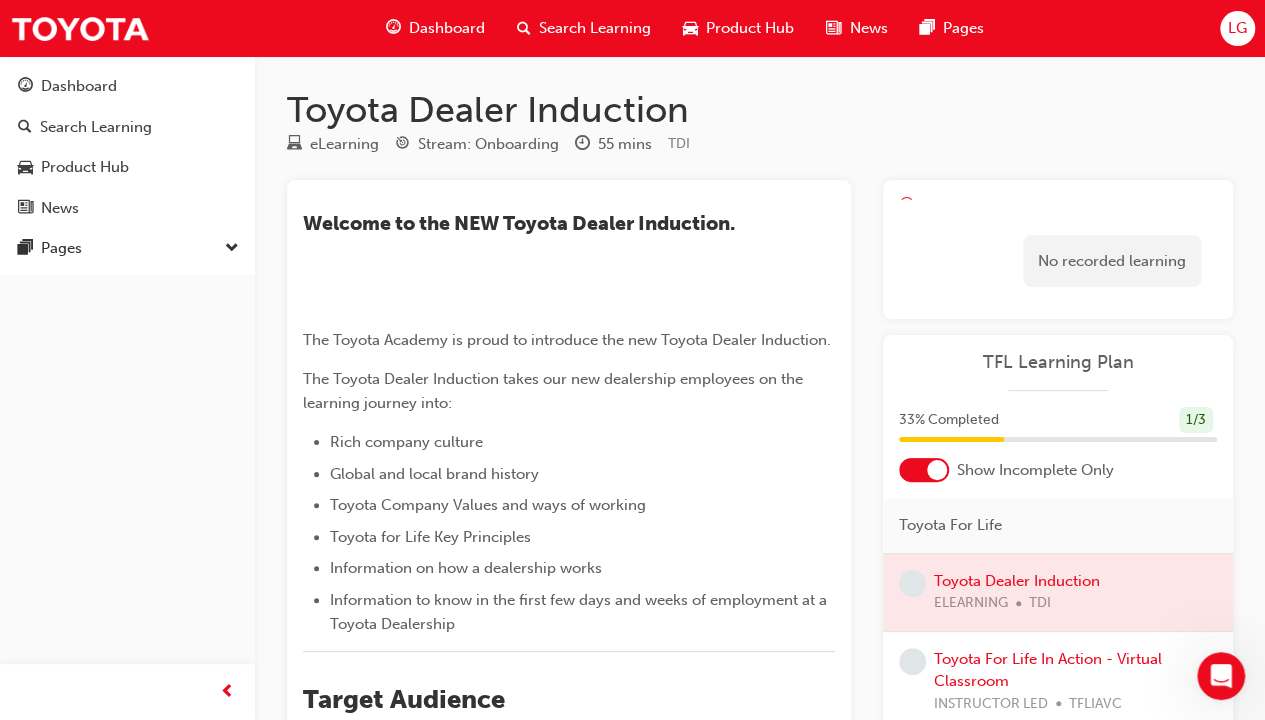 click at bounding box center [1058, 592] 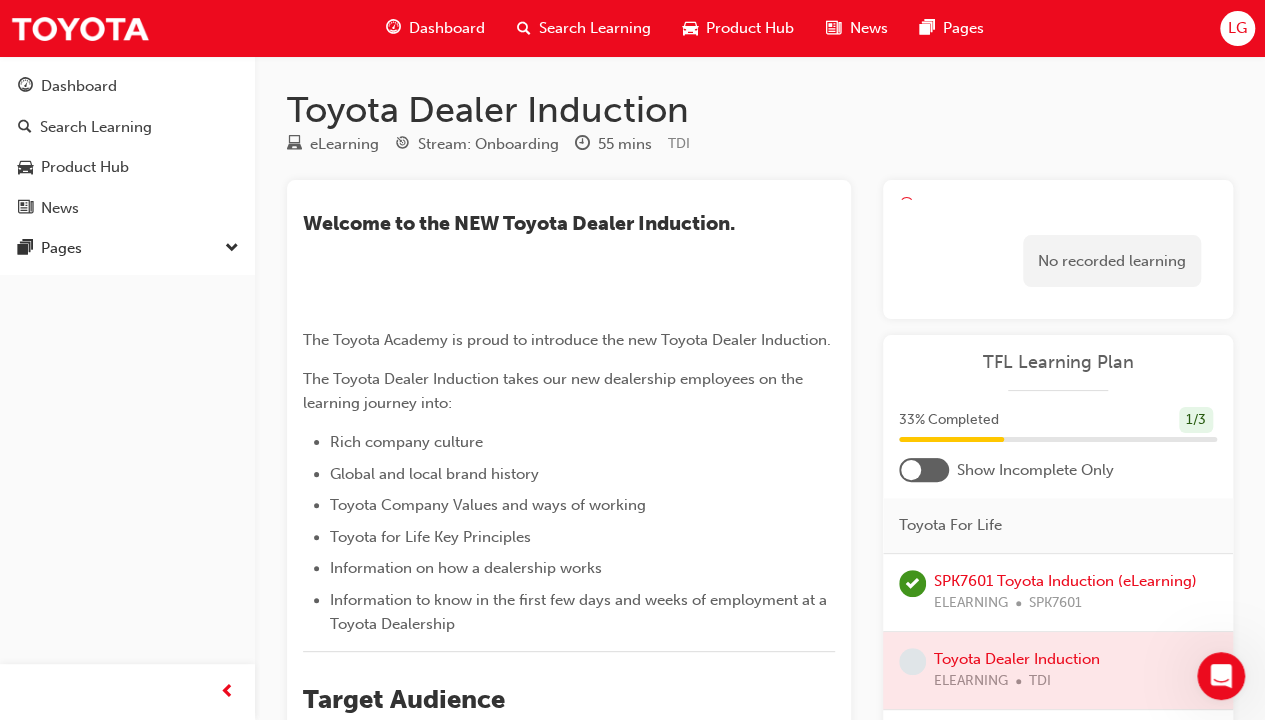 scroll, scrollTop: 200, scrollLeft: 0, axis: vertical 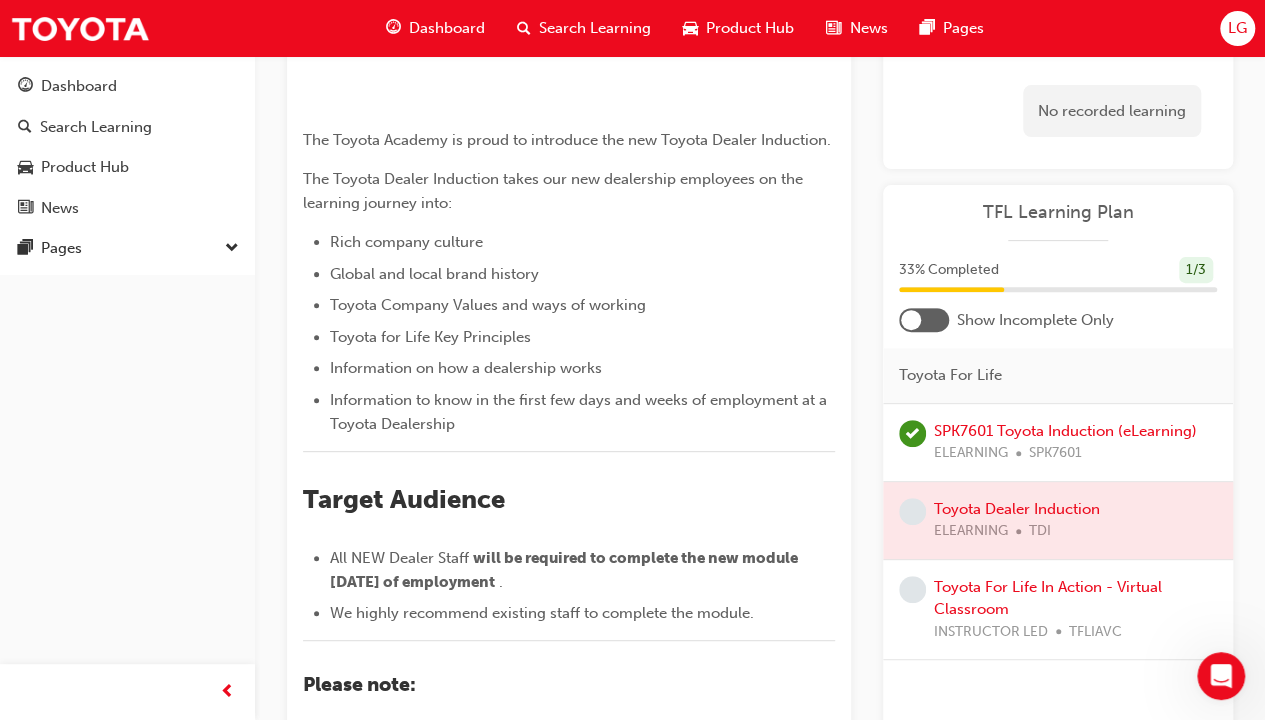click on "33 % Completed 1 / 3" at bounding box center (1058, 283) 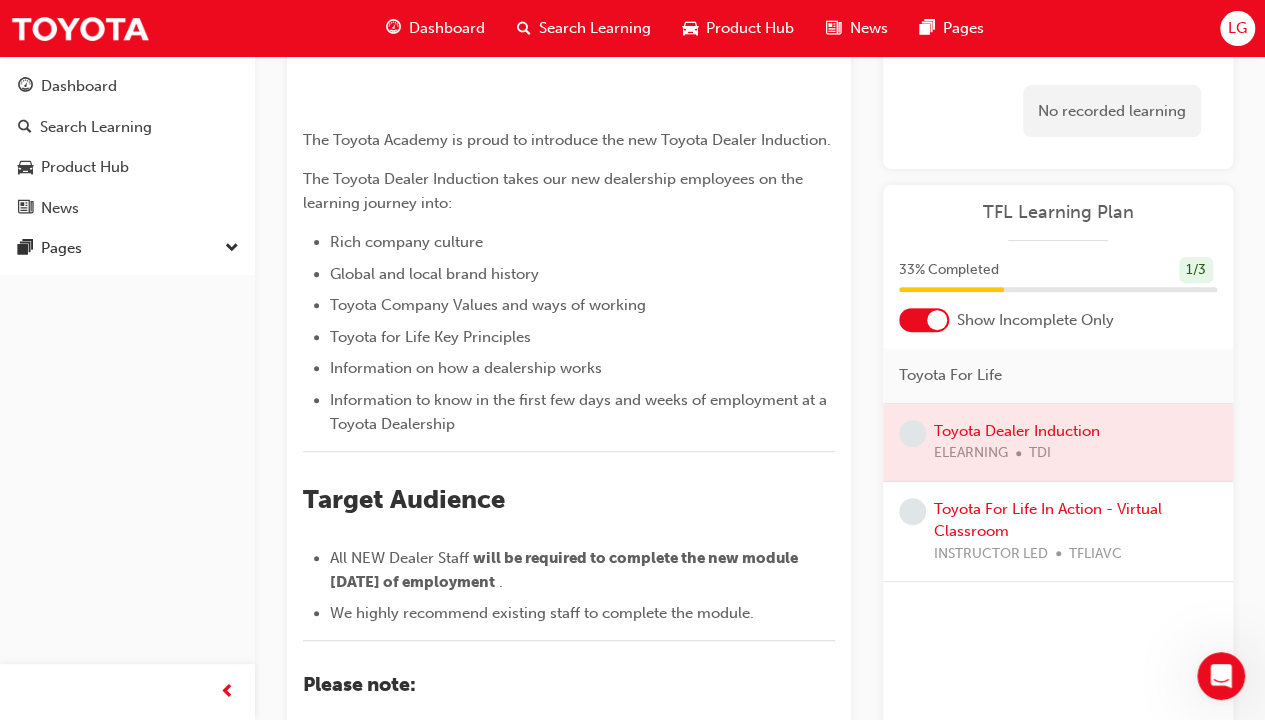 scroll, scrollTop: 400, scrollLeft: 0, axis: vertical 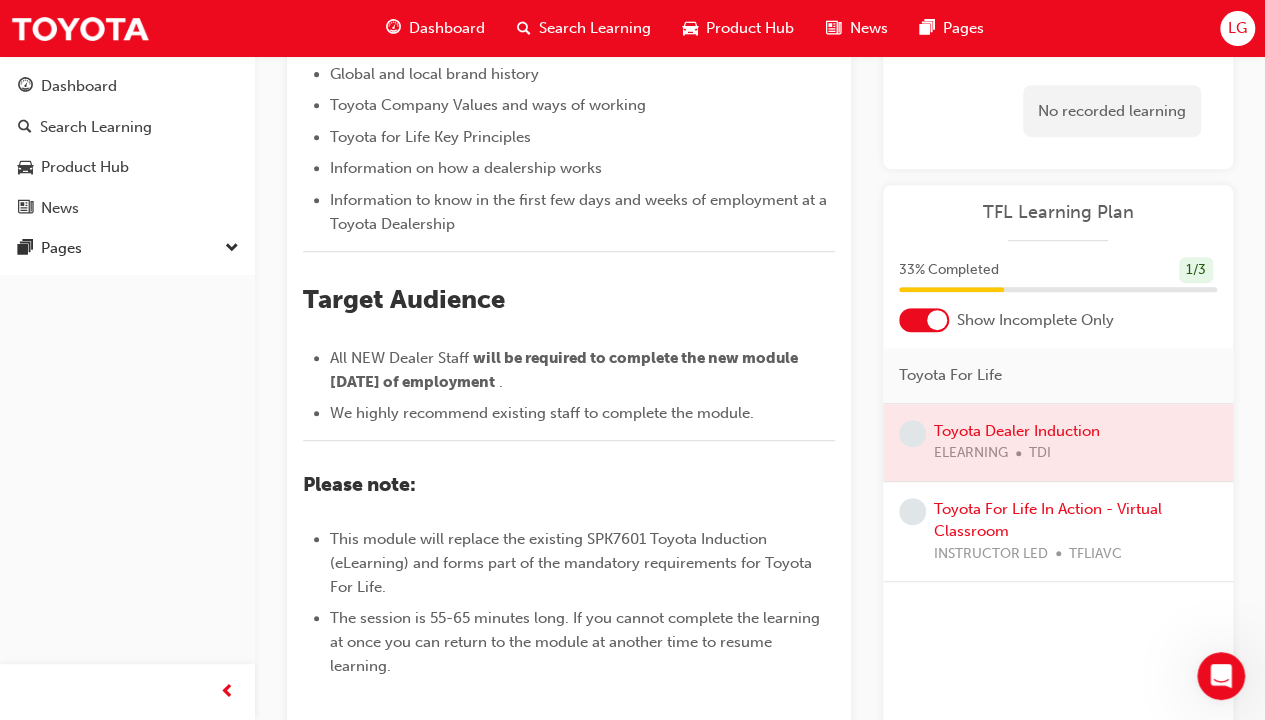 click at bounding box center (1058, 442) 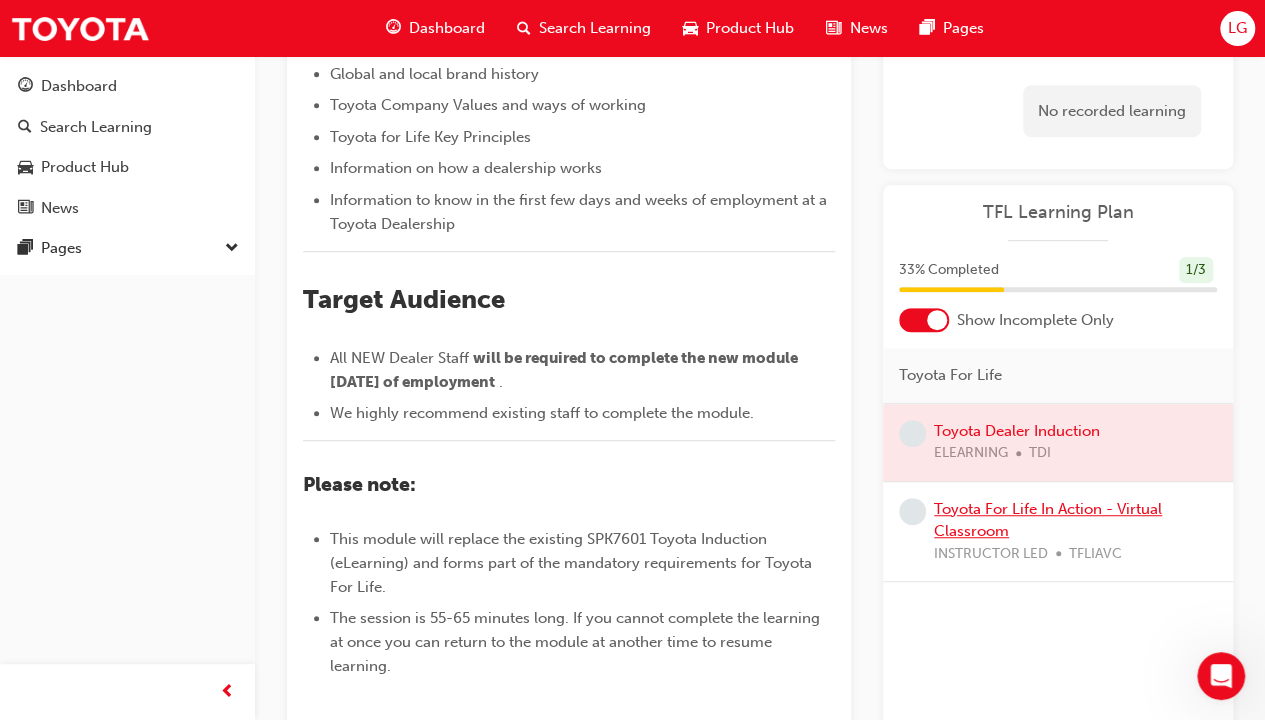click on "Toyota For Life In Action - Virtual Classroom" at bounding box center (1048, 520) 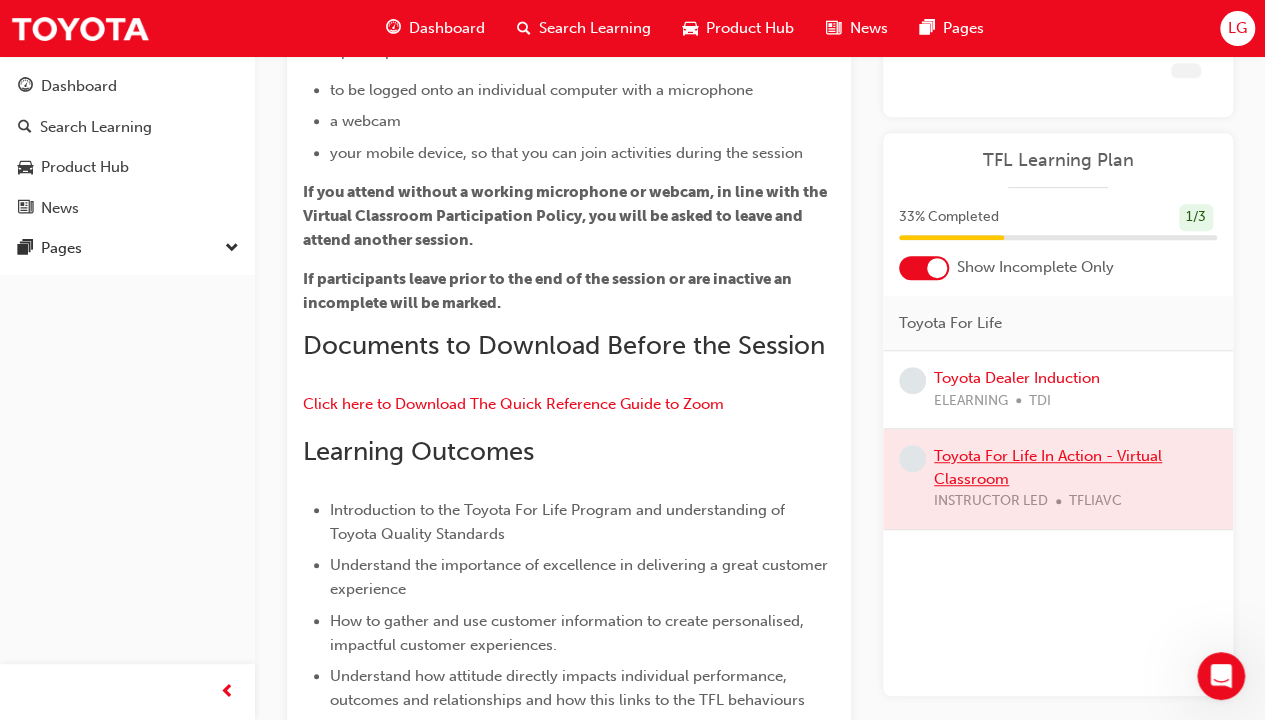 scroll, scrollTop: 400, scrollLeft: 0, axis: vertical 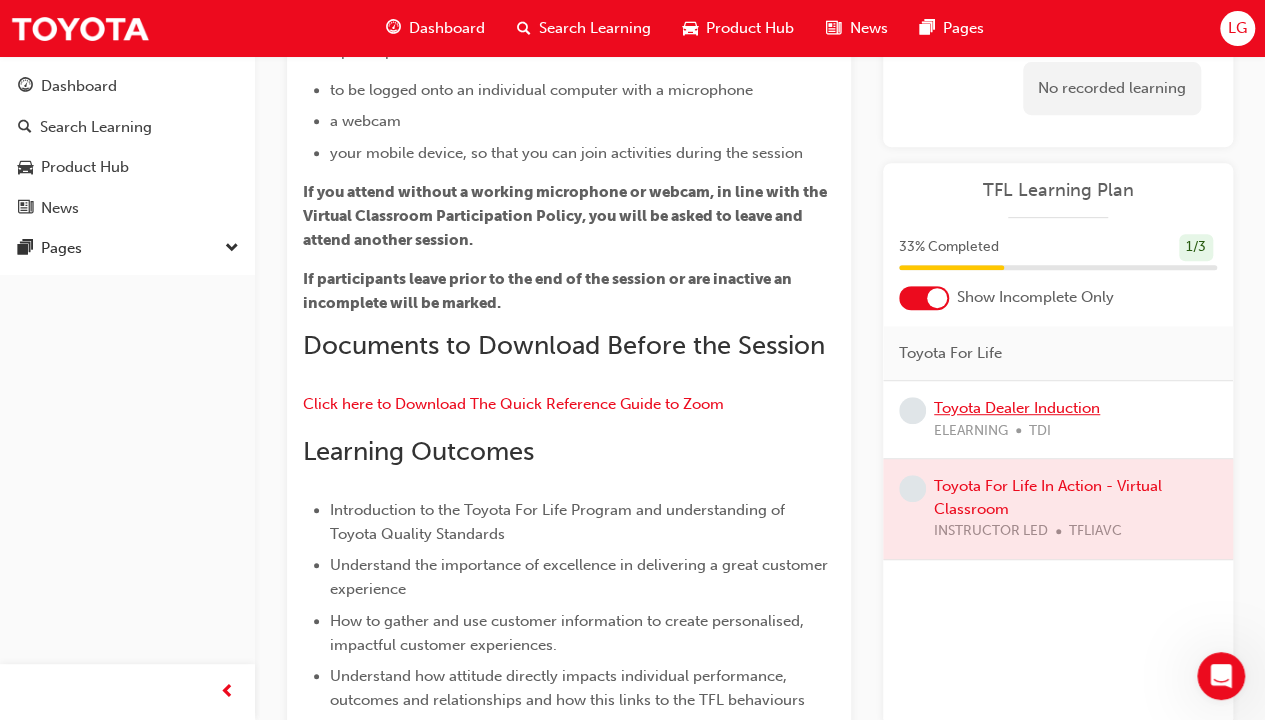 click on "Toyota Dealer Induction" at bounding box center (1017, 408) 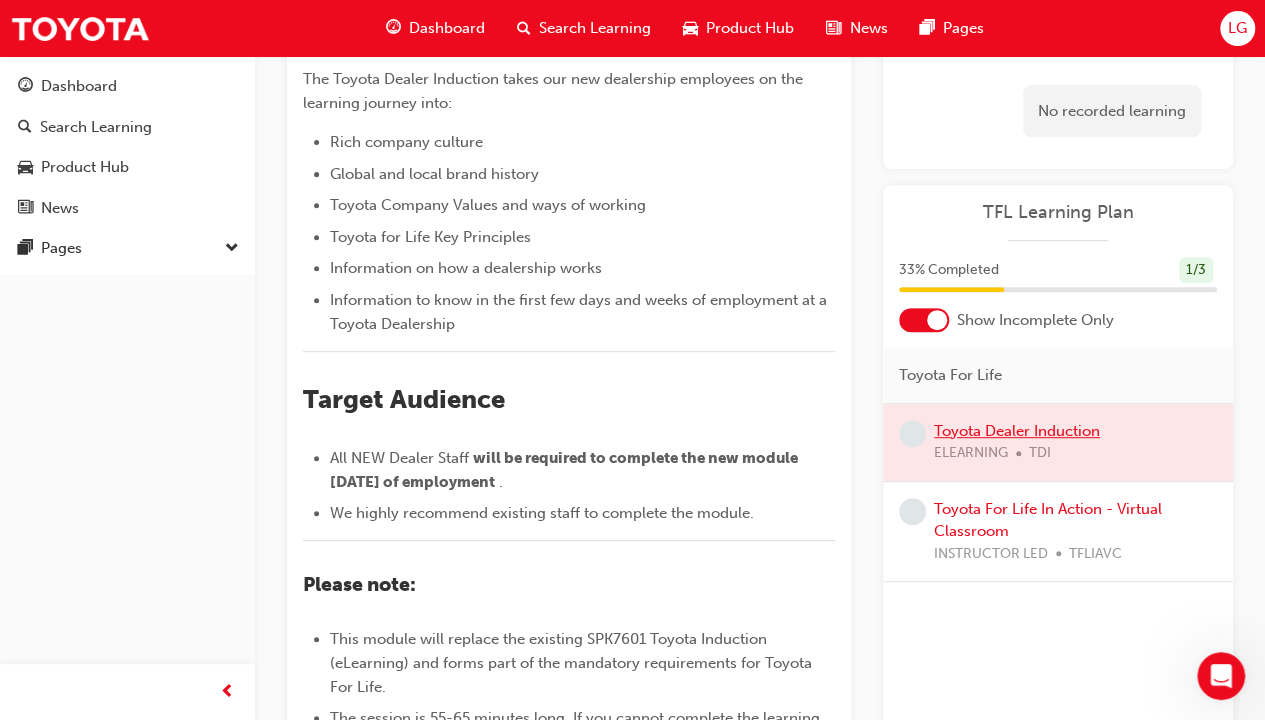 scroll, scrollTop: 0, scrollLeft: 0, axis: both 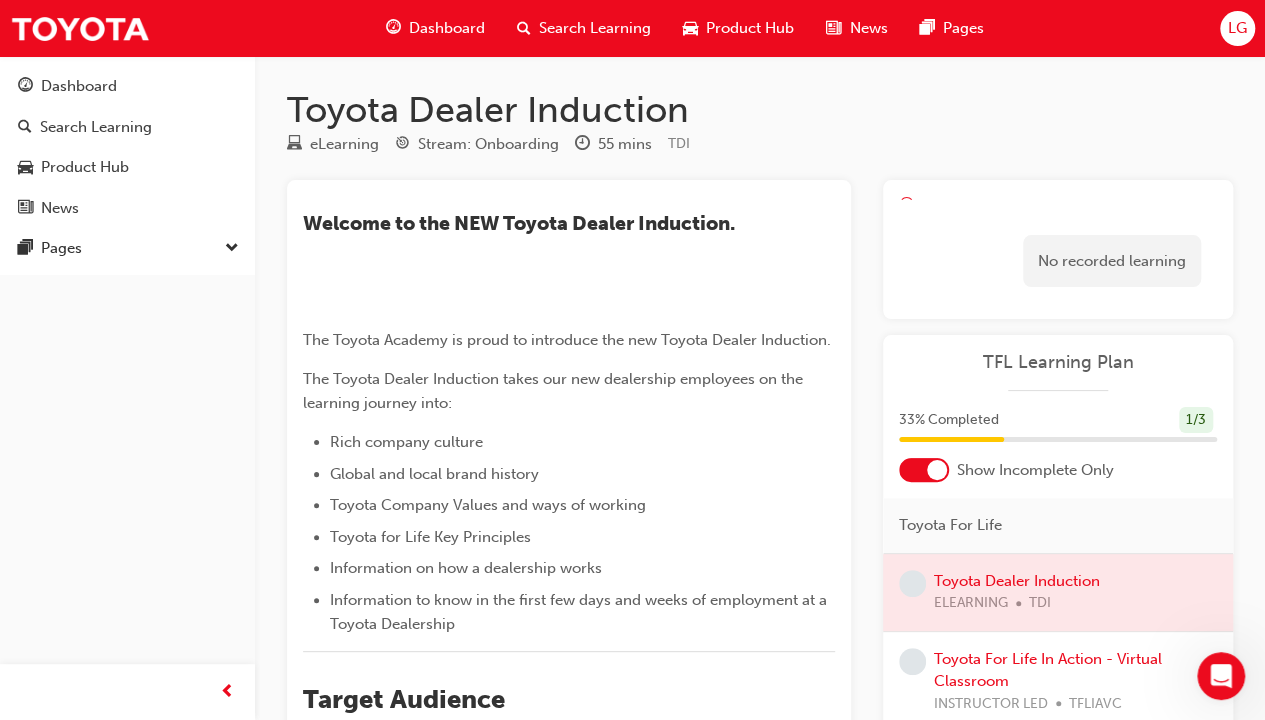 click at bounding box center [924, 470] 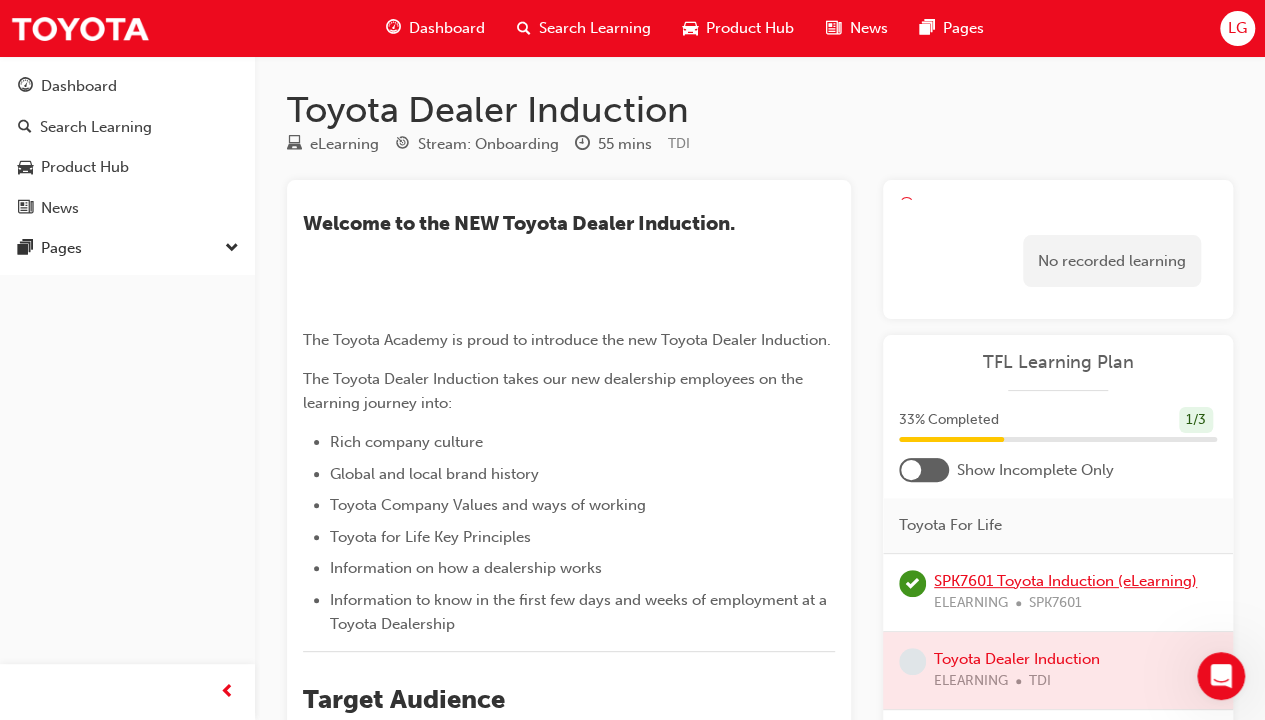 click on "SPK7601 Toyota  Induction (eLearning)" at bounding box center [1065, 581] 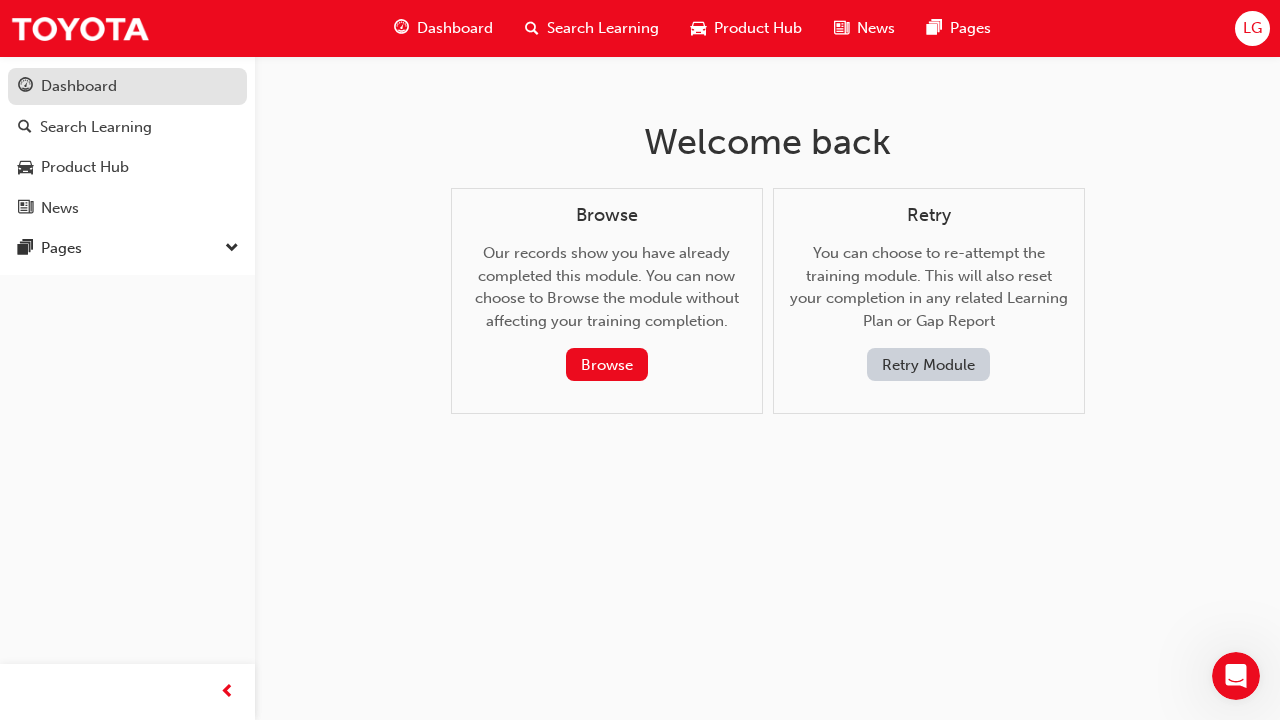 click on "Dashboard" at bounding box center [79, 86] 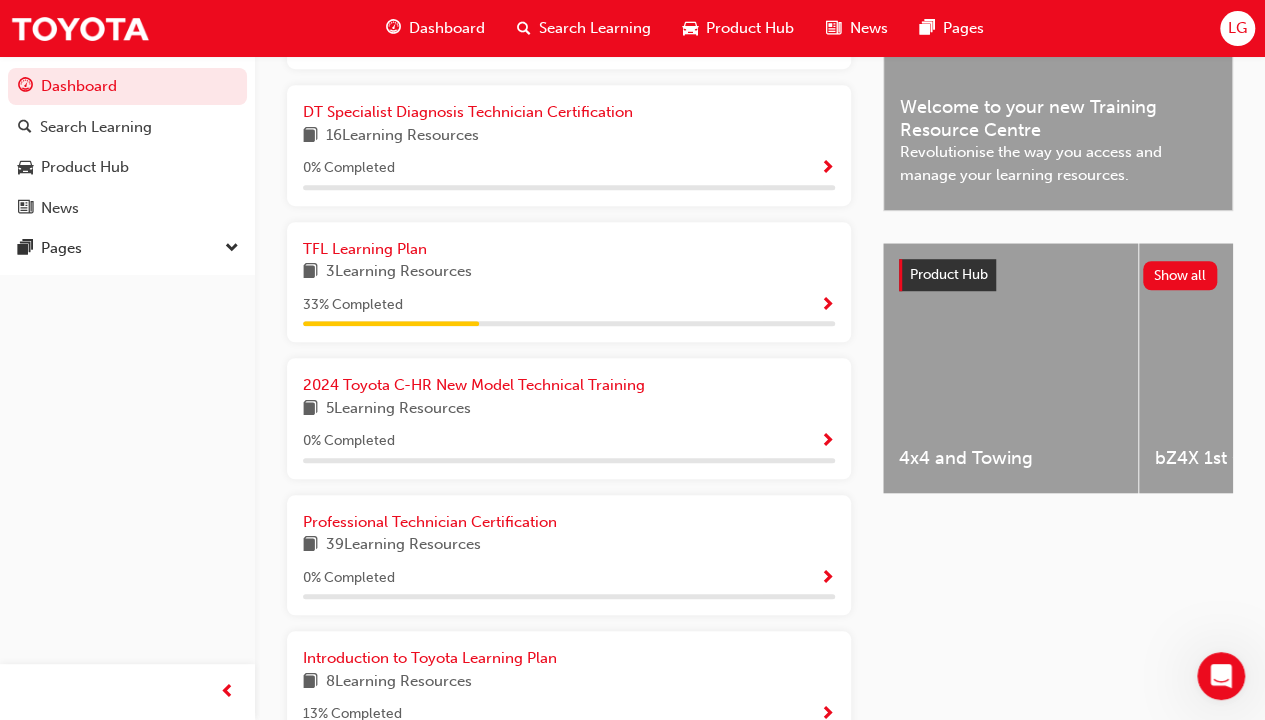 scroll, scrollTop: 700, scrollLeft: 0, axis: vertical 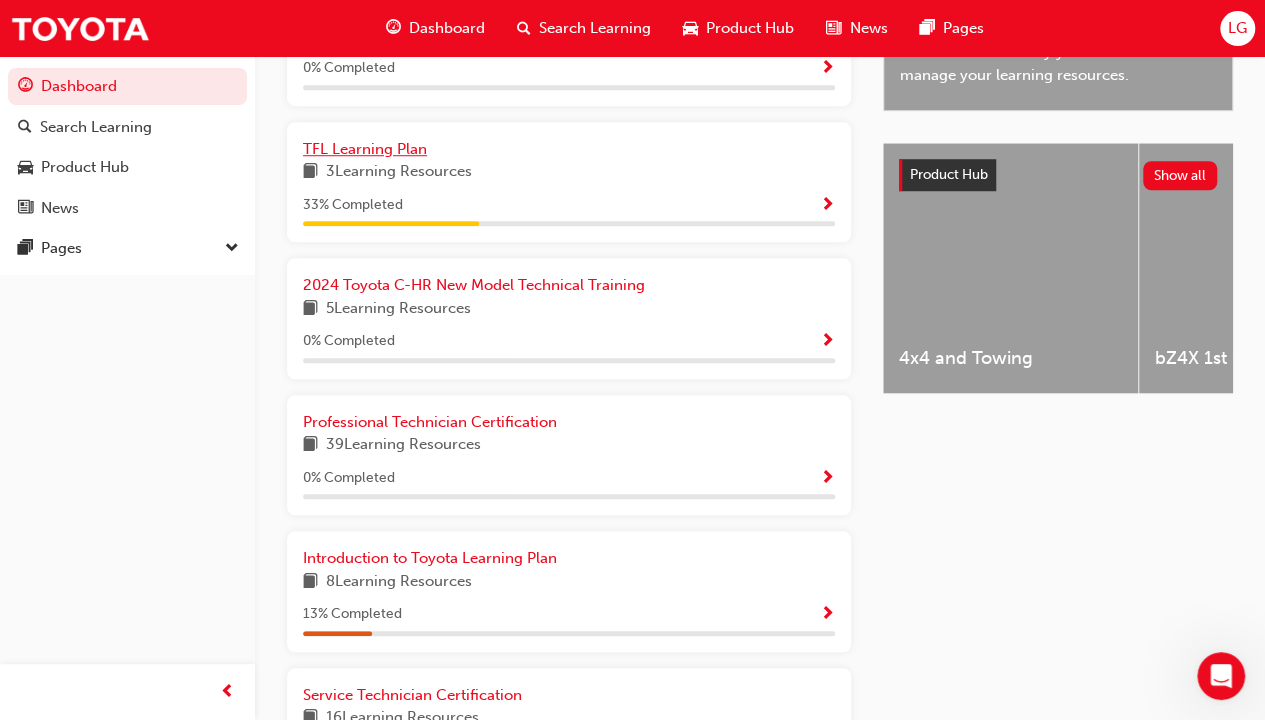 click on "TFL Learning Plan" at bounding box center (365, 149) 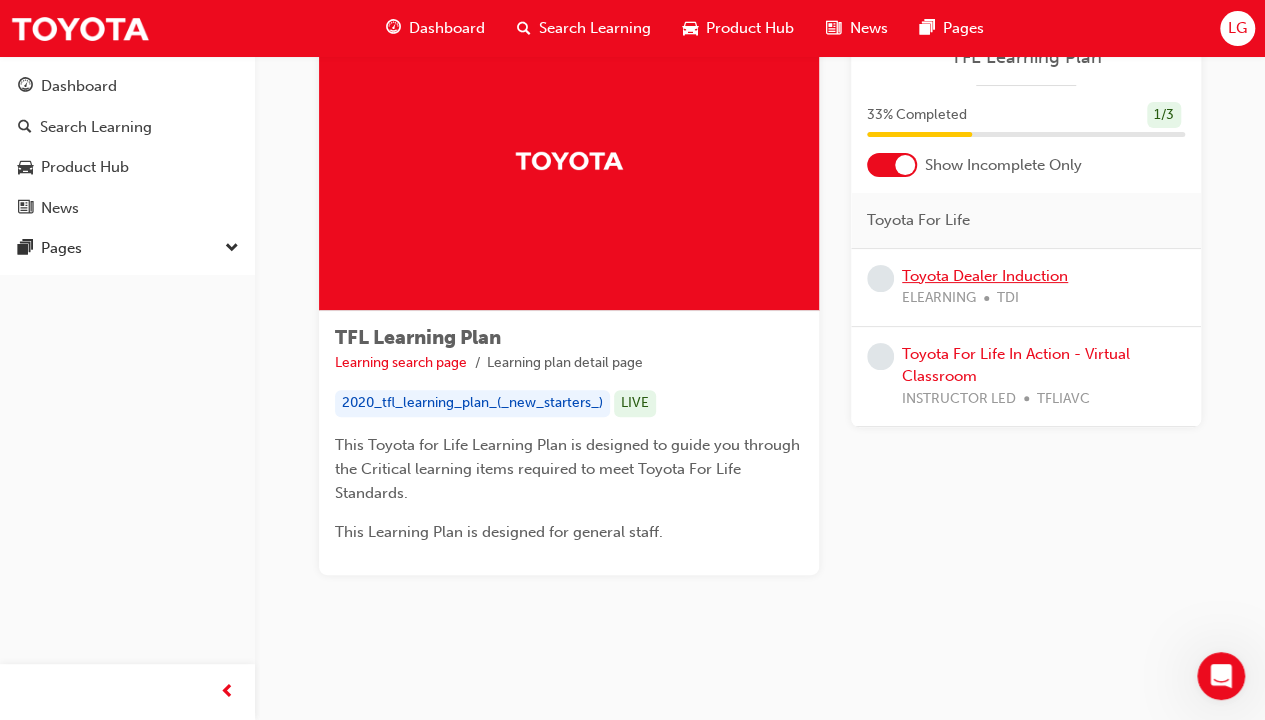 click on "Toyota Dealer Induction" at bounding box center (985, 276) 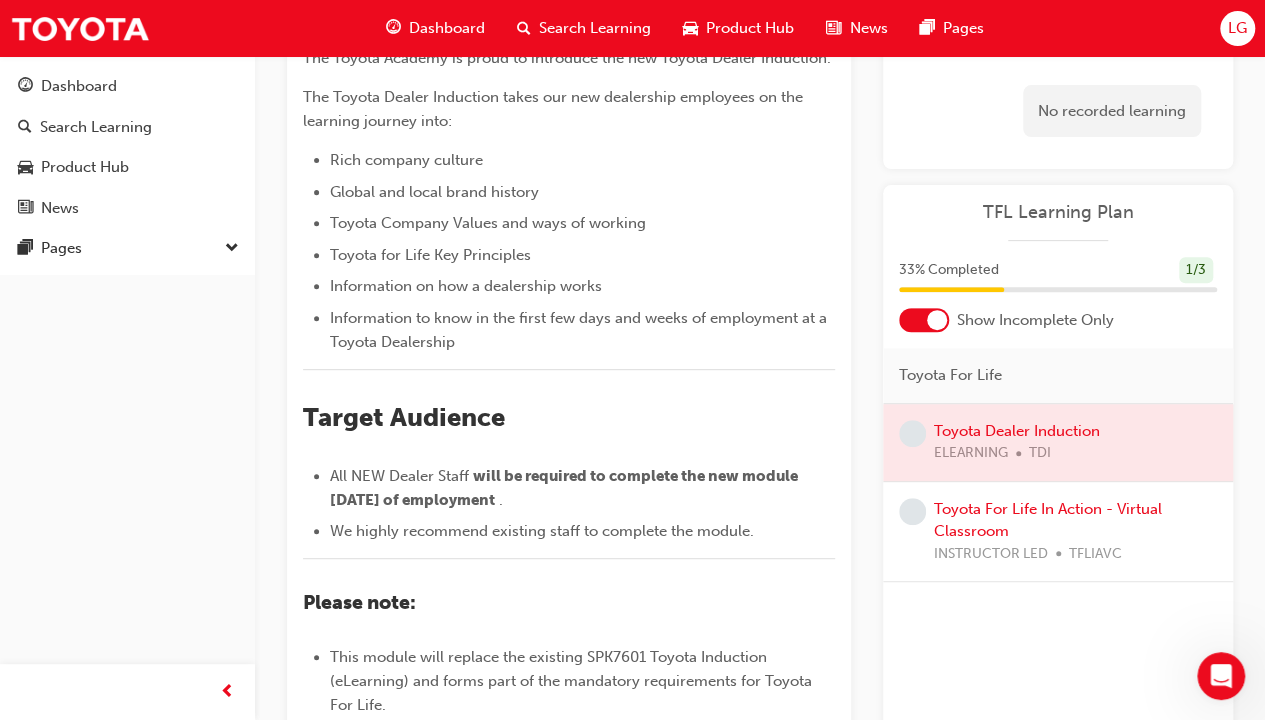 scroll, scrollTop: 82, scrollLeft: 0, axis: vertical 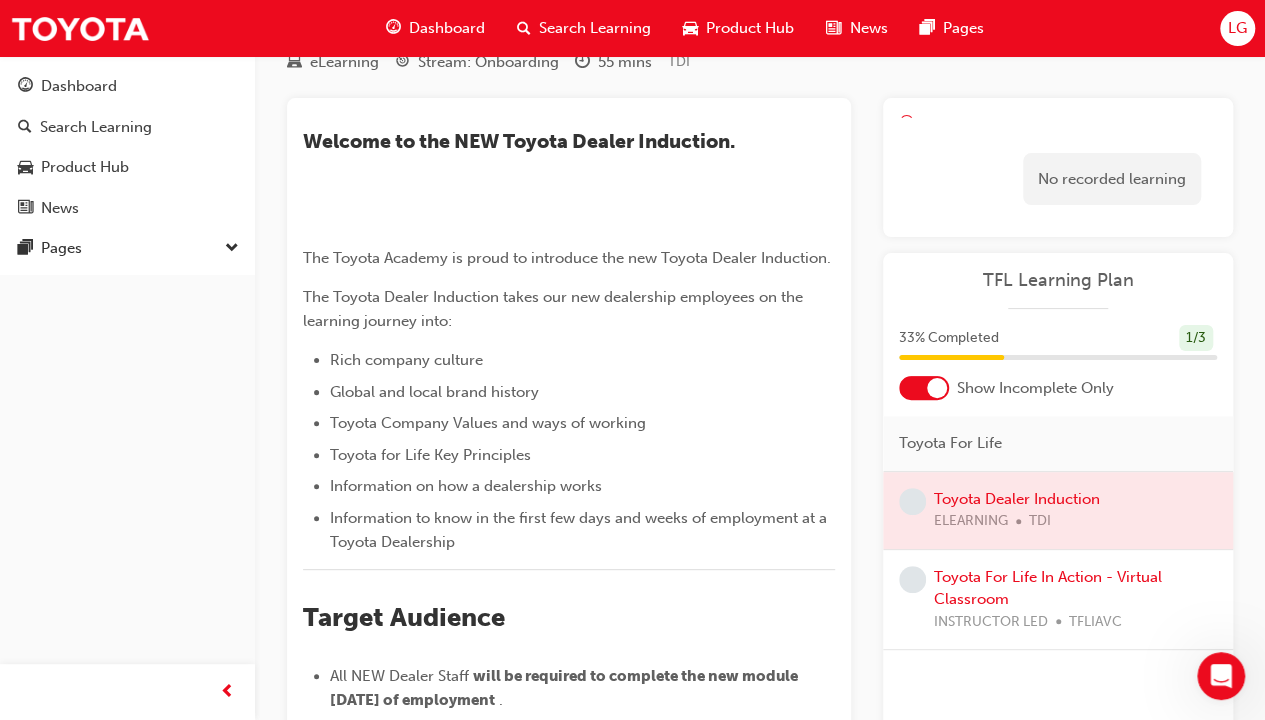 click on "No recorded learning" at bounding box center (1112, 179) 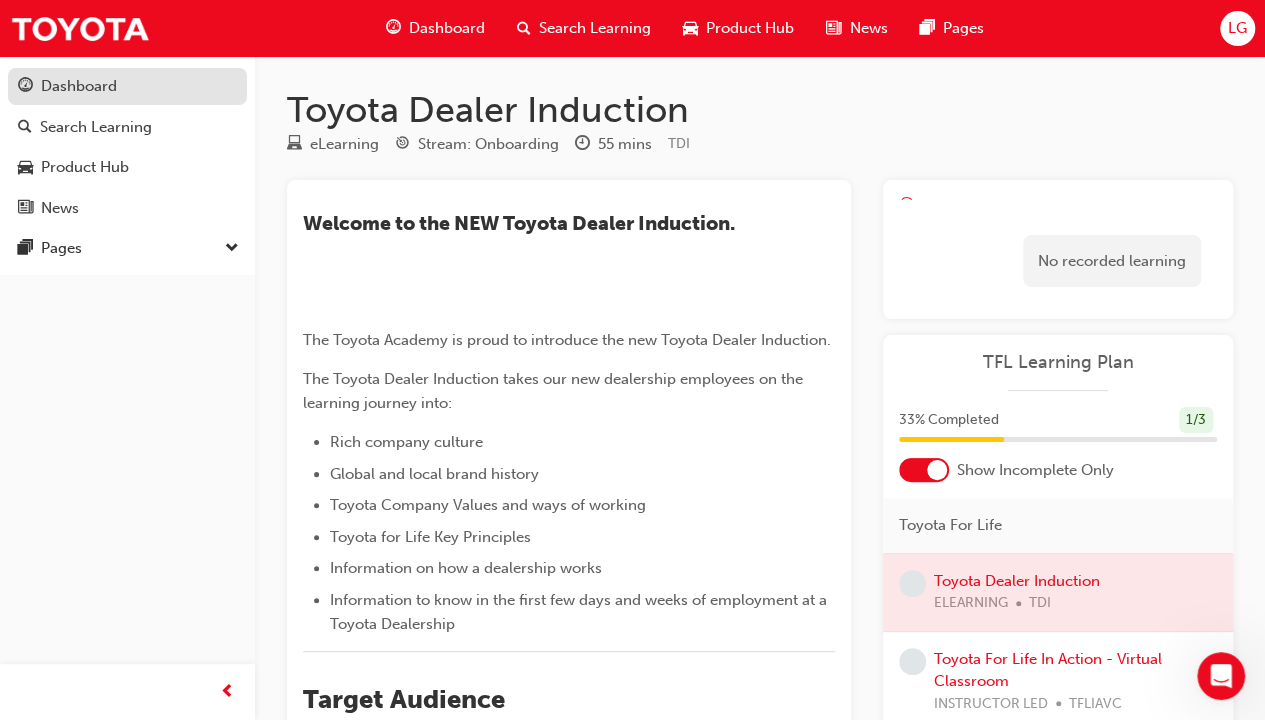 click on "Dashboard" at bounding box center (79, 86) 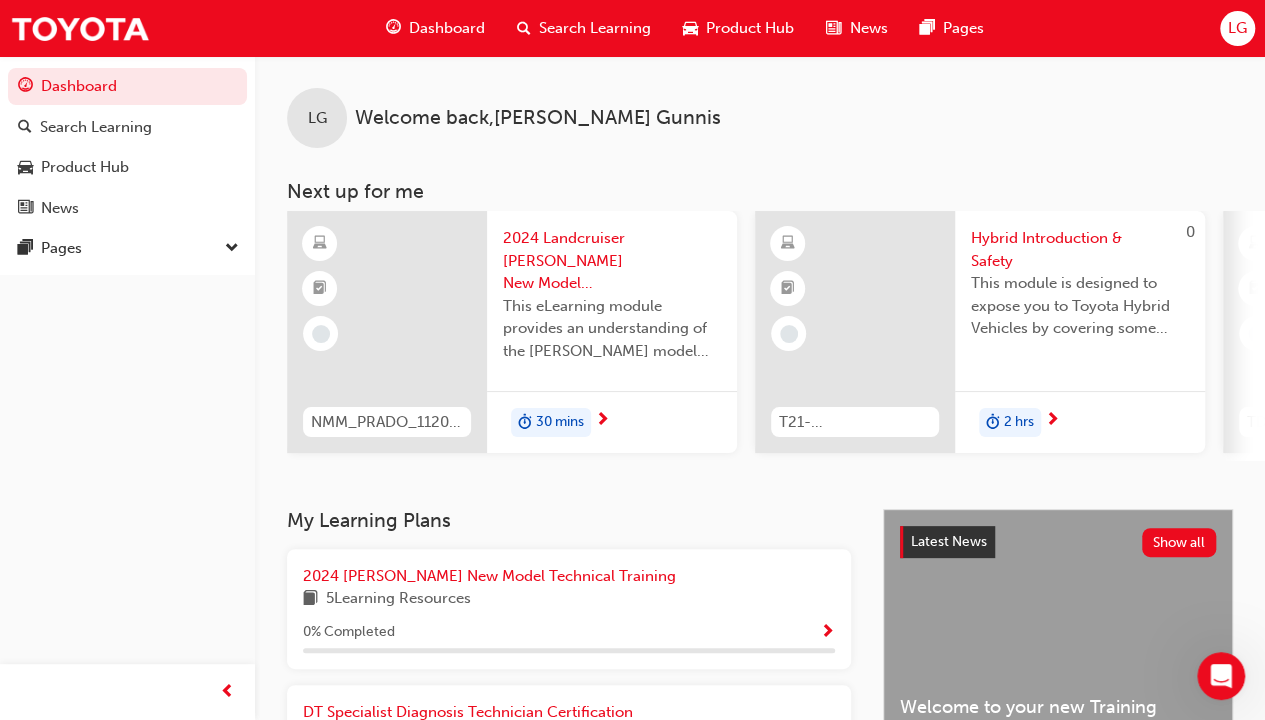 click on "2024 Landcruiser Prado New Model Mechanisms - Model Outline 1" at bounding box center [612, 261] 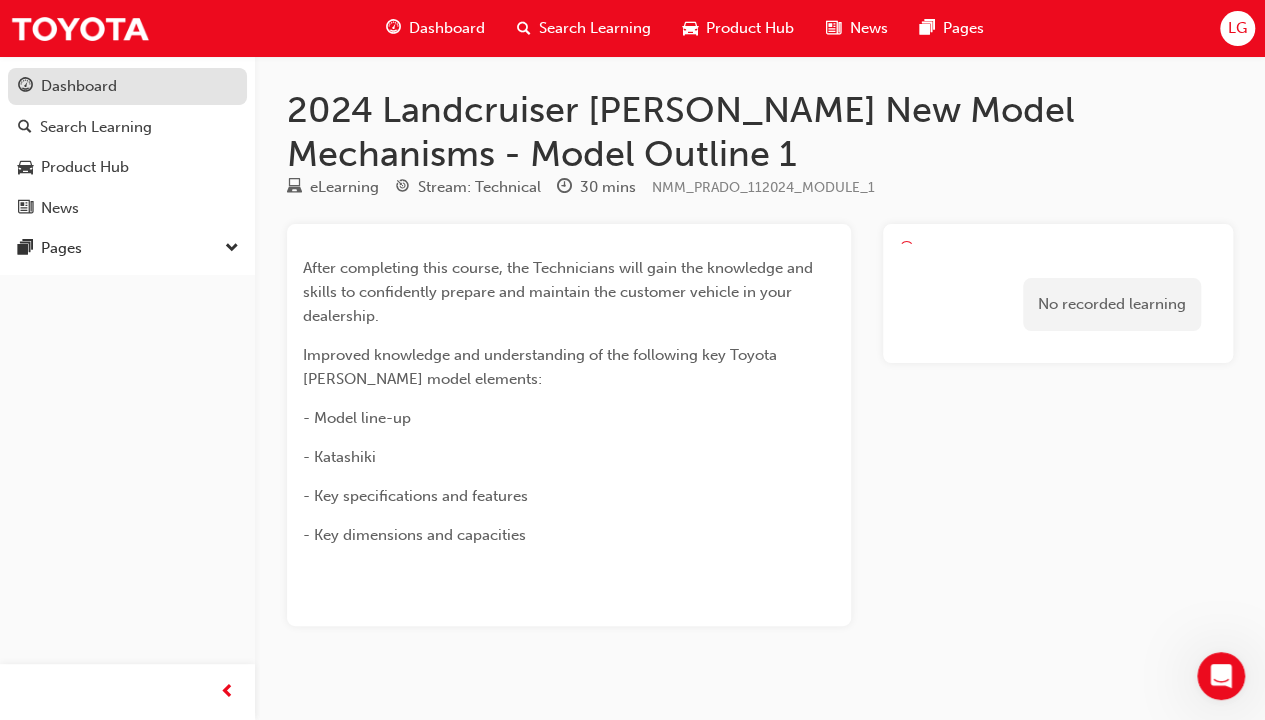 click on "Dashboard" at bounding box center (127, 86) 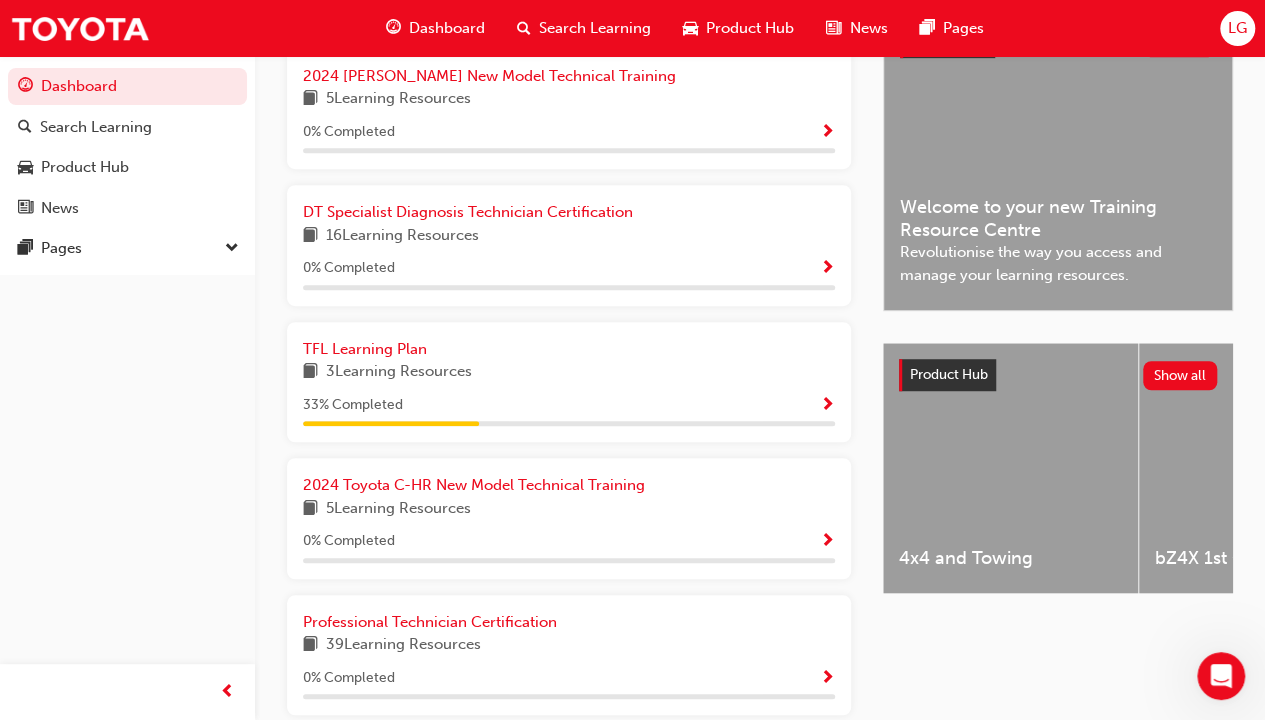 scroll, scrollTop: 800, scrollLeft: 0, axis: vertical 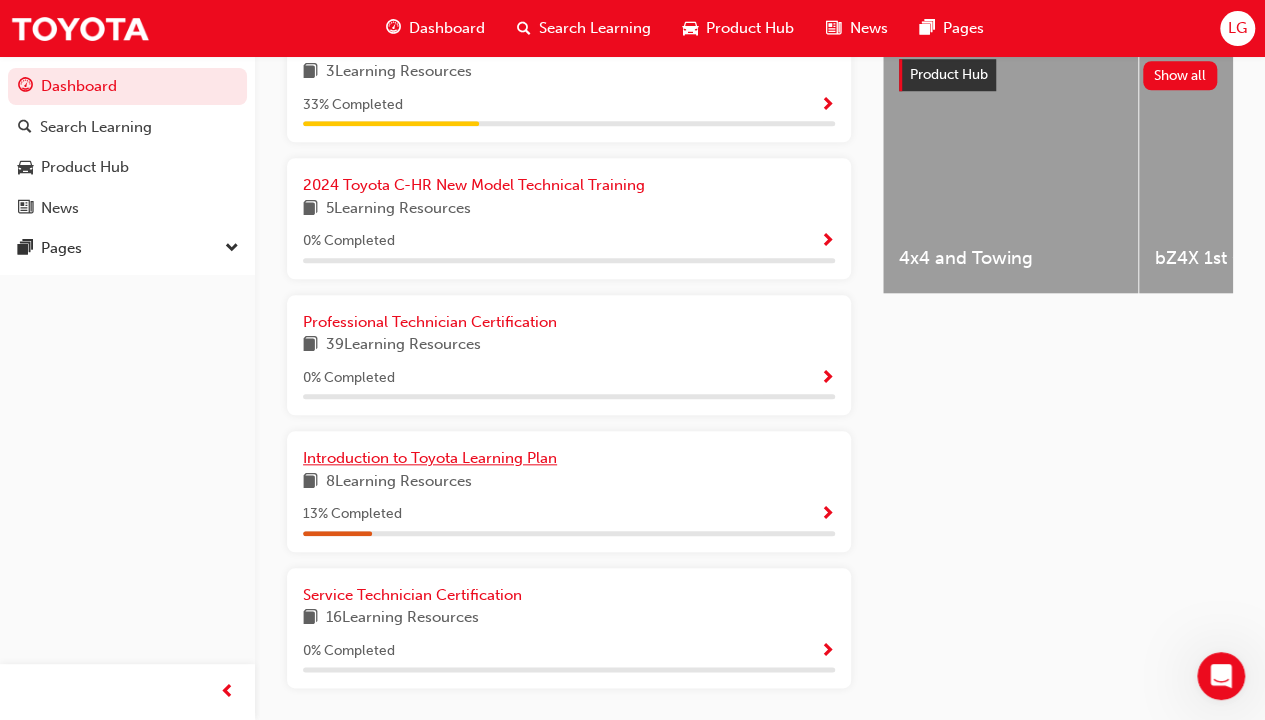 click on "Introduction to Toyota Learning Plan" at bounding box center [569, 458] 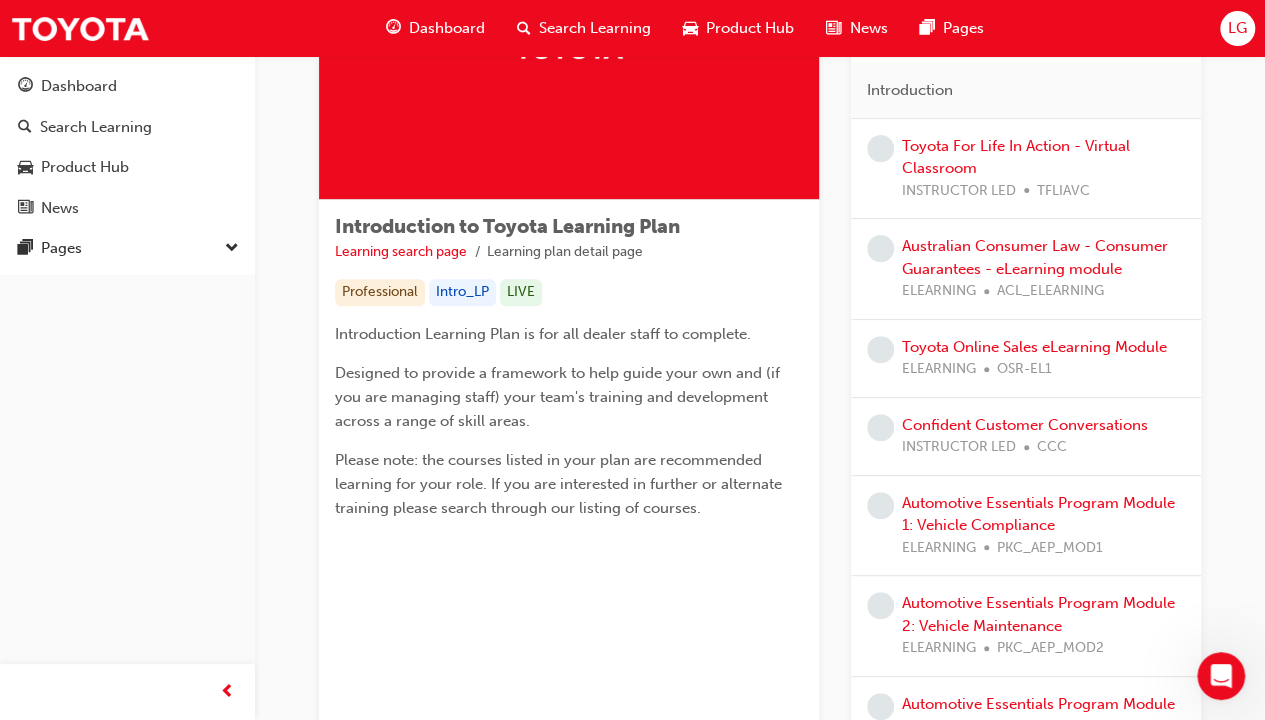 scroll, scrollTop: 104, scrollLeft: 0, axis: vertical 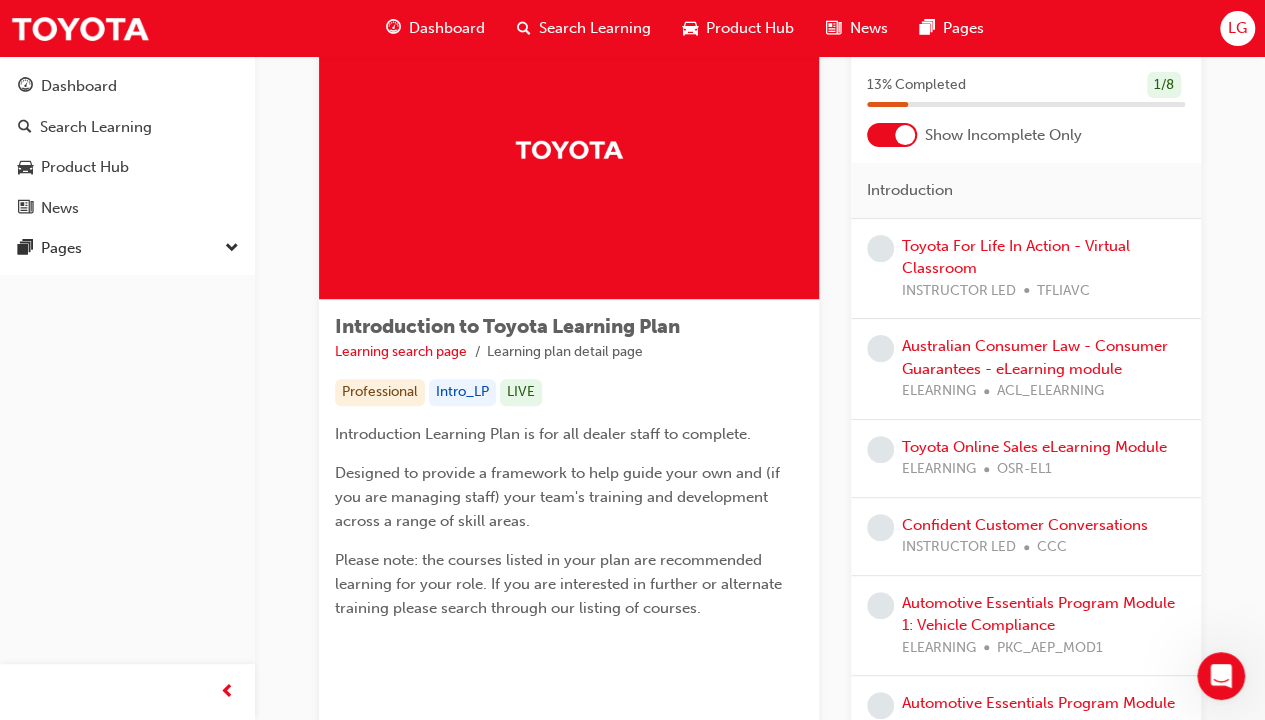 click at bounding box center (905, 135) 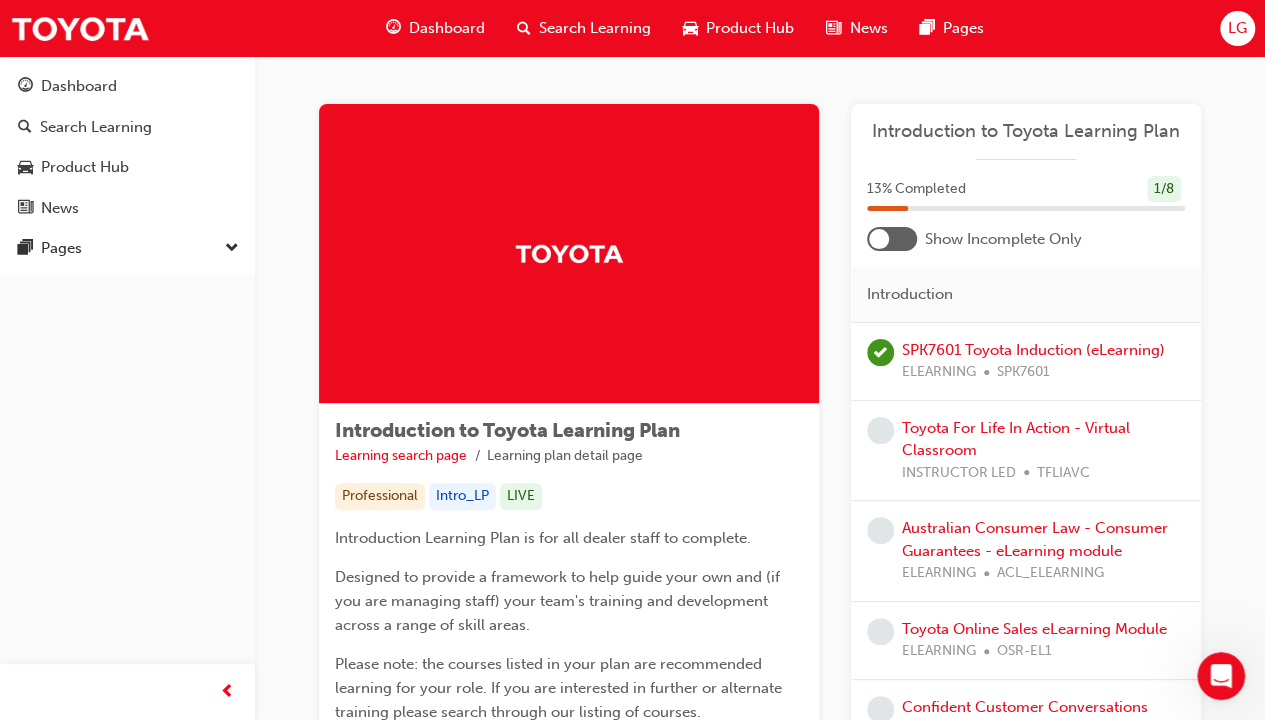 scroll, scrollTop: 200, scrollLeft: 0, axis: vertical 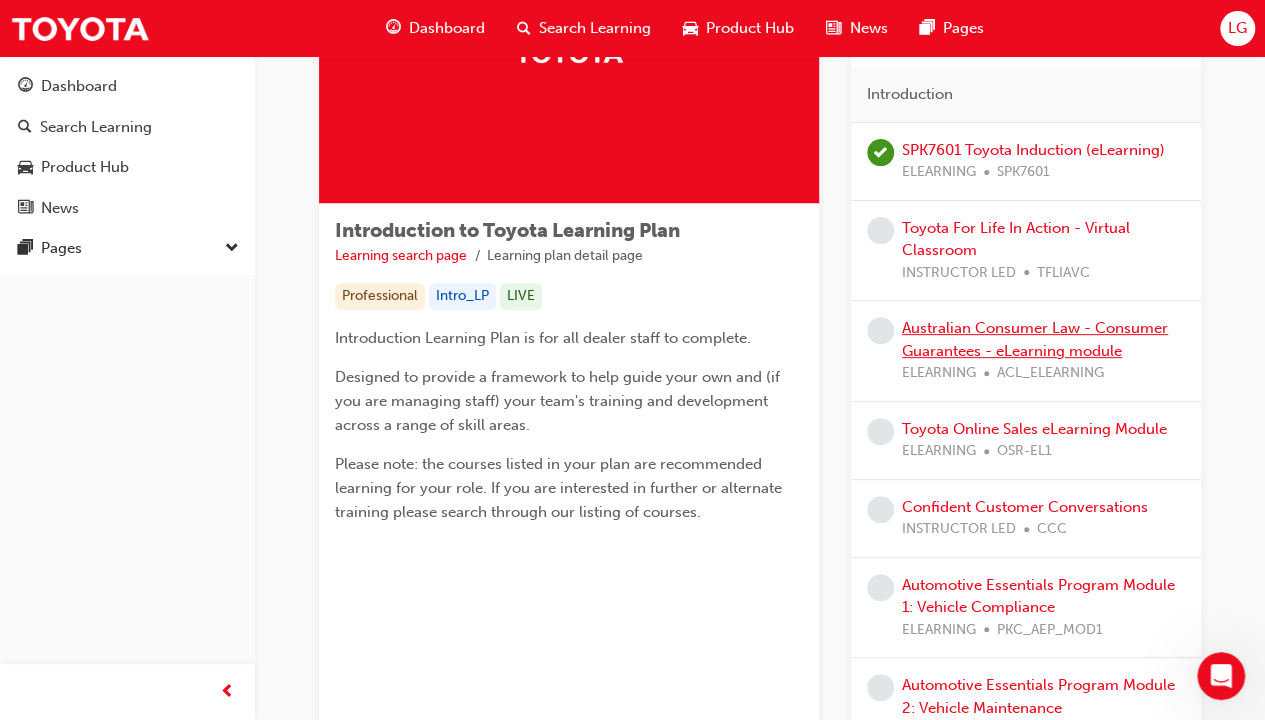 click on "Australian Consumer Law - Consumer Guarantees - eLearning module" at bounding box center [1035, 339] 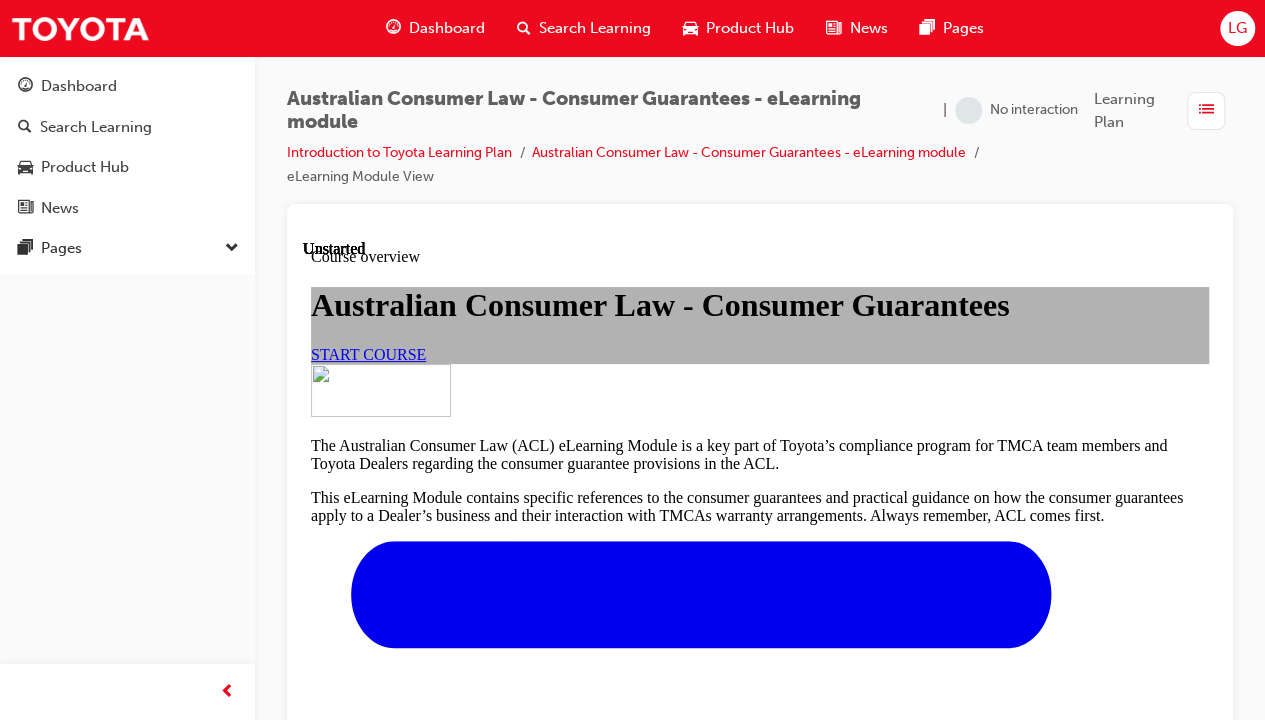 scroll, scrollTop: 0, scrollLeft: 0, axis: both 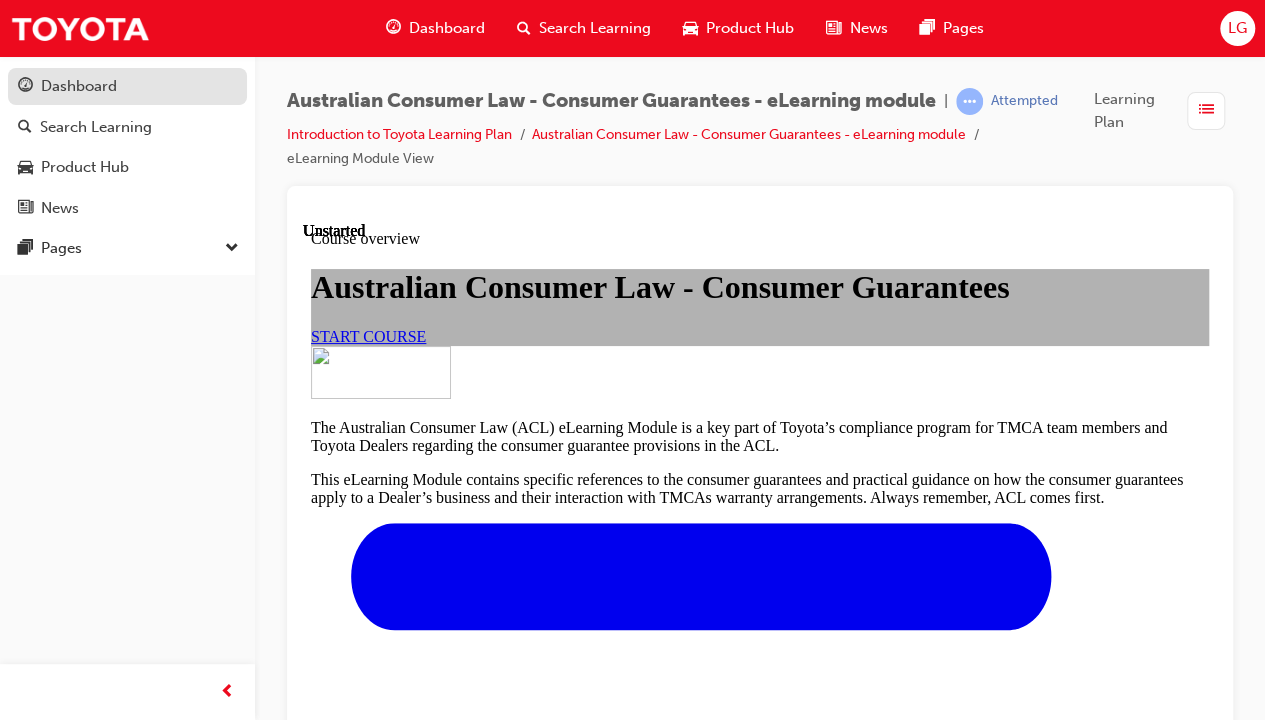 click on "Dashboard" at bounding box center [79, 86] 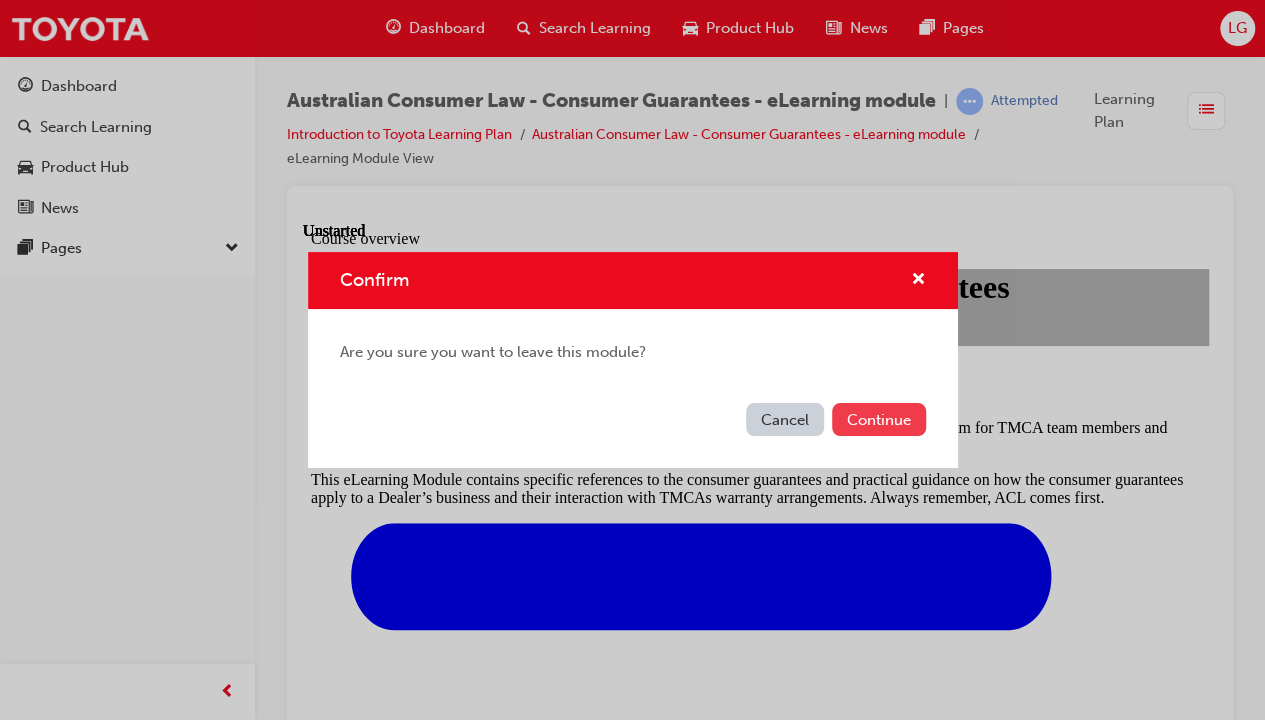 click on "Continue" at bounding box center (879, 419) 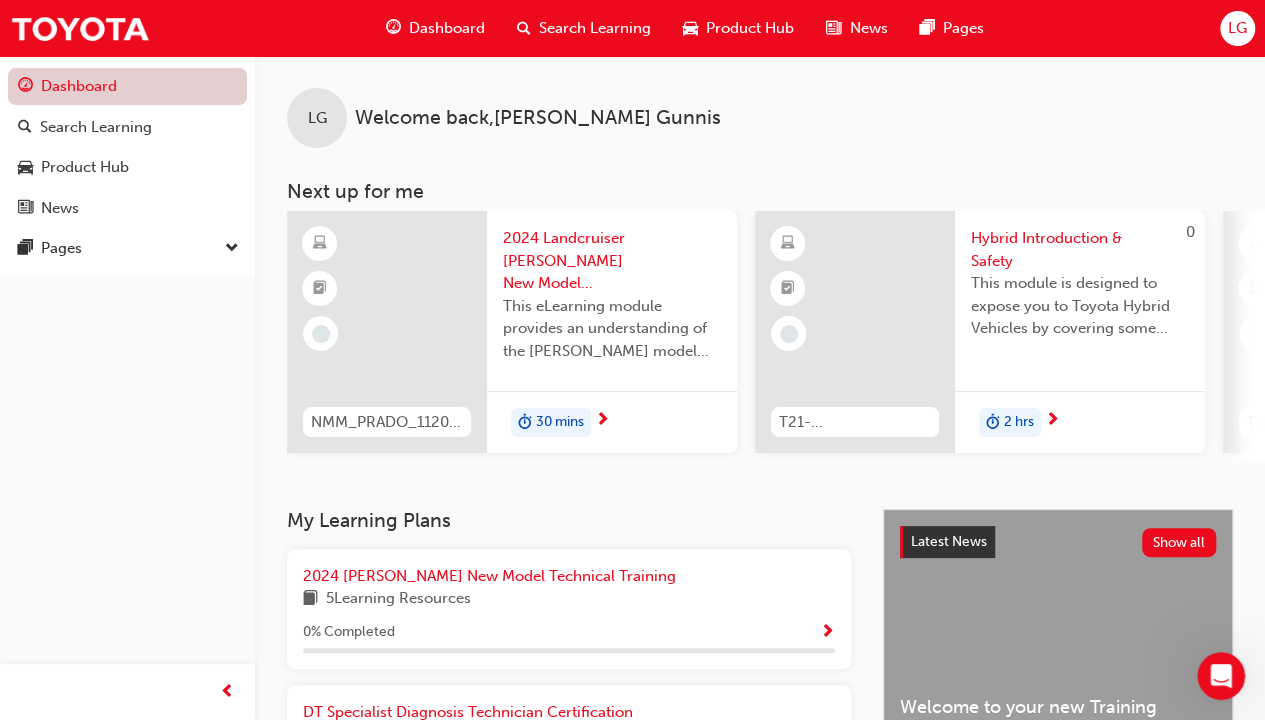 click on "Dashboard" at bounding box center (127, 86) 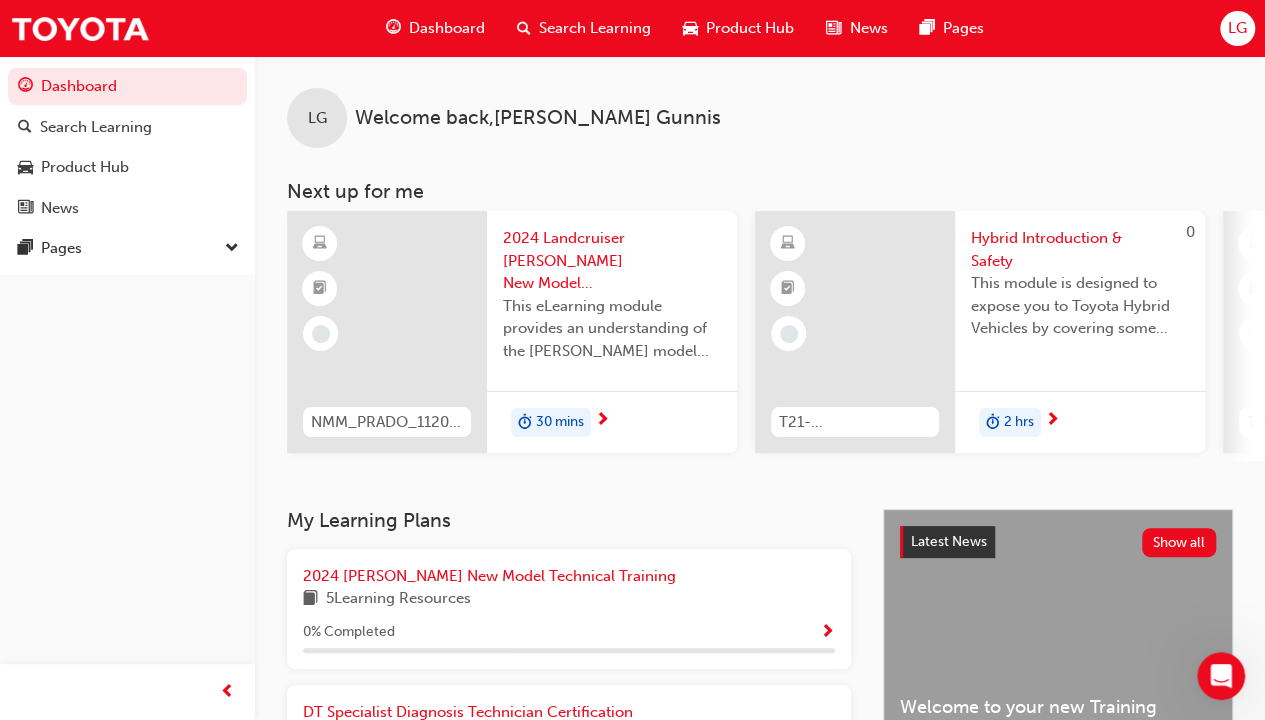 click on "Dashboard" at bounding box center [447, 28] 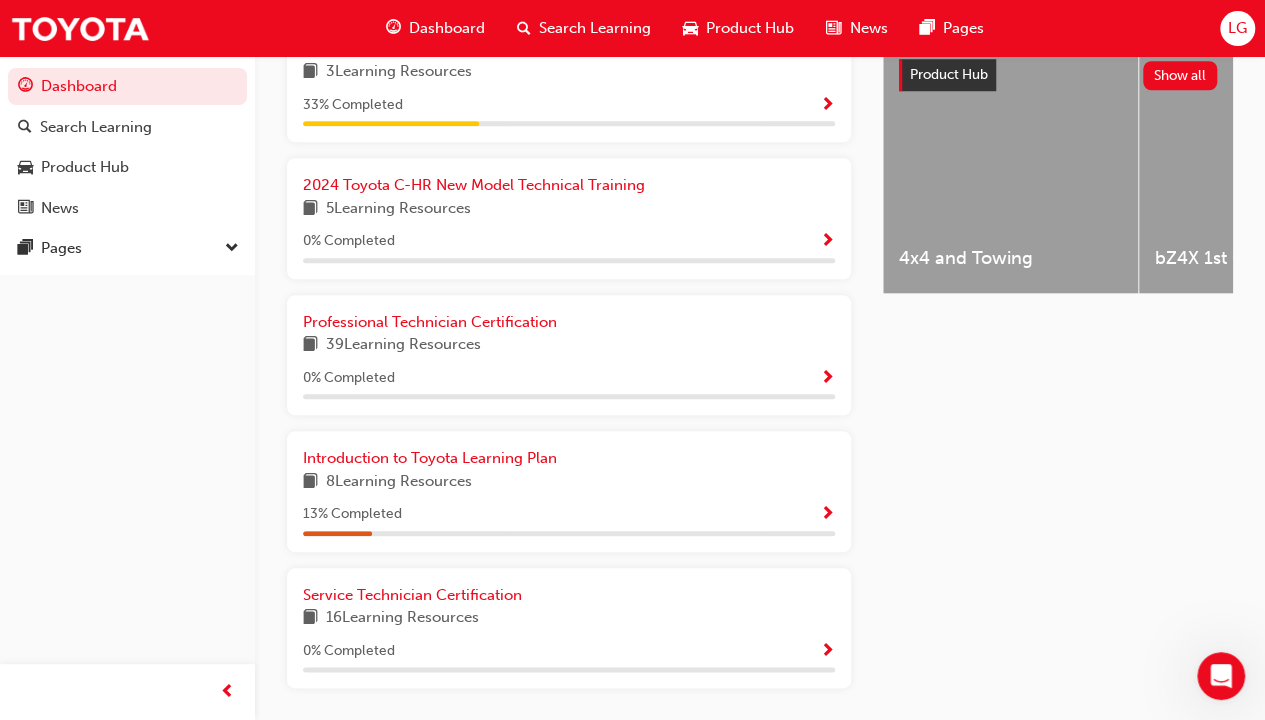 scroll, scrollTop: 872, scrollLeft: 0, axis: vertical 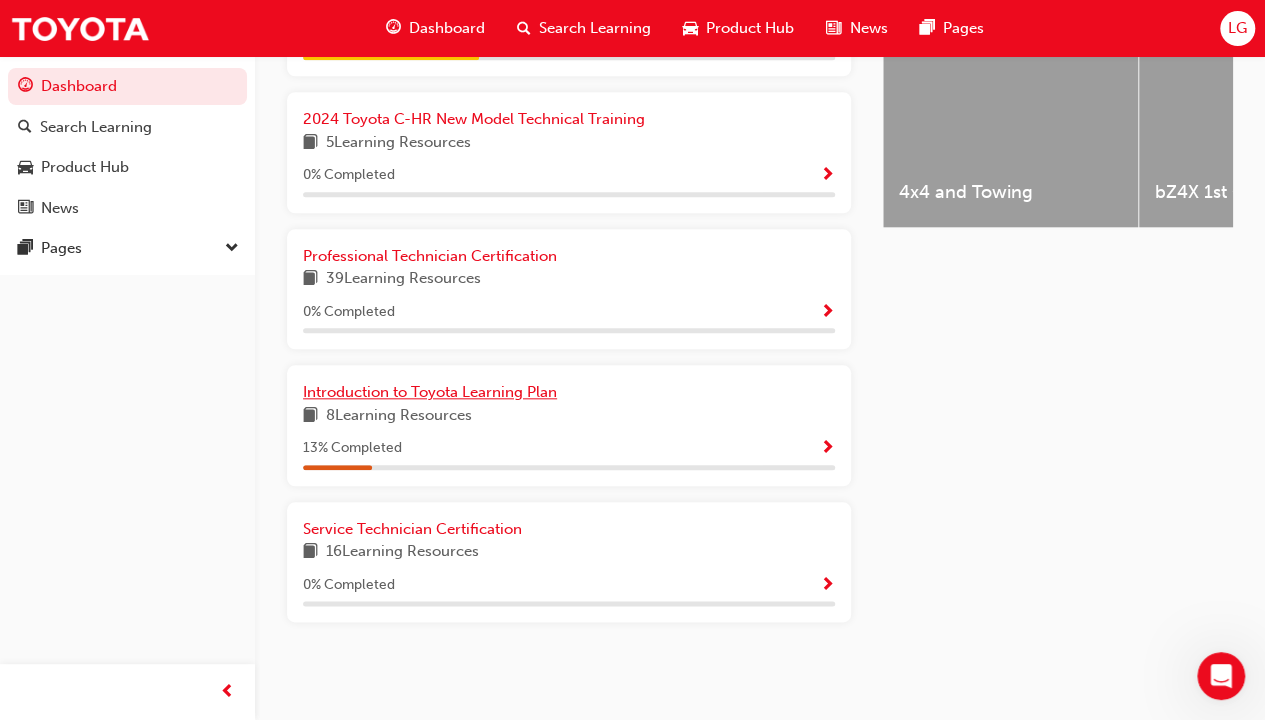 click on "Introduction to Toyota Learning Plan" at bounding box center [569, 392] 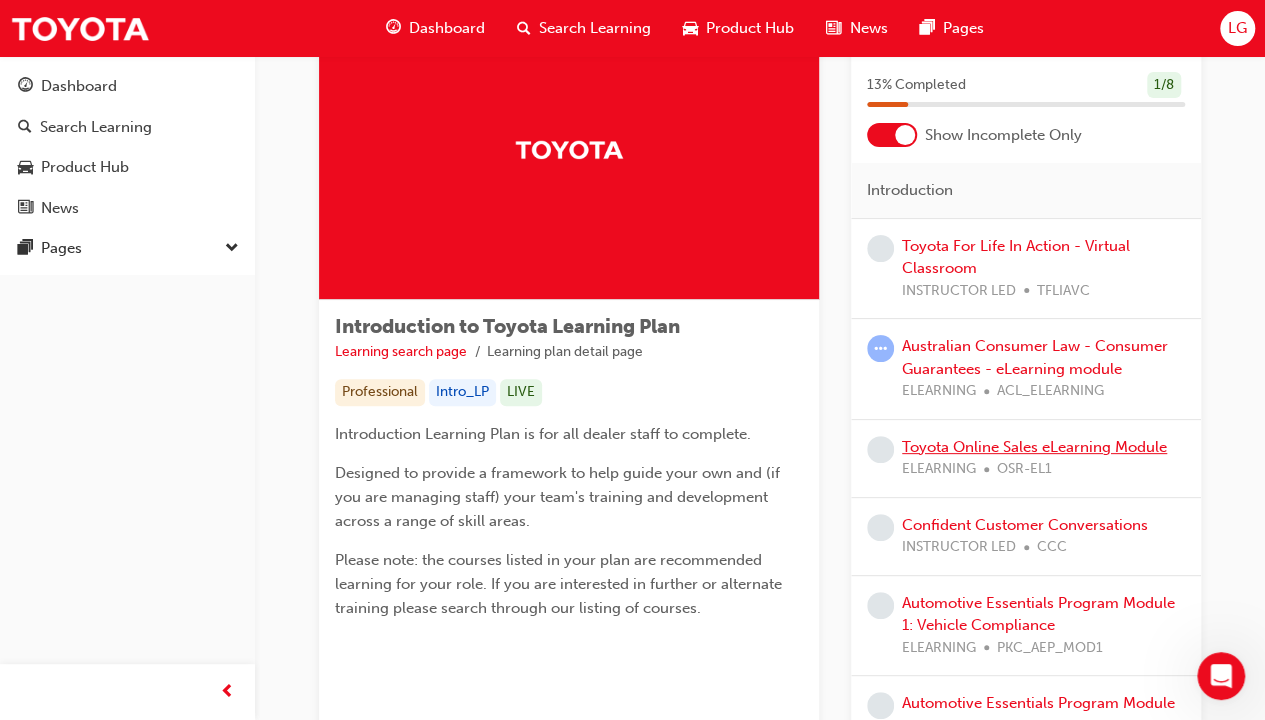 scroll, scrollTop: 0, scrollLeft: 0, axis: both 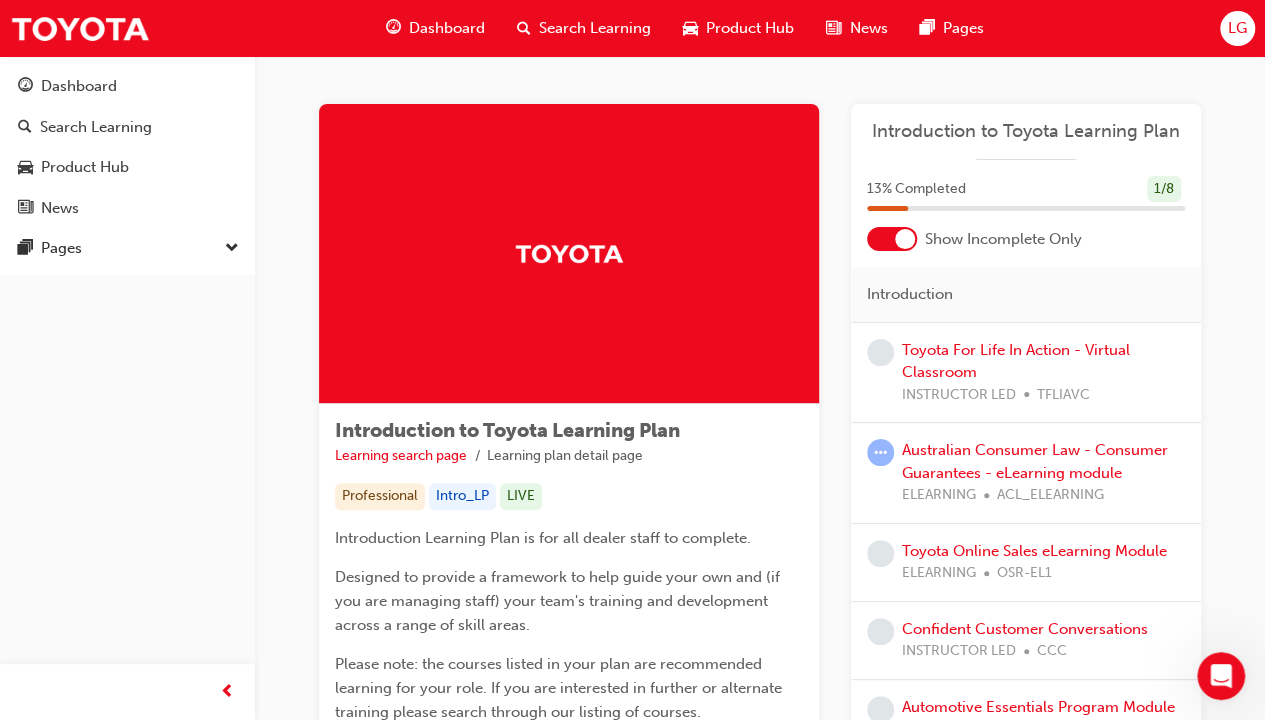 click on "Dashboard" at bounding box center [435, 28] 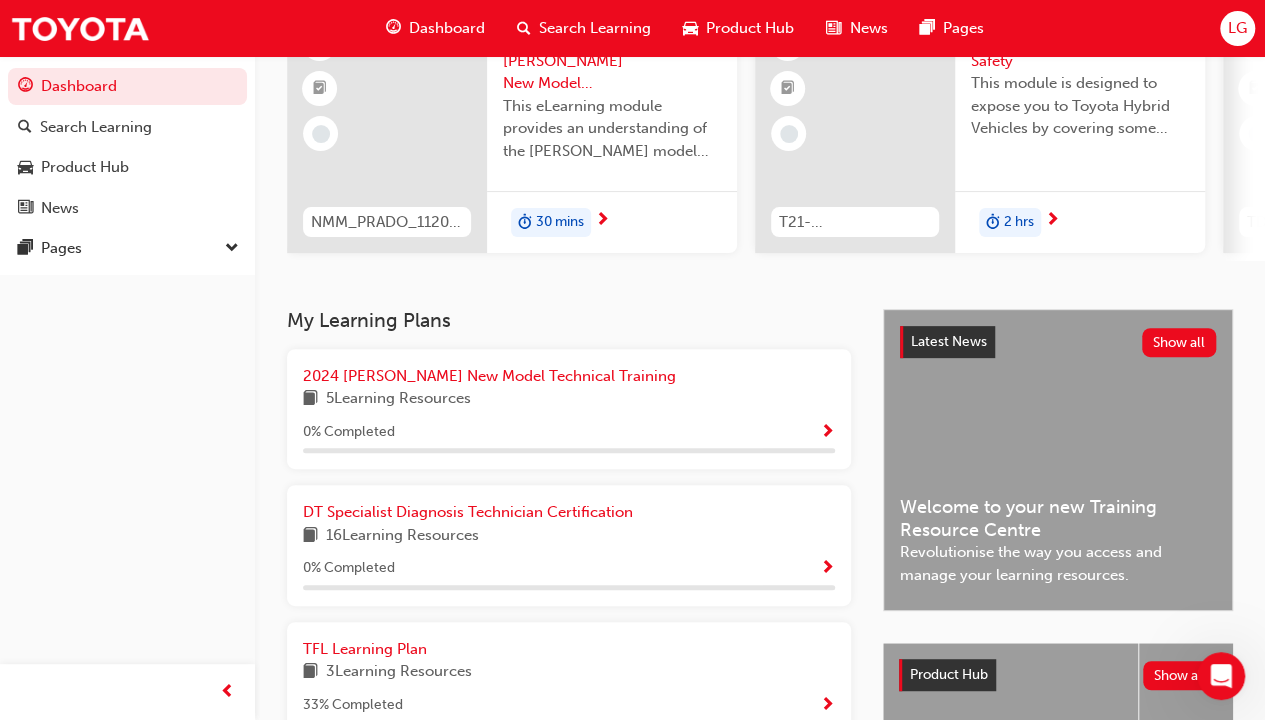 scroll, scrollTop: 300, scrollLeft: 0, axis: vertical 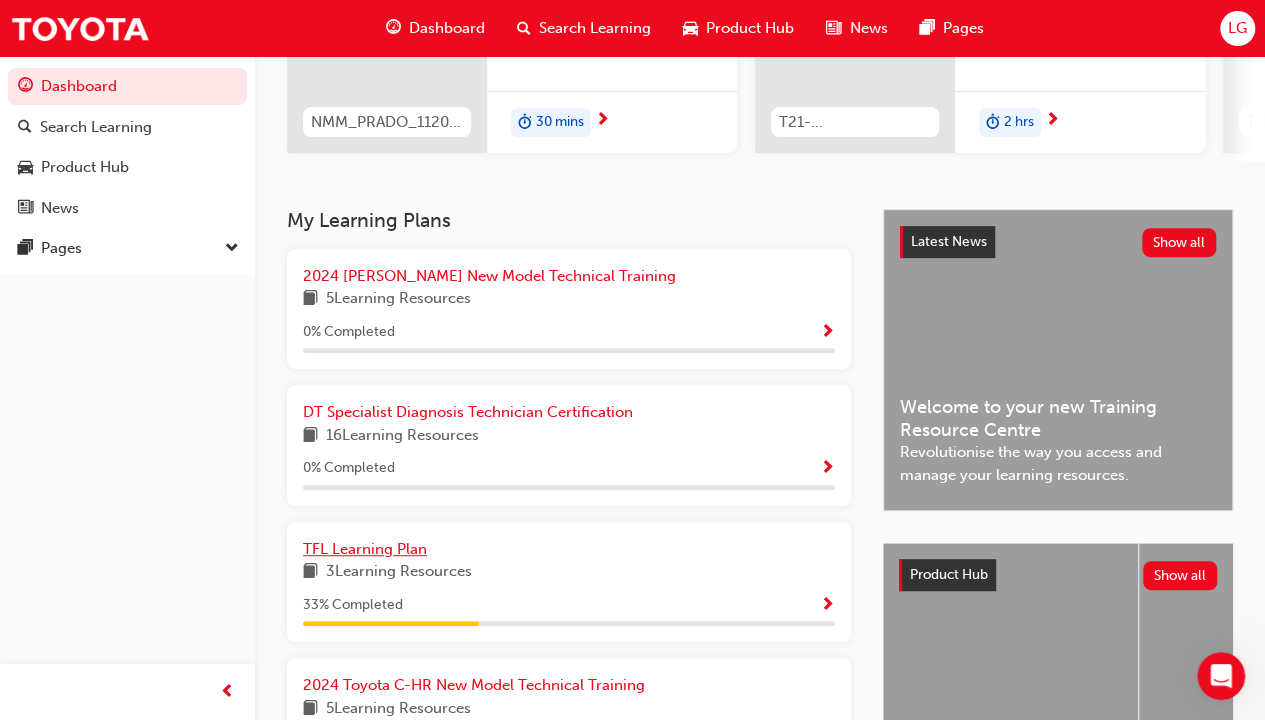 click on "TFL Learning Plan" at bounding box center (365, 549) 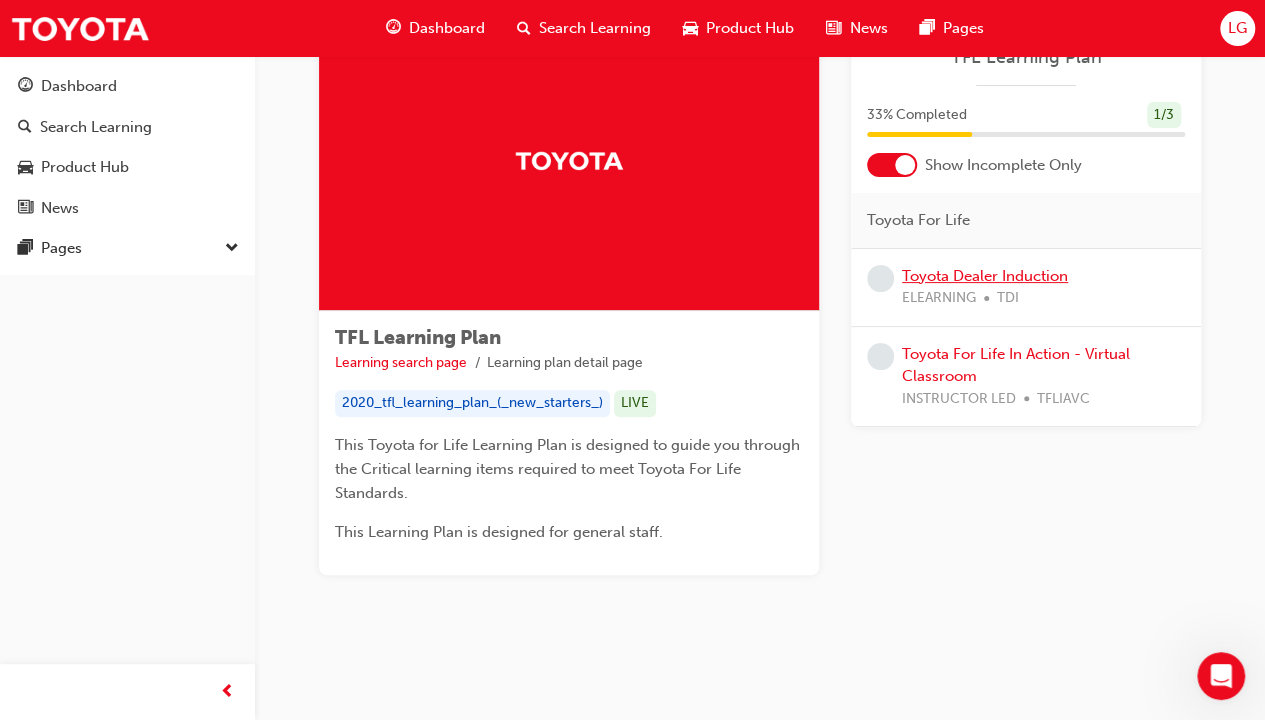 click on "Toyota Dealer Induction" at bounding box center (985, 276) 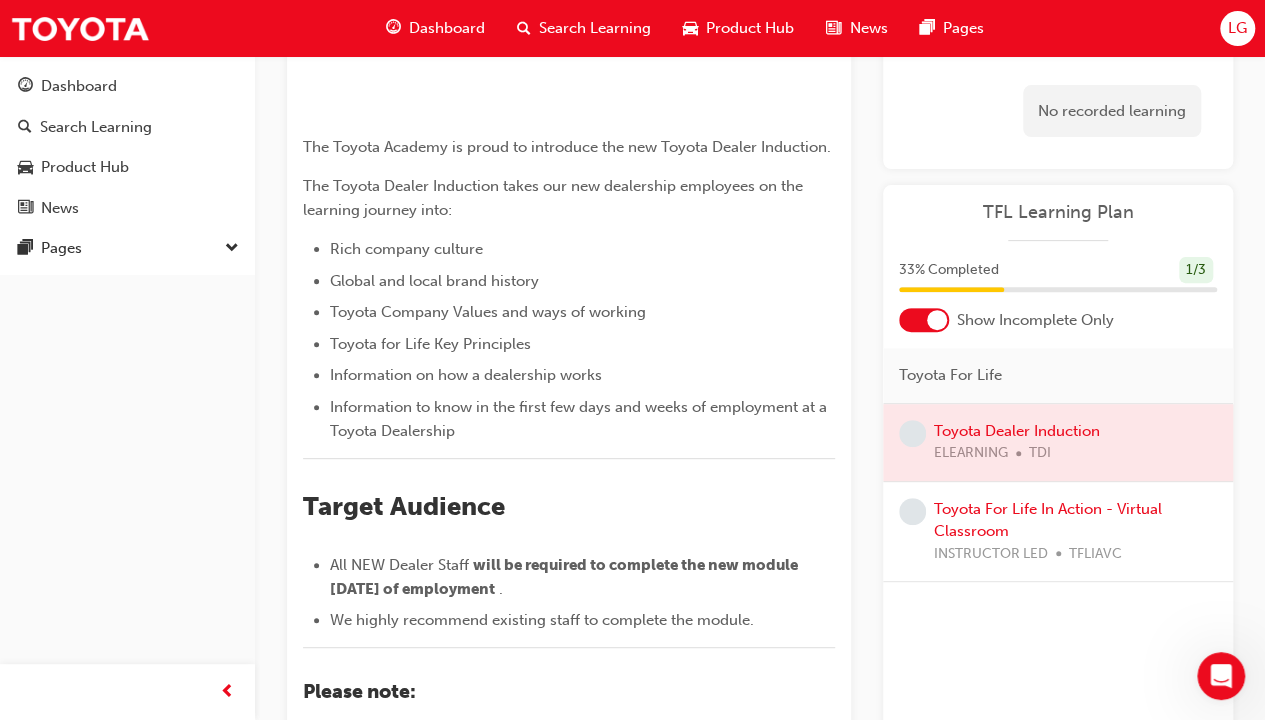 scroll, scrollTop: 0, scrollLeft: 0, axis: both 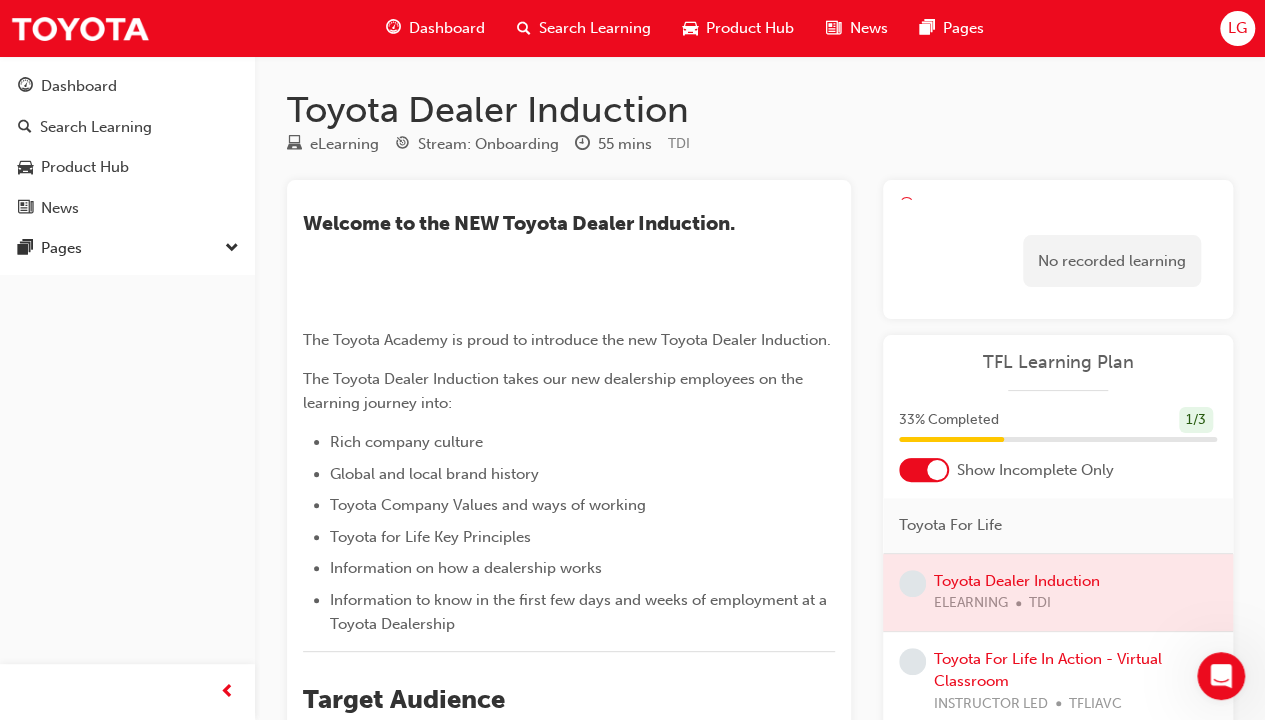 click at bounding box center [1058, 592] 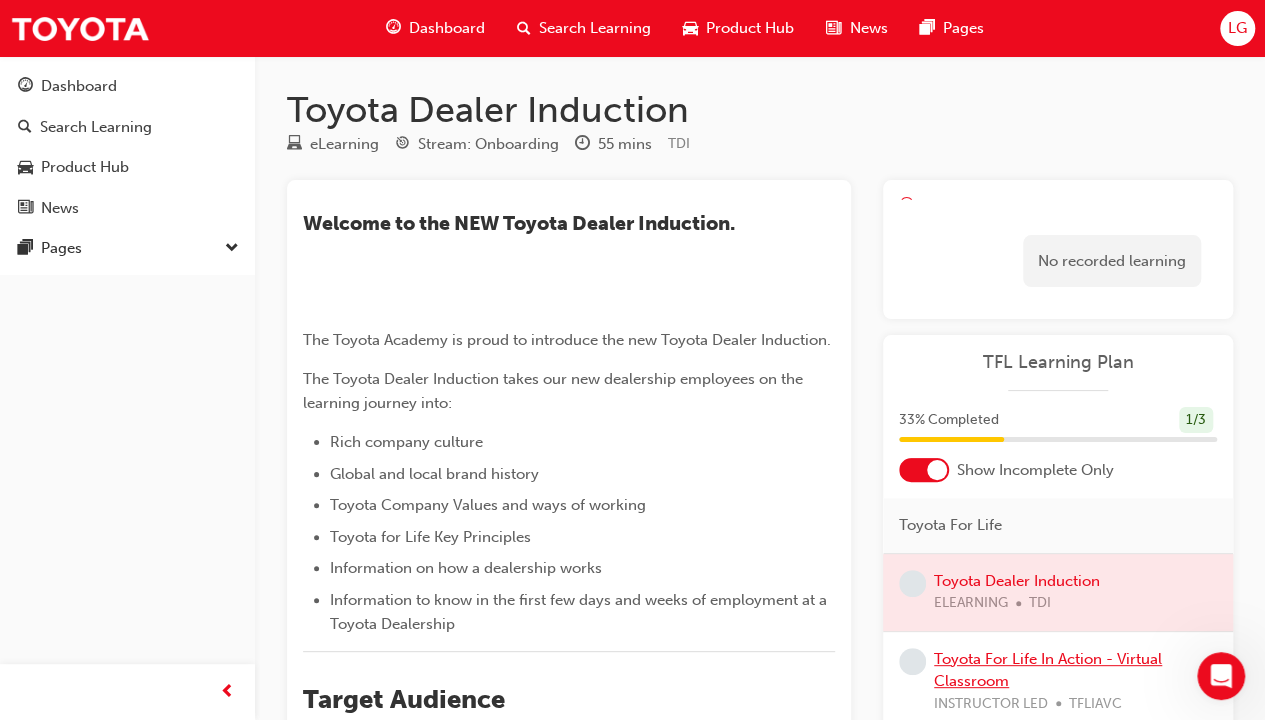 click on "Toyota For Life In Action - Virtual Classroom" at bounding box center (1048, 670) 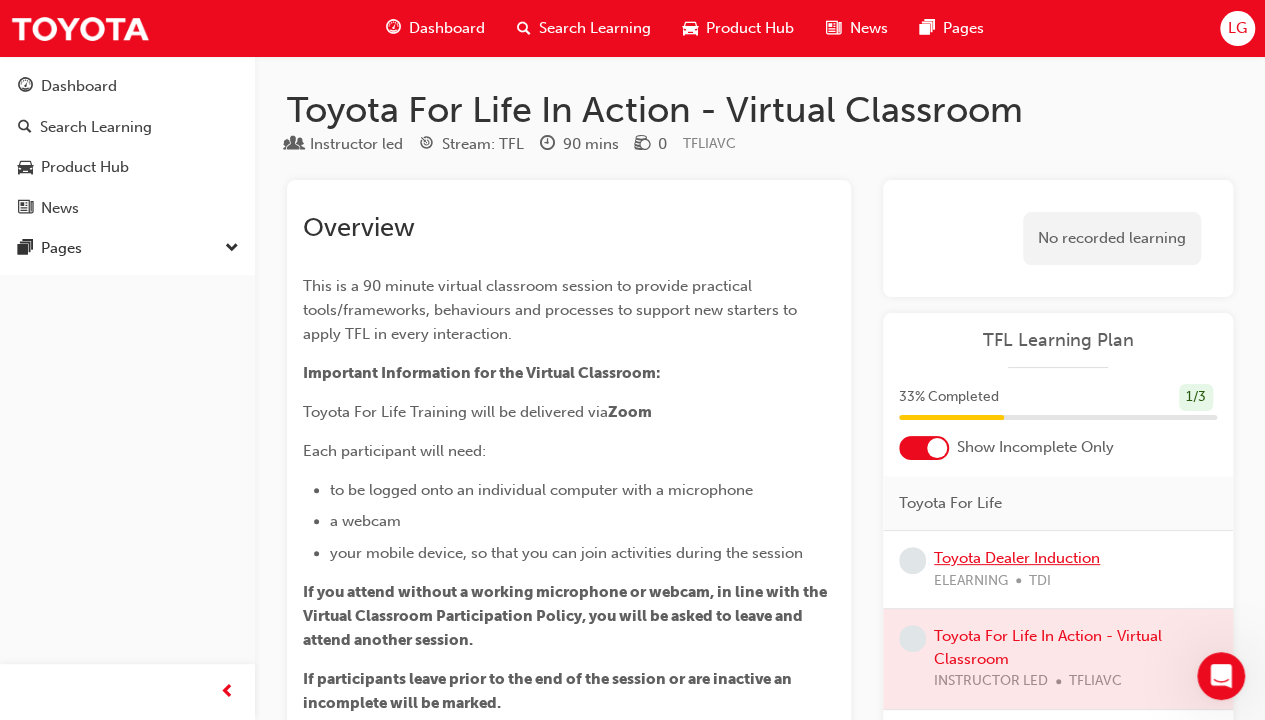 click on "Toyota Dealer Induction" at bounding box center [1017, 558] 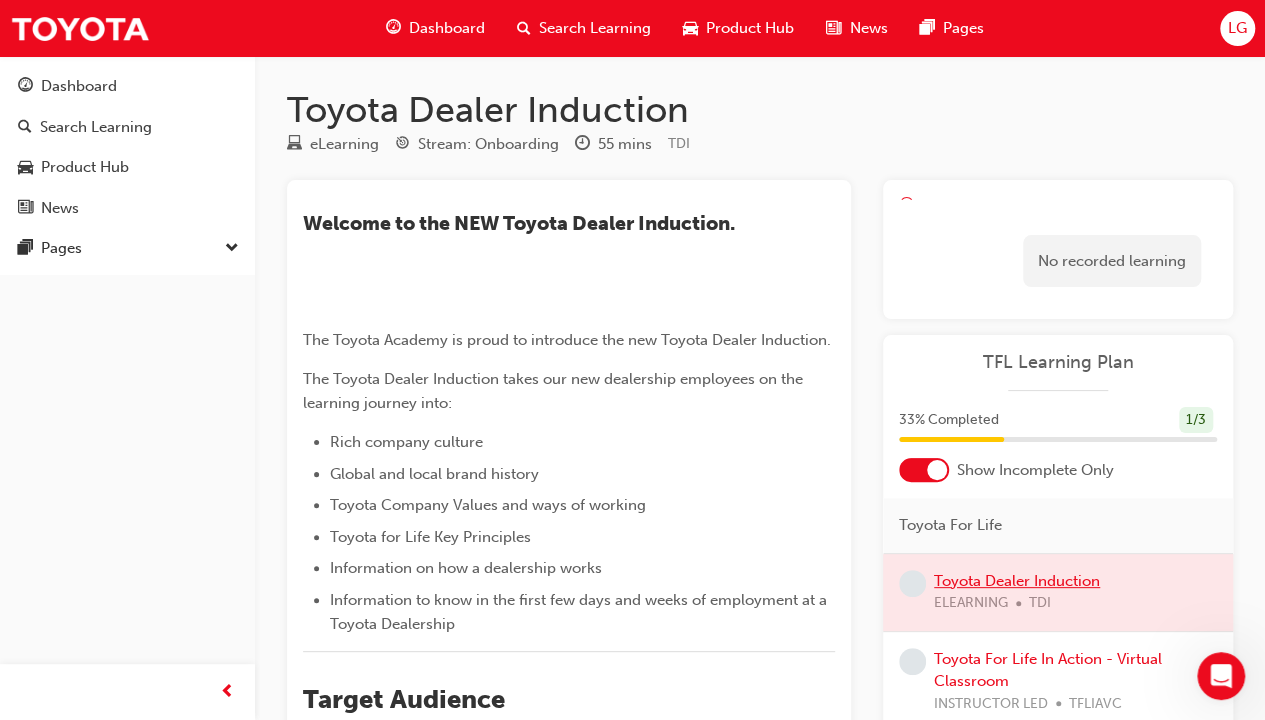 scroll, scrollTop: 100, scrollLeft: 0, axis: vertical 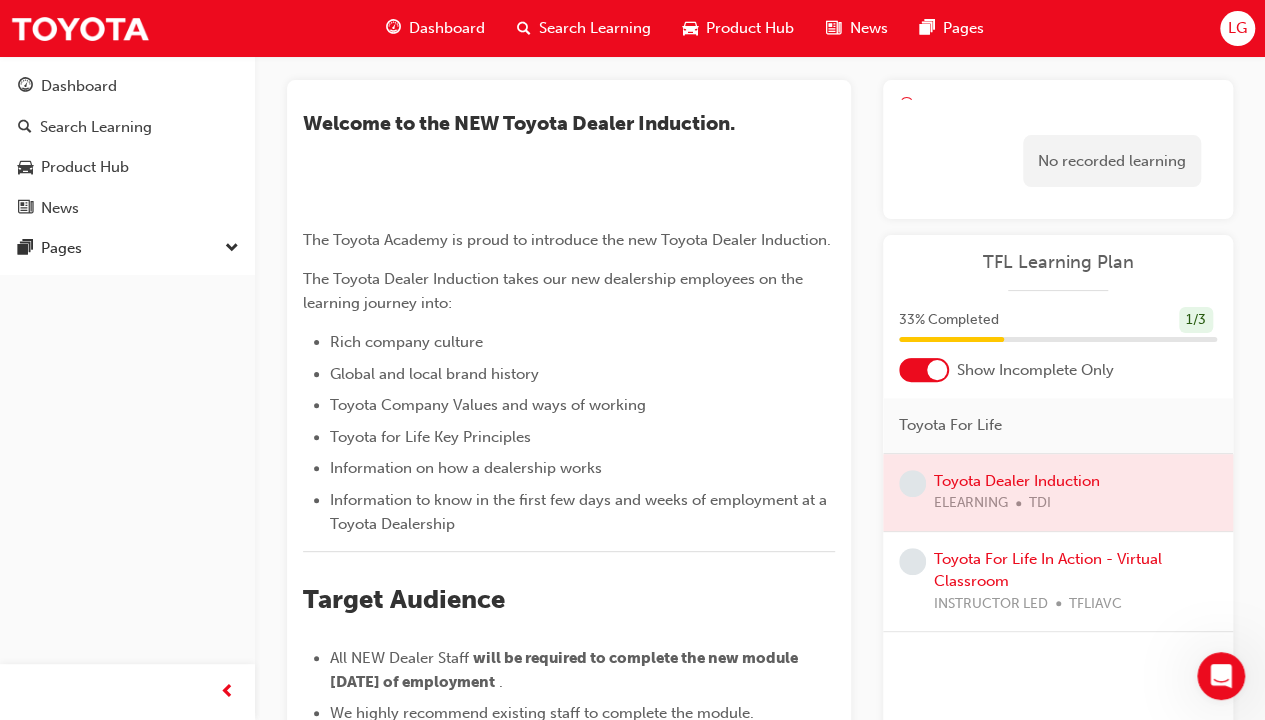 click on "Dashboard" at bounding box center (447, 28) 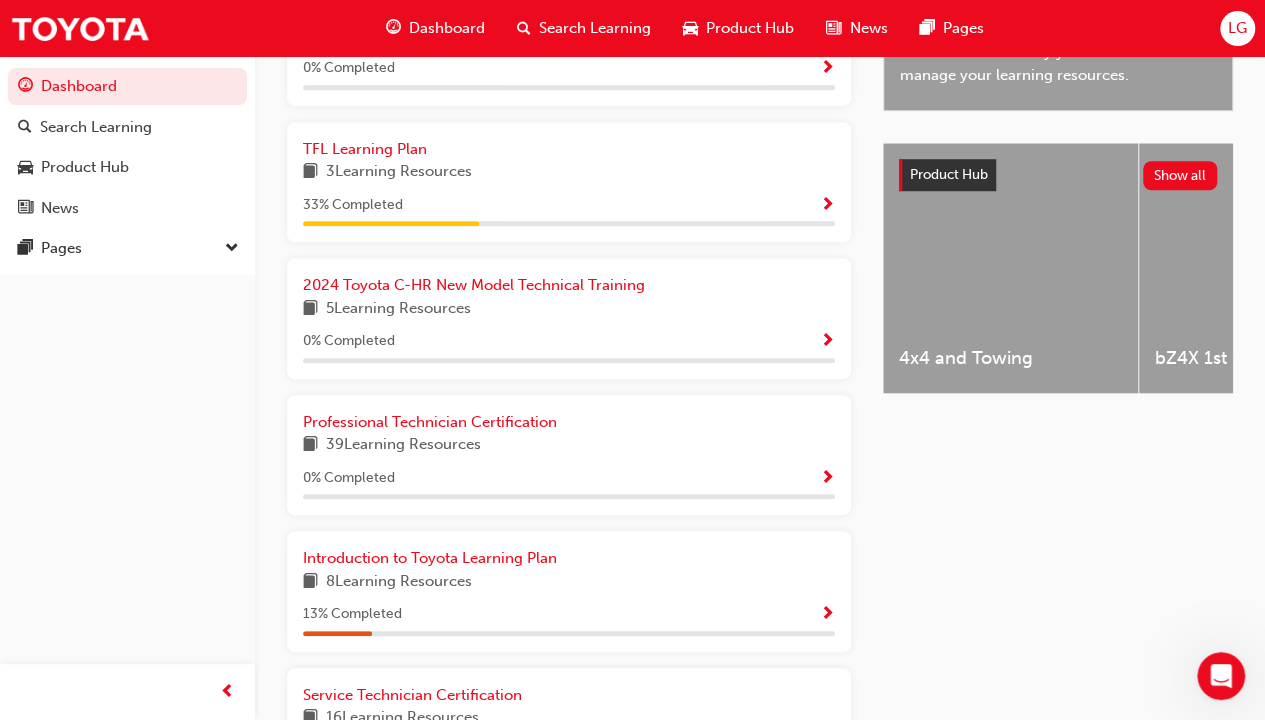 scroll, scrollTop: 800, scrollLeft: 0, axis: vertical 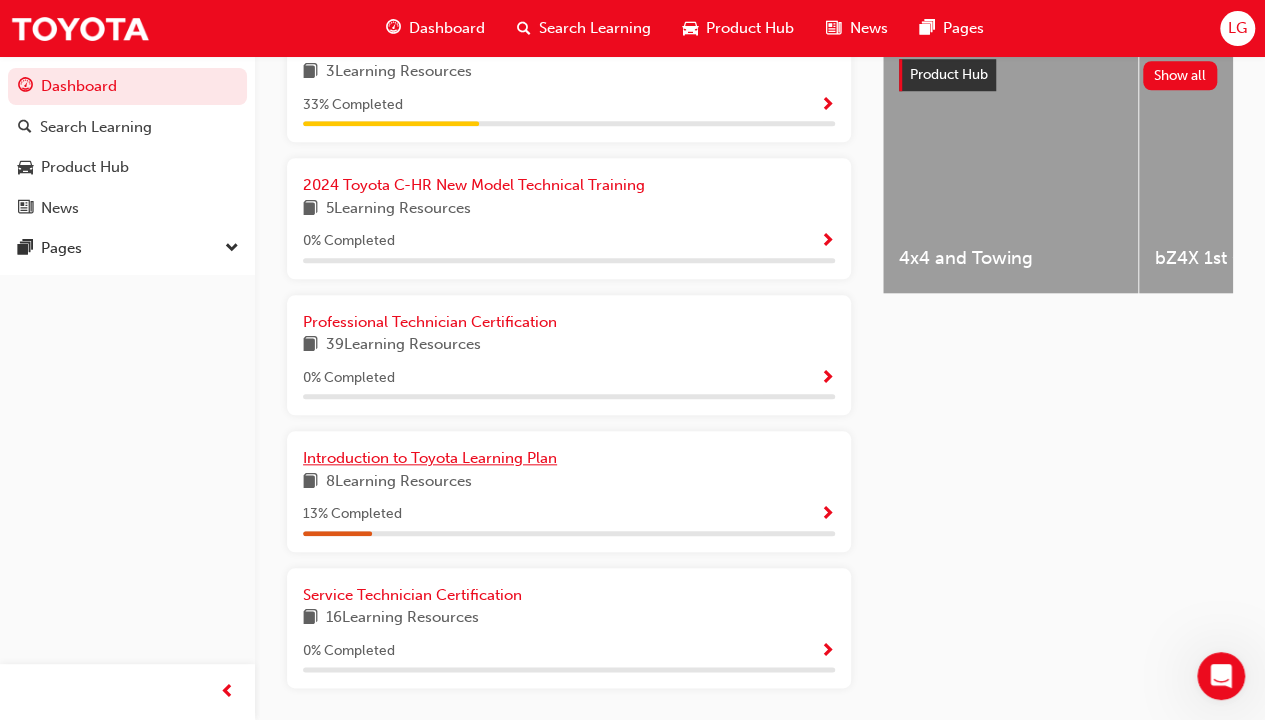 click on "Introduction to Toyota Learning Plan" at bounding box center [430, 458] 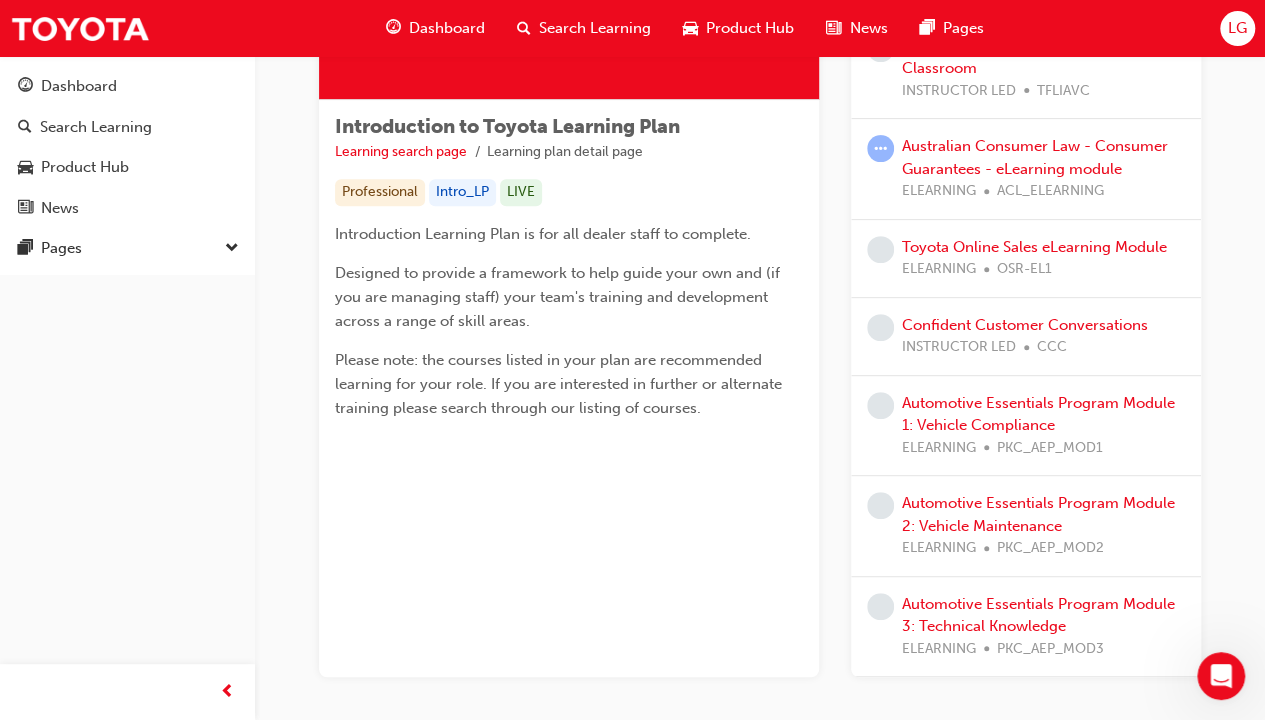 scroll, scrollTop: 204, scrollLeft: 0, axis: vertical 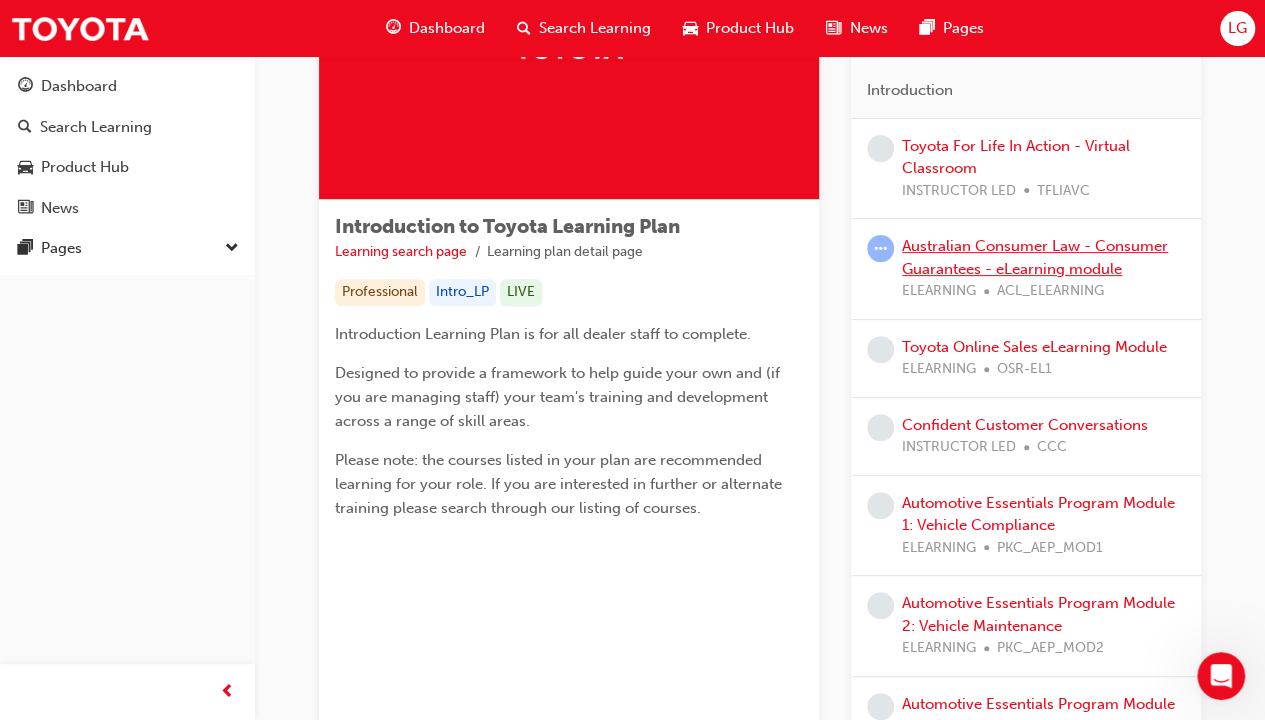 click on "Australian Consumer Law - Consumer Guarantees - eLearning module" at bounding box center [1035, 257] 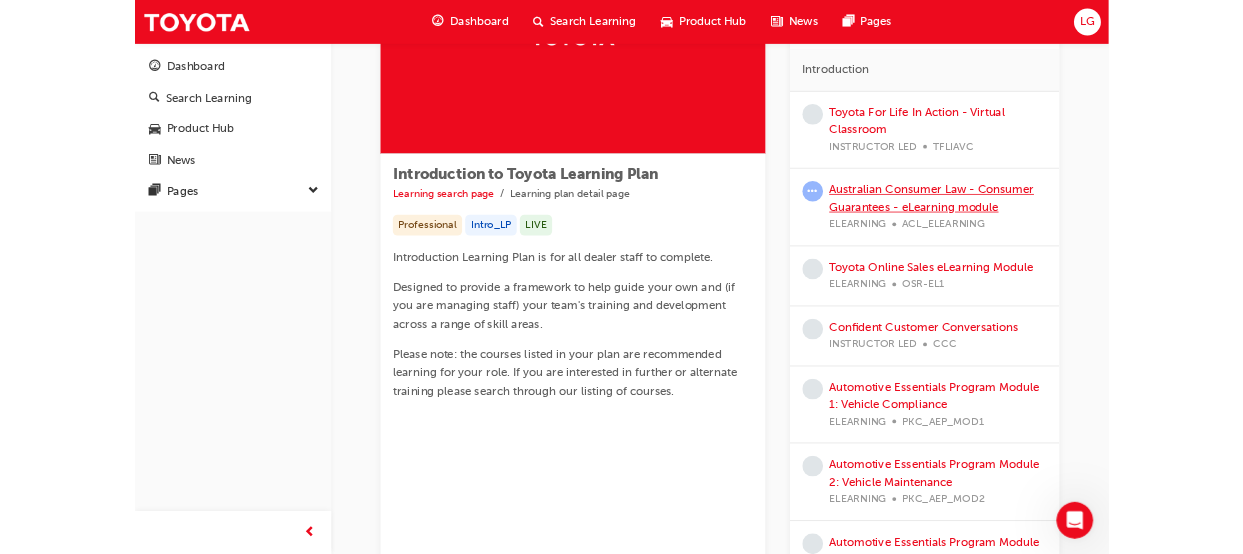 scroll, scrollTop: 0, scrollLeft: 0, axis: both 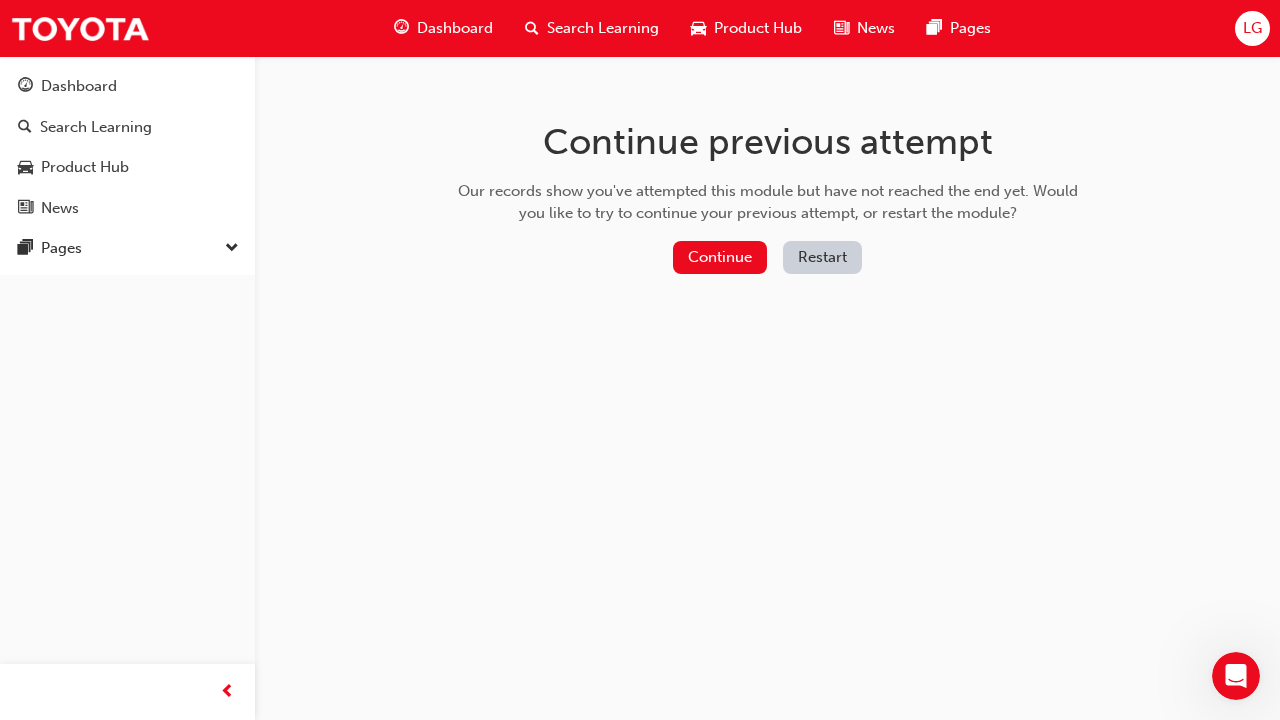 click on "LG" at bounding box center (1252, 28) 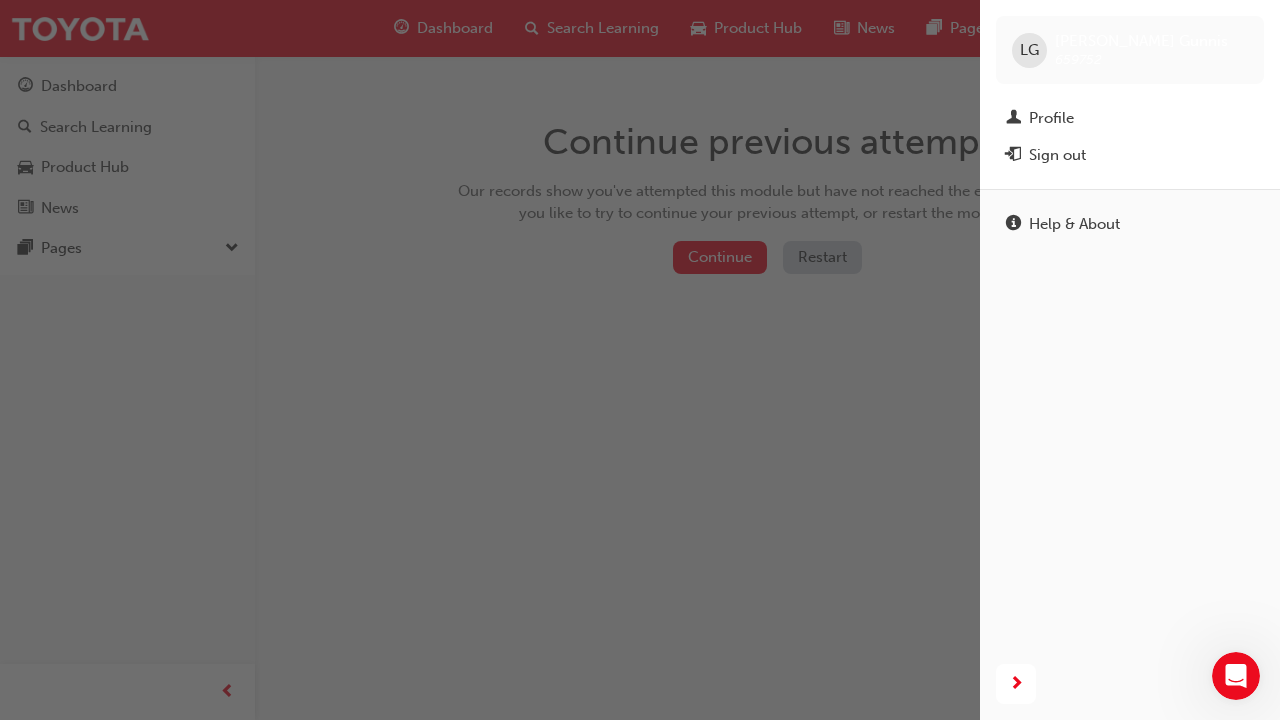 click at bounding box center (490, 360) 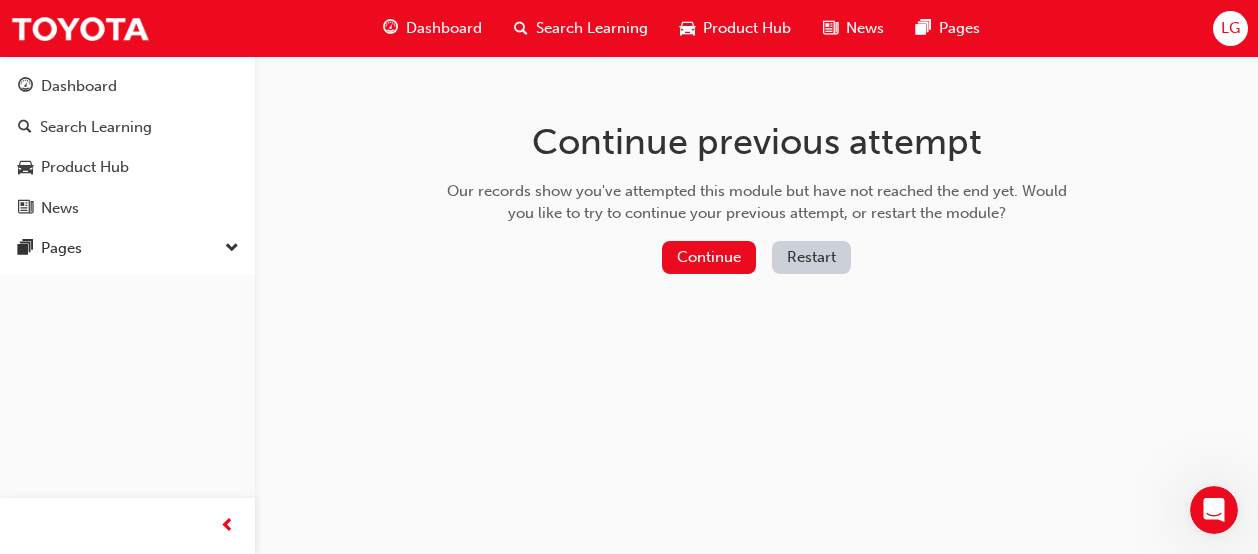 click on "LG" at bounding box center [1230, 28] 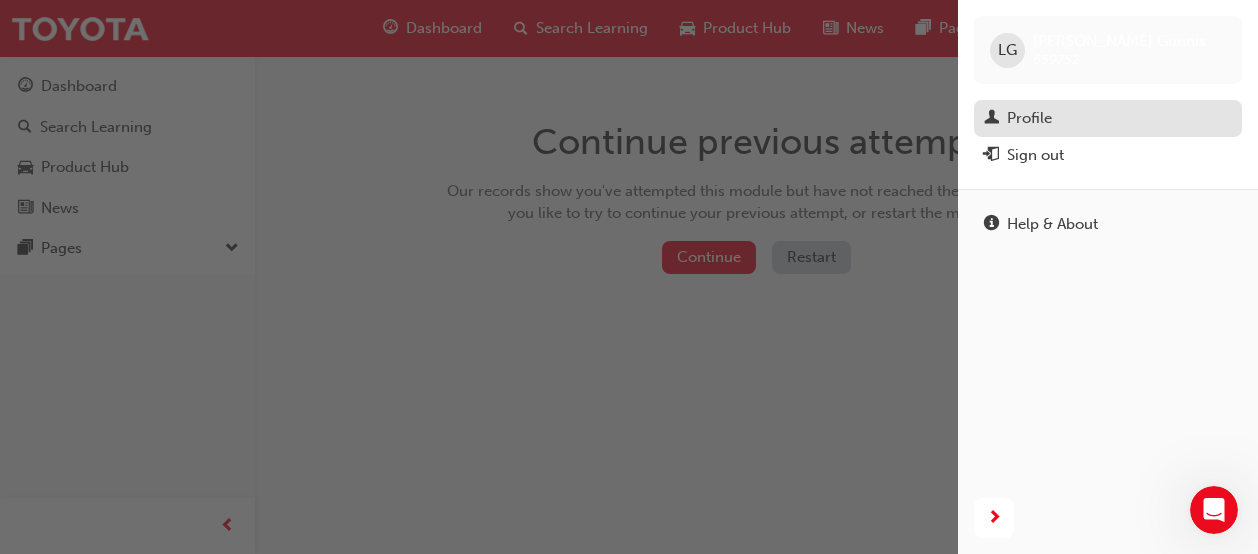 click on "Profile" at bounding box center (1029, 118) 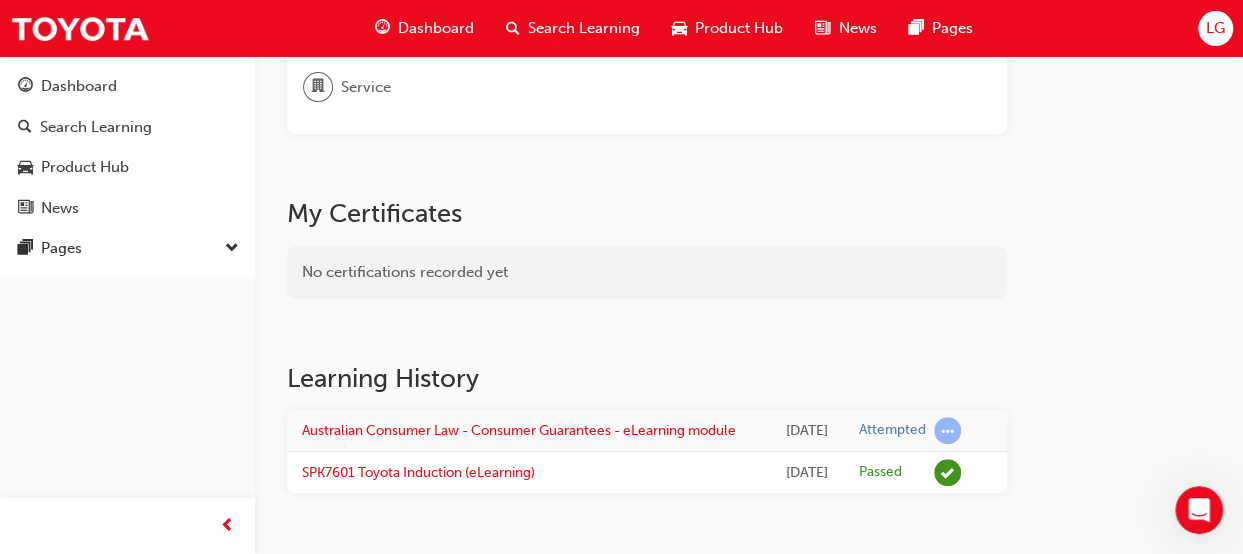 scroll, scrollTop: 352, scrollLeft: 0, axis: vertical 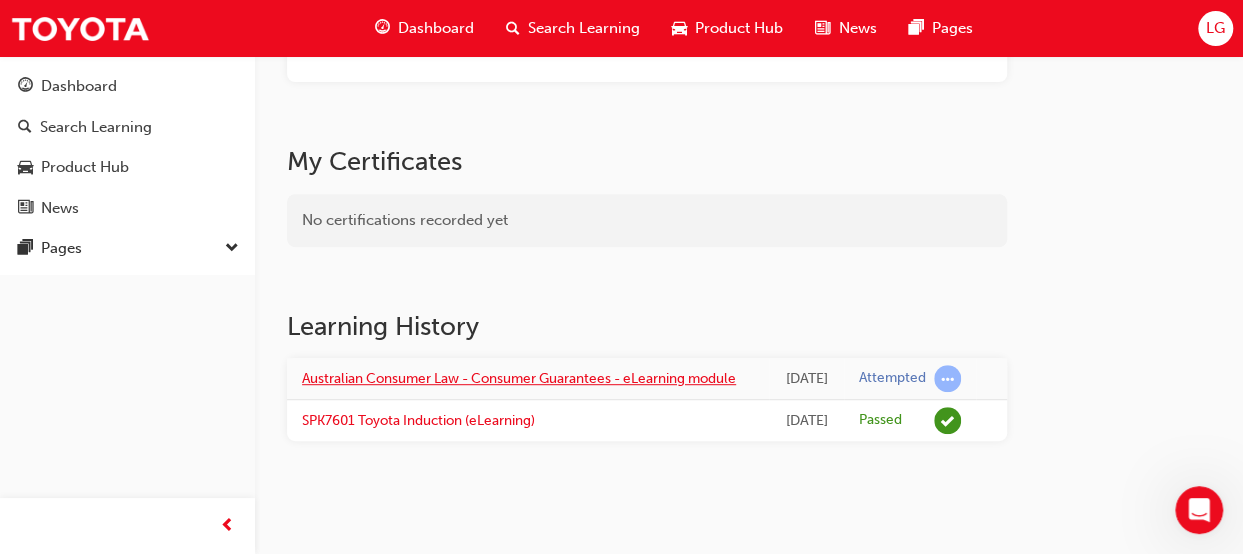 click on "Australian Consumer Law - Consumer Guarantees - eLearning module" at bounding box center [519, 378] 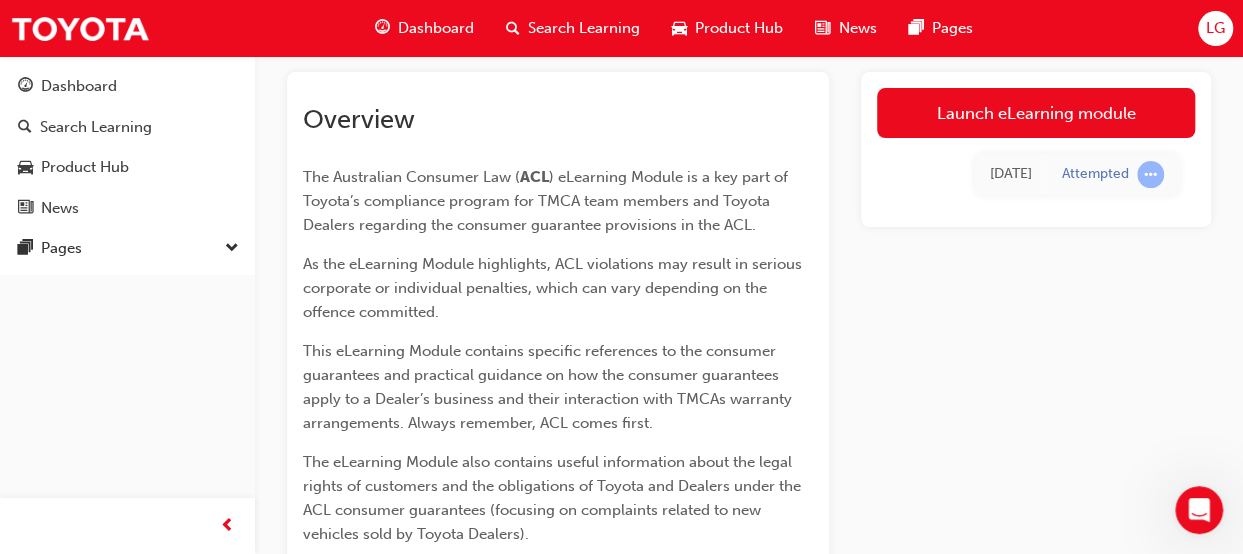 scroll, scrollTop: 0, scrollLeft: 0, axis: both 